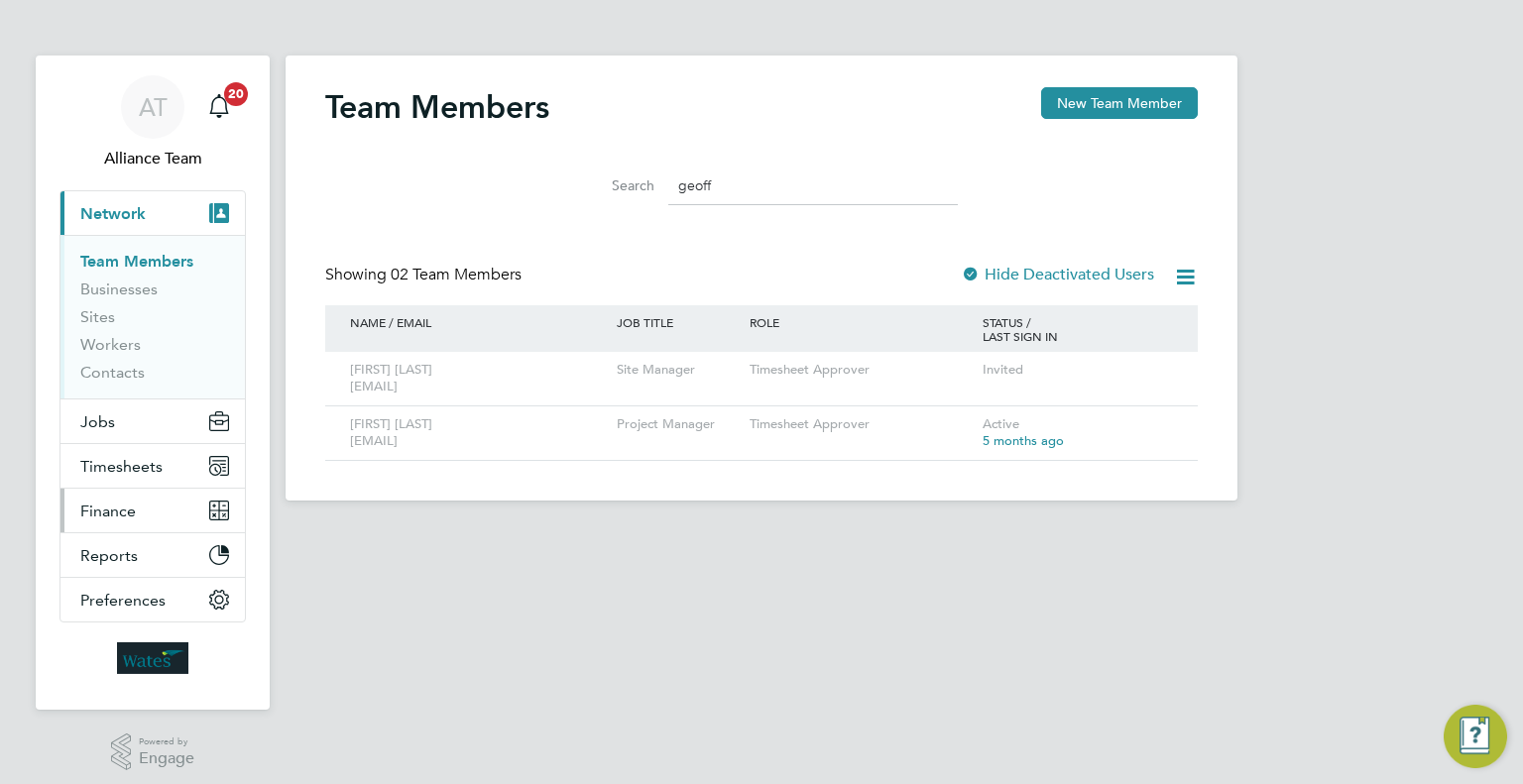scroll, scrollTop: 0, scrollLeft: 0, axis: both 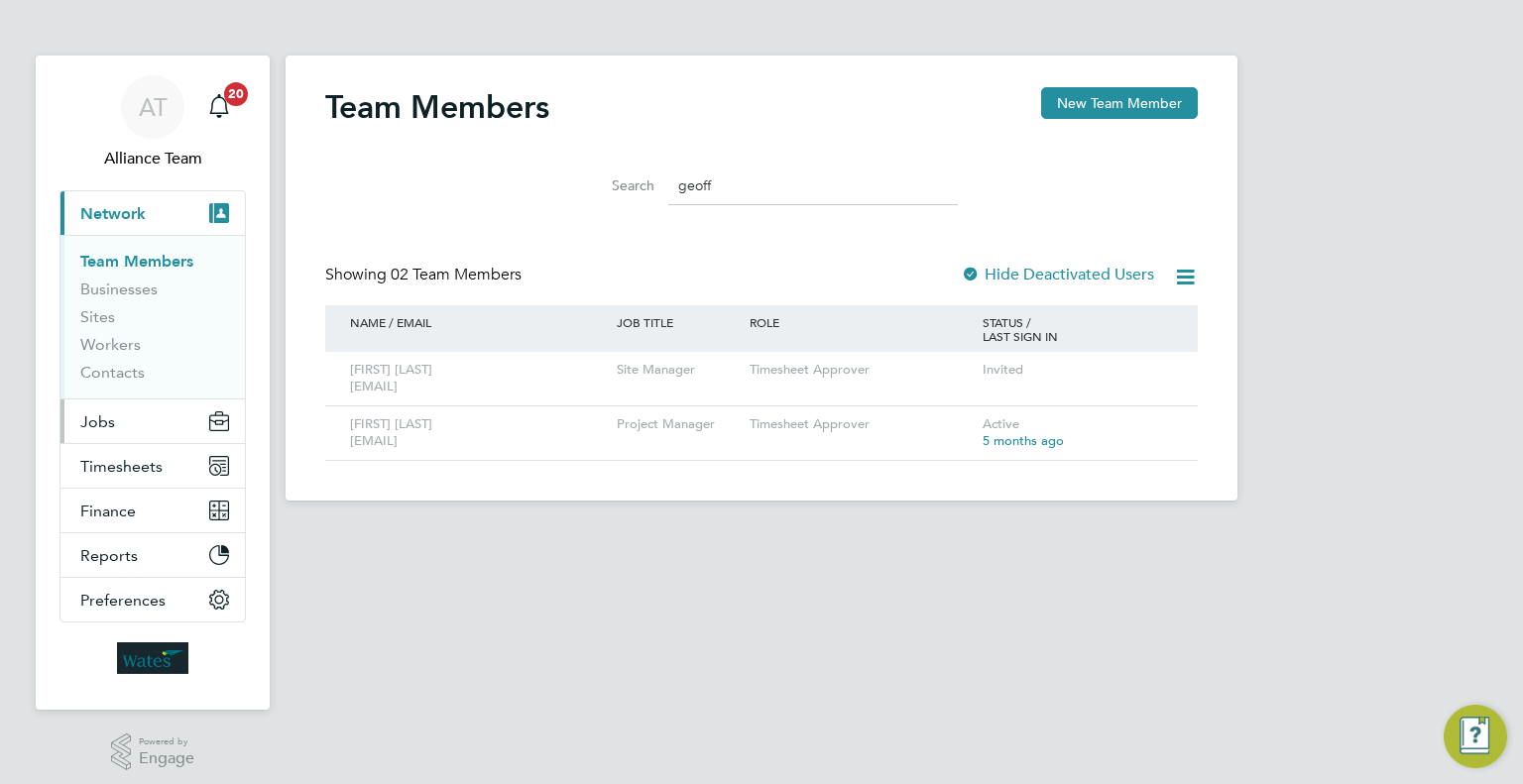 click on "Jobs" at bounding box center (153, 421) 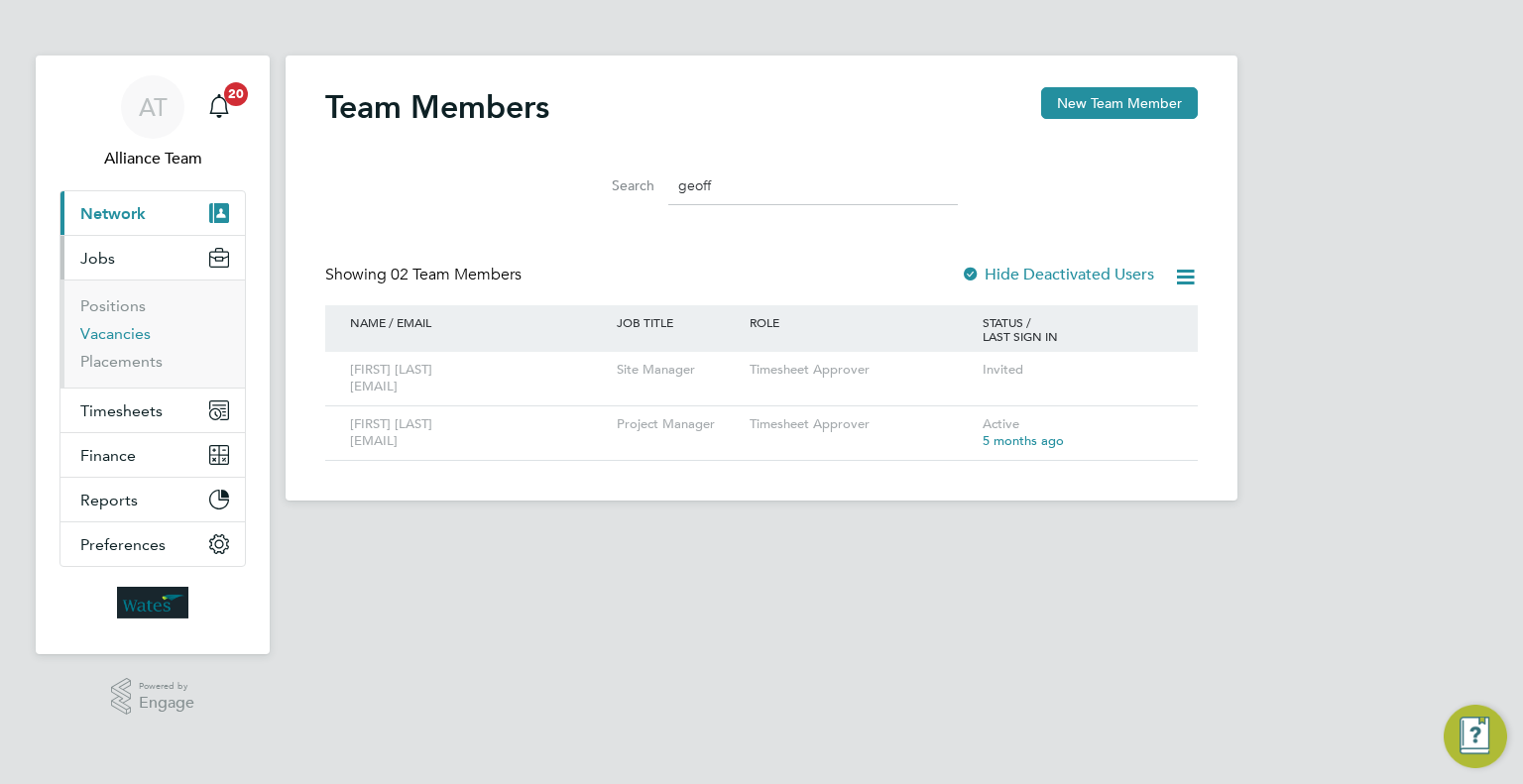 click on "Vacancies" at bounding box center (115, 333) 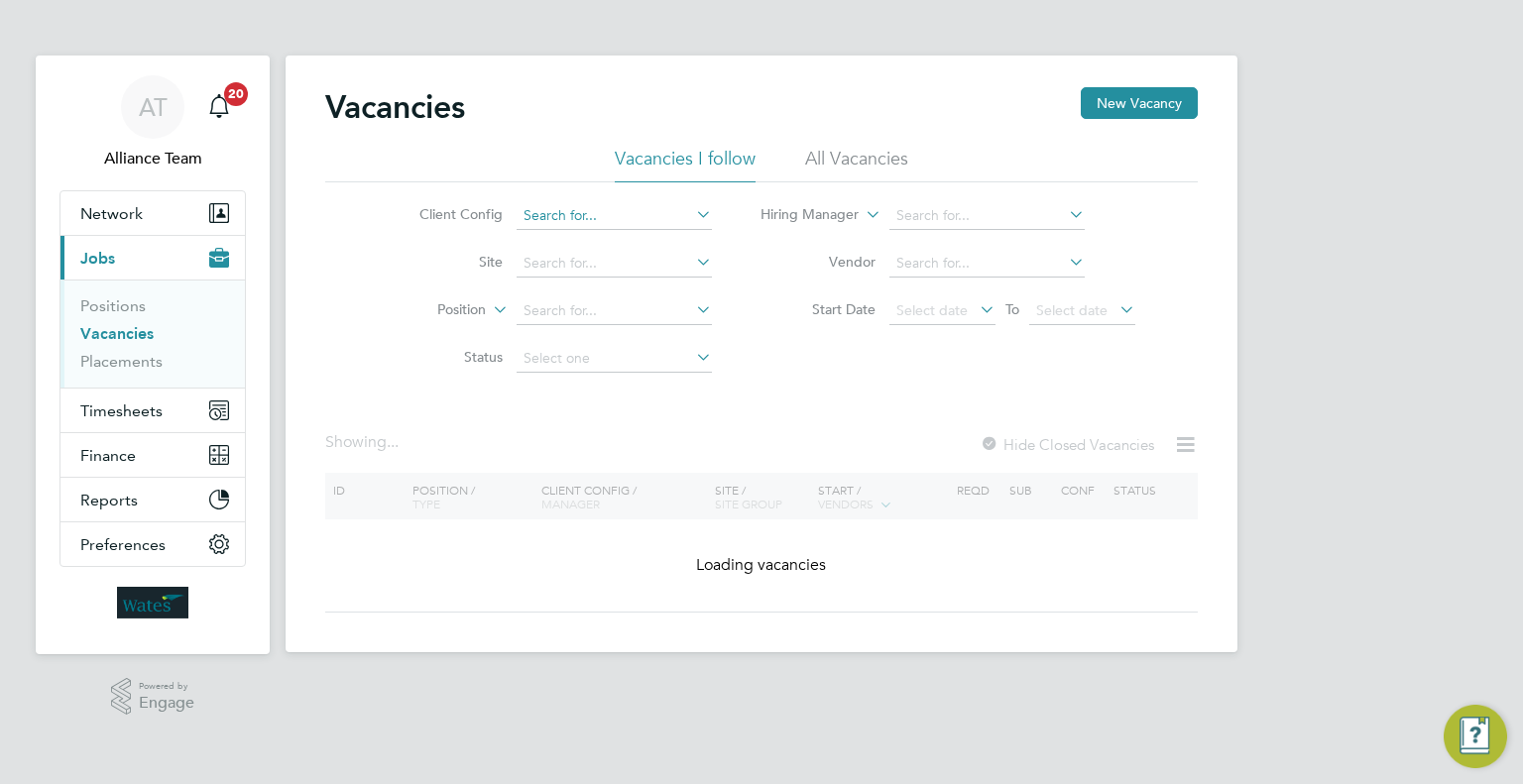 click 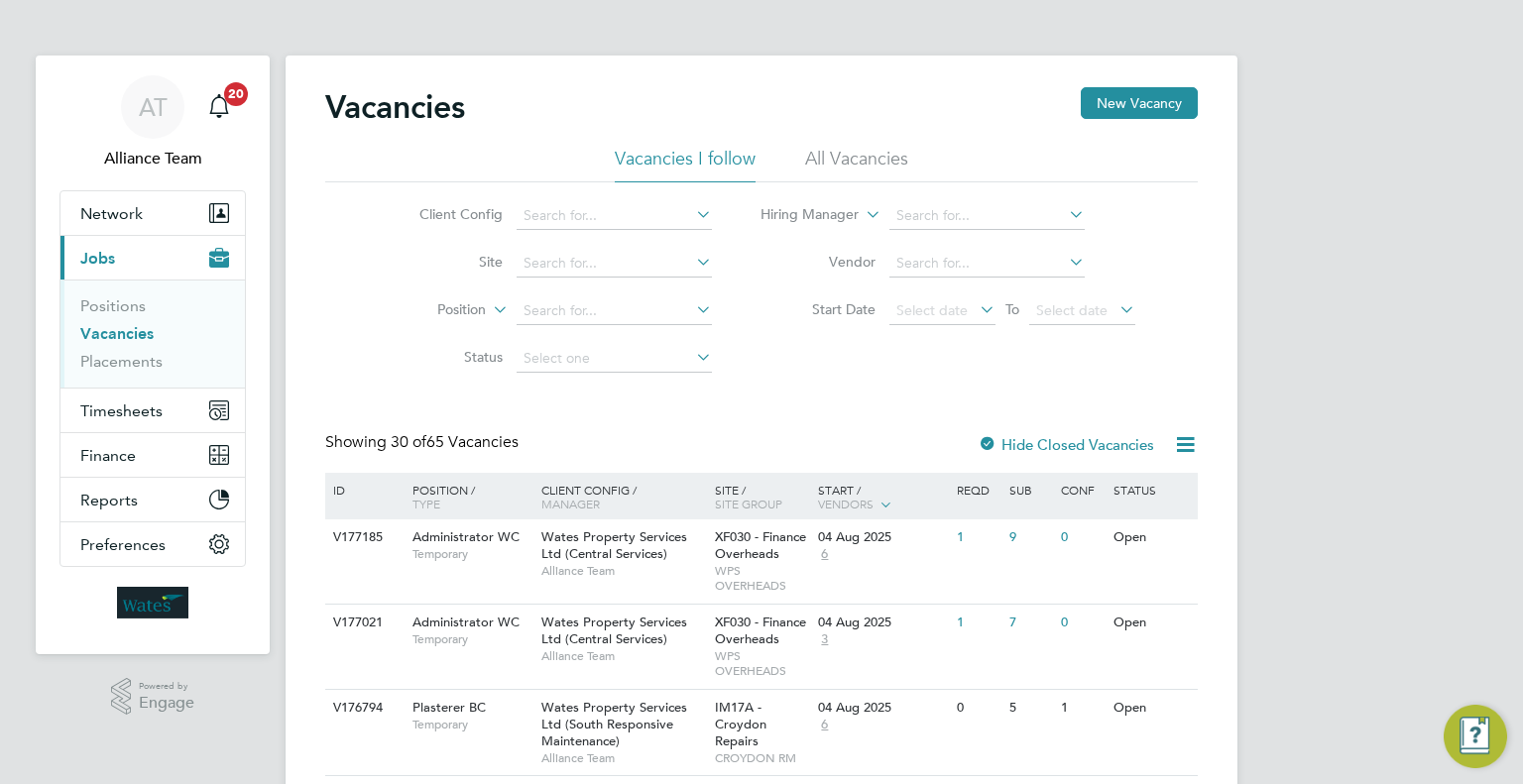 click on "Wates Property Services Ltd (Facilities Management)" 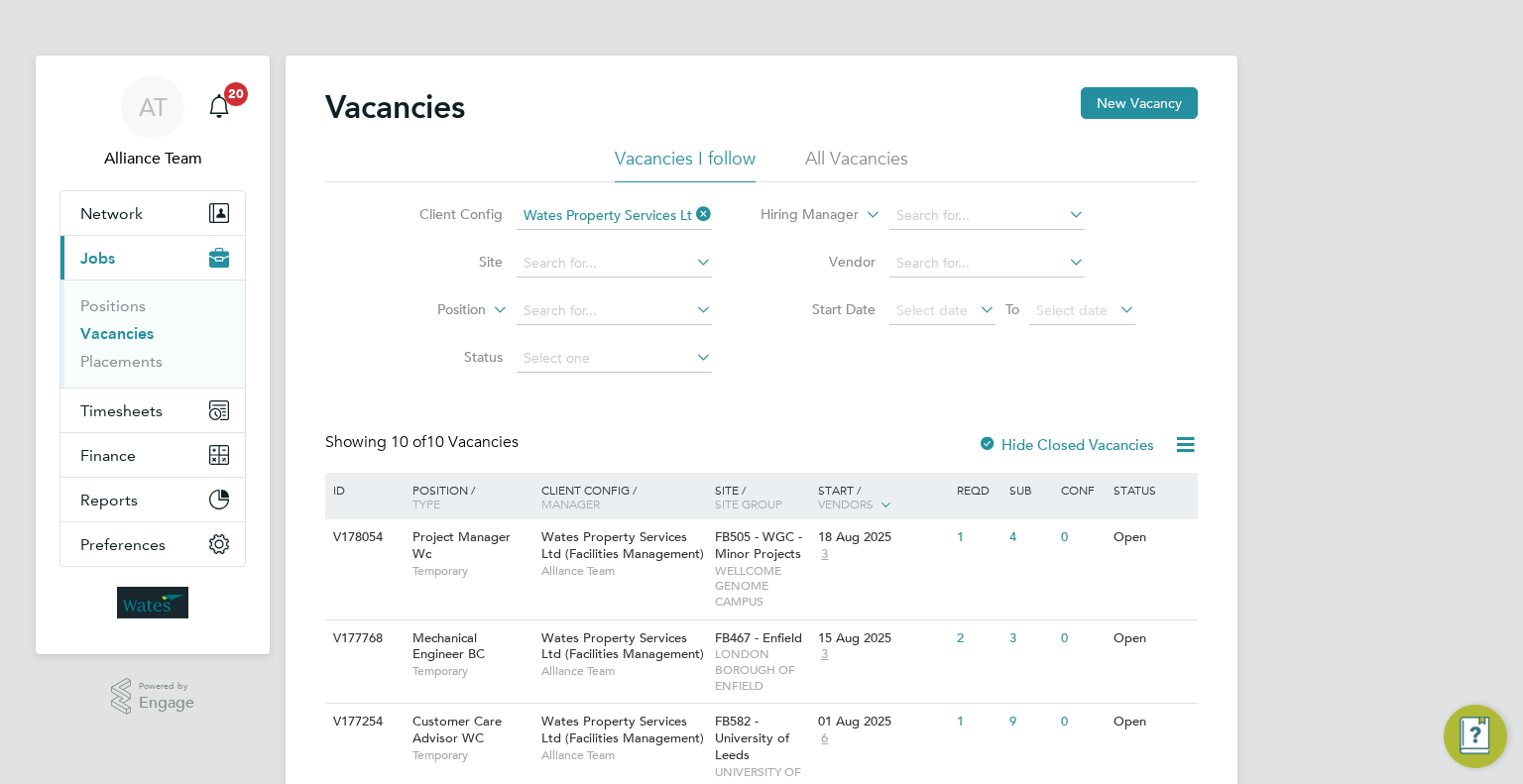 scroll, scrollTop: 292, scrollLeft: 0, axis: vertical 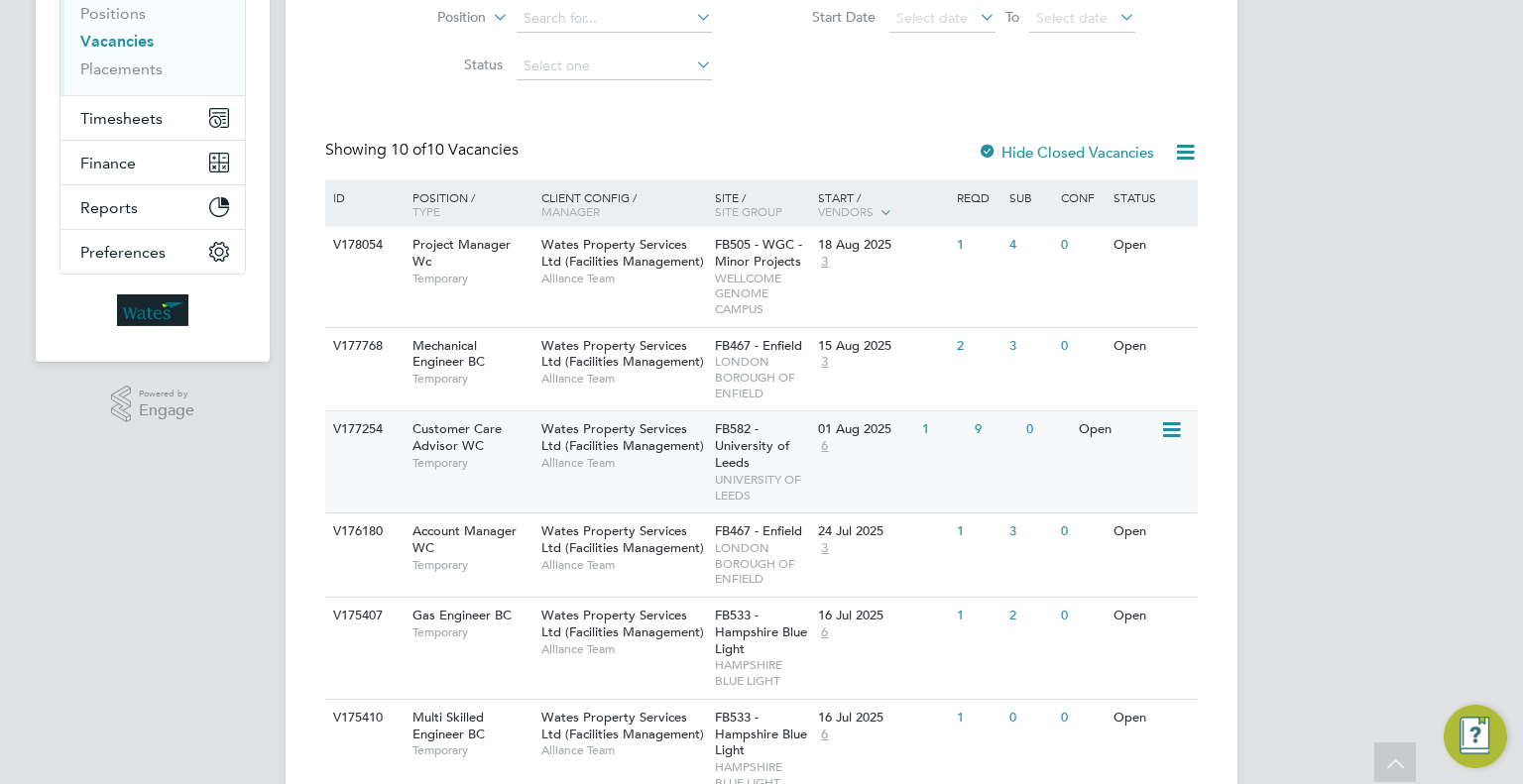 click on "FB582 - University of Leeds   UNIVERSITY OF LEEDS" 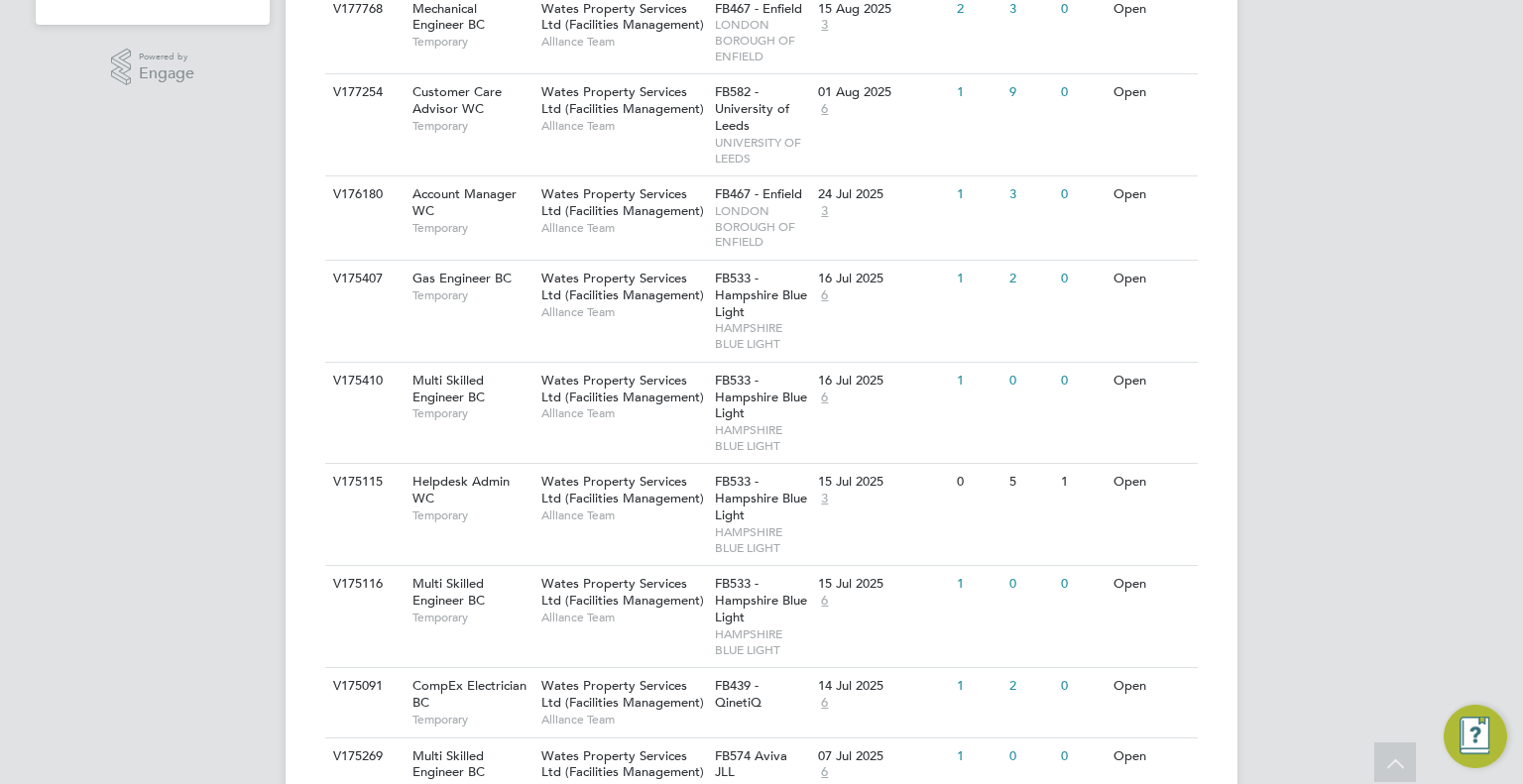 scroll, scrollTop: 724, scrollLeft: 0, axis: vertical 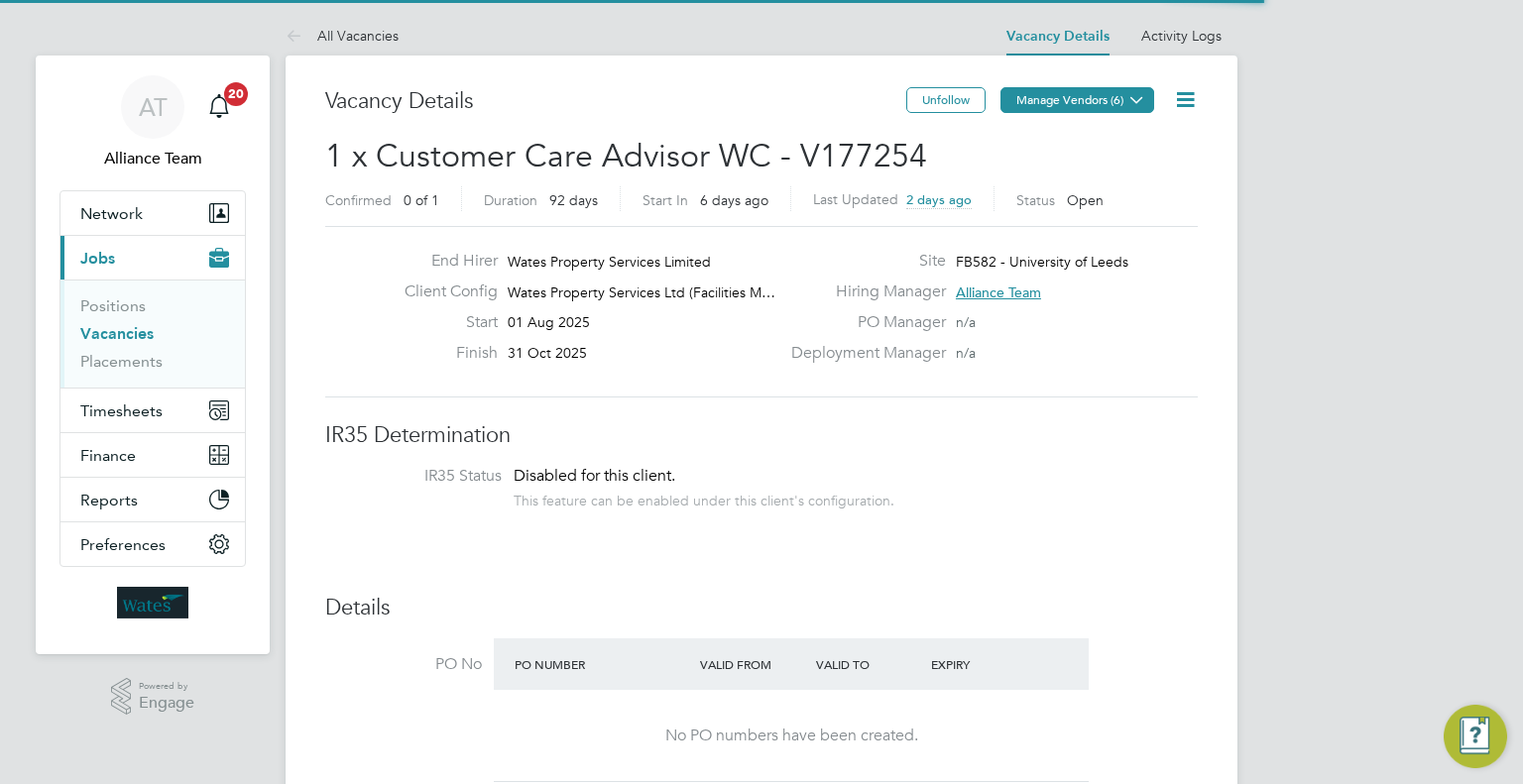 click on "Manage Vendors (6)" 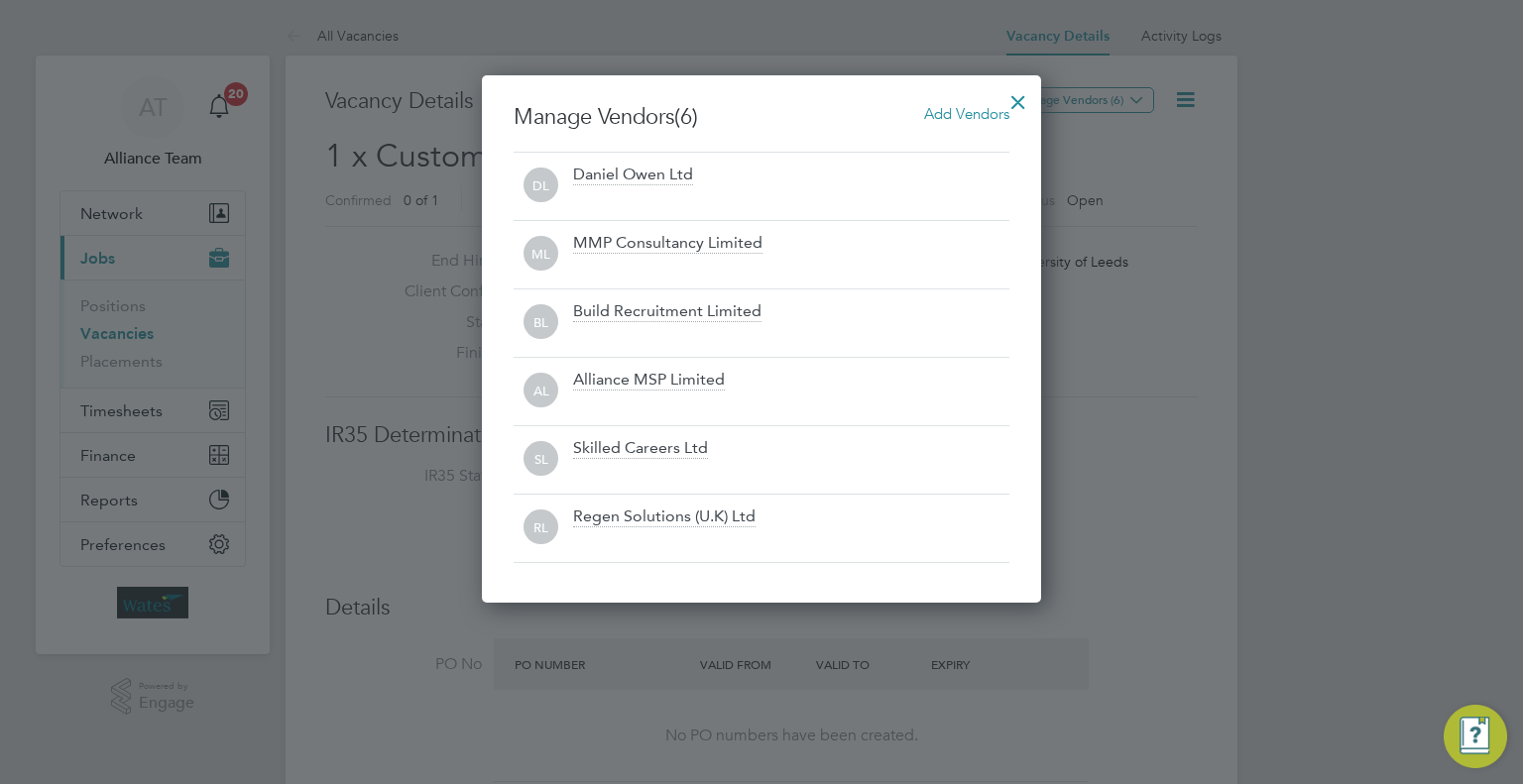 click at bounding box center (1018, 97) 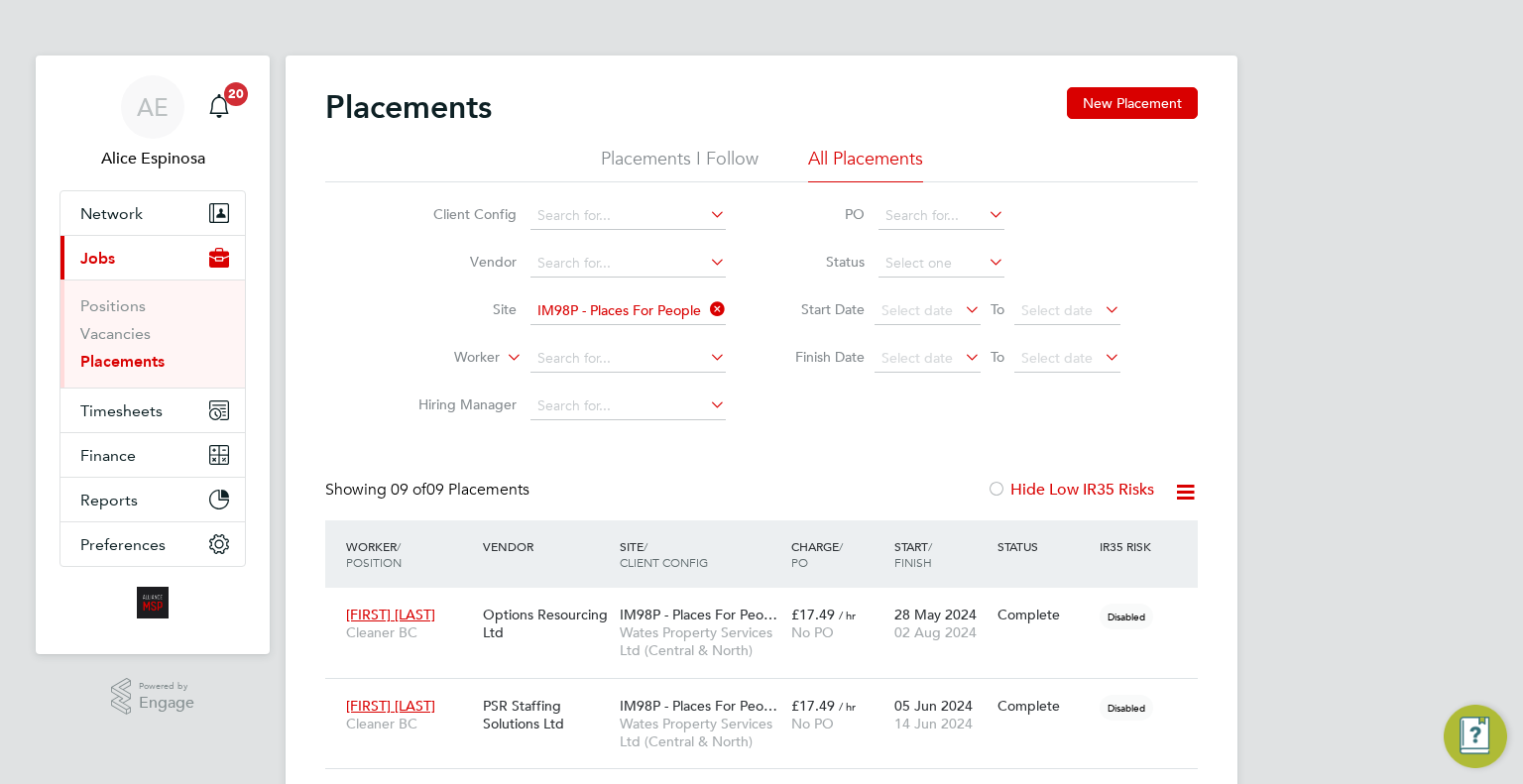 scroll, scrollTop: 0, scrollLeft: 0, axis: both 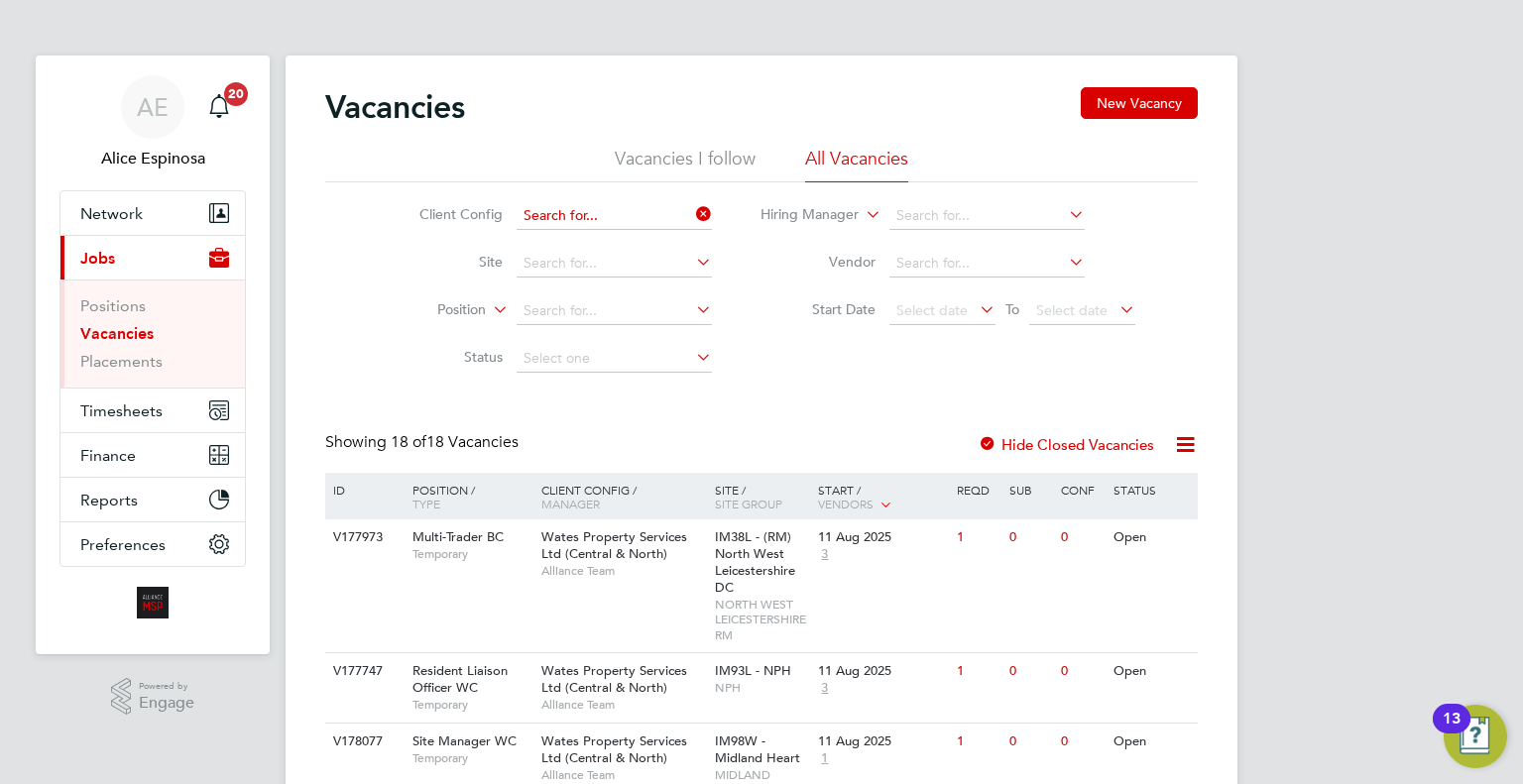 click 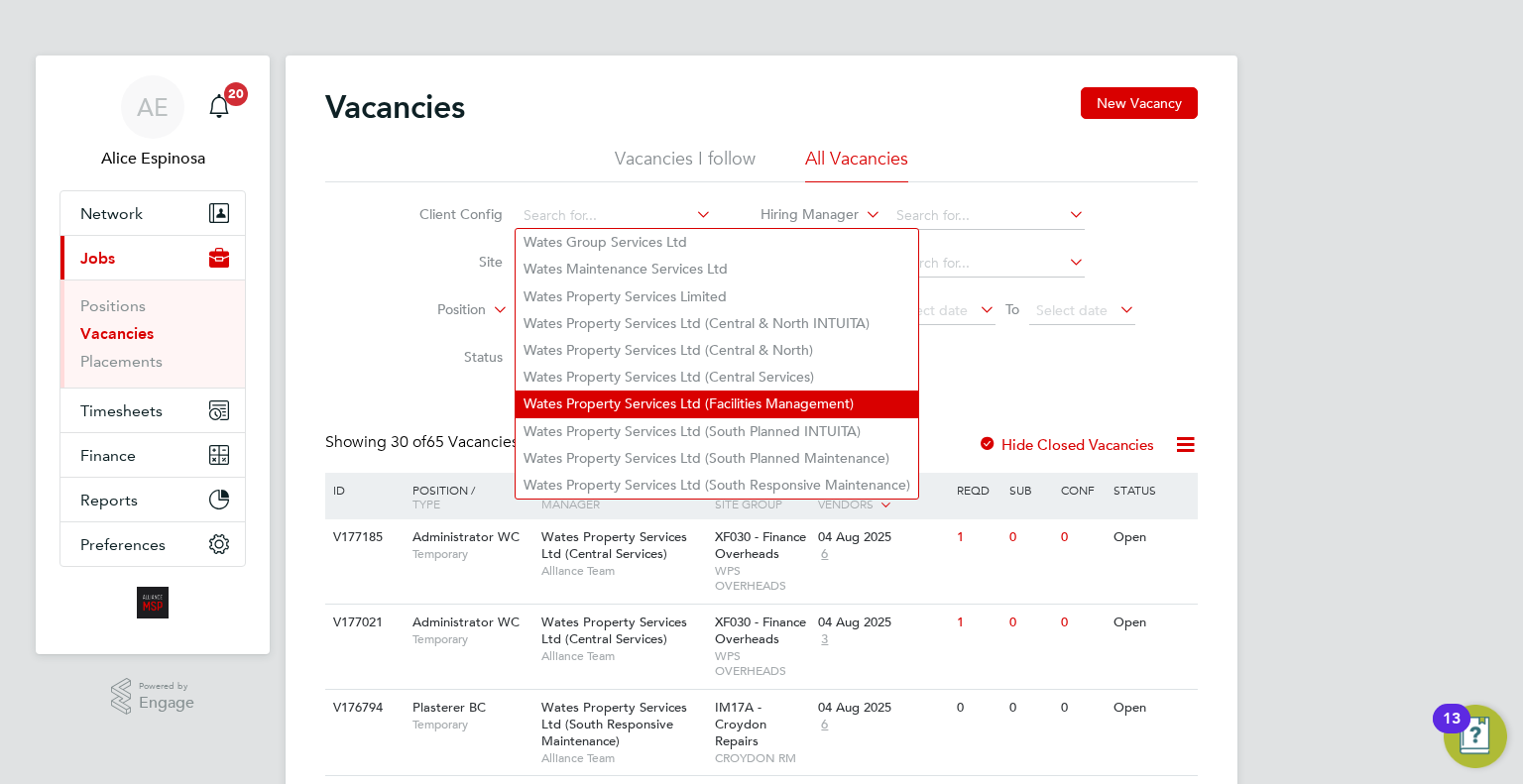 click on "Wates Property Services Ltd (Facilities Management)" 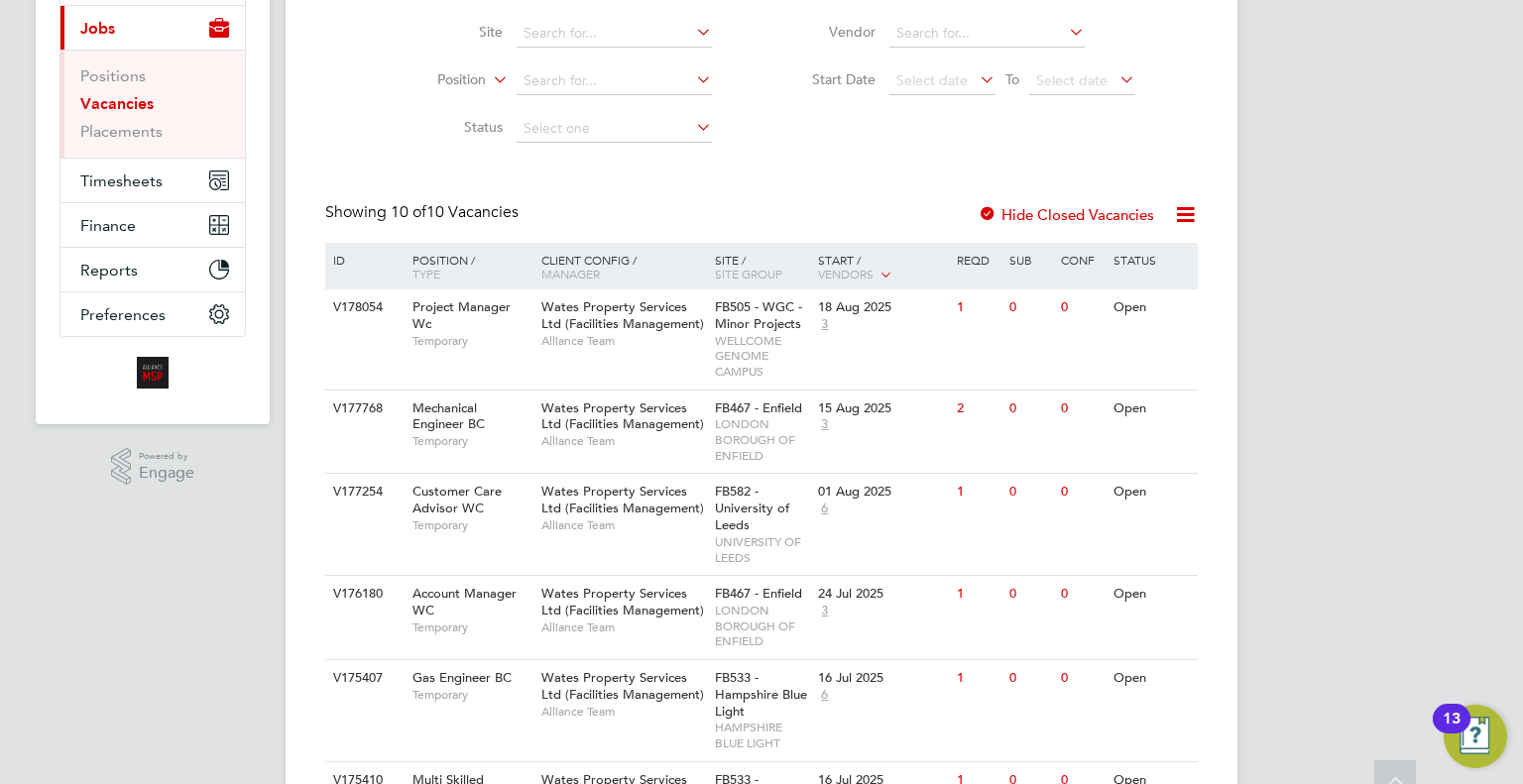 scroll, scrollTop: 234, scrollLeft: 0, axis: vertical 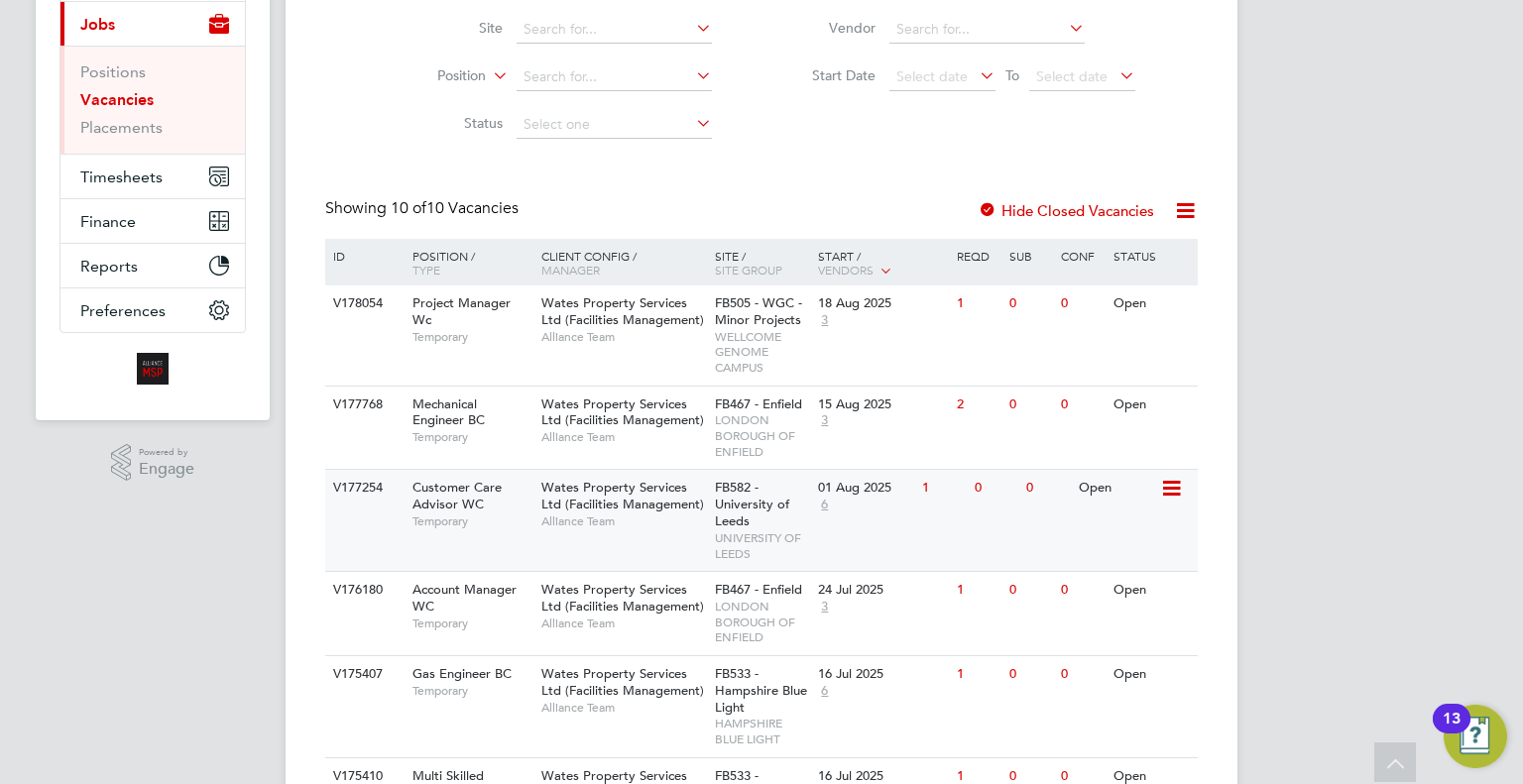 click on "FB582 - University of Leeds" 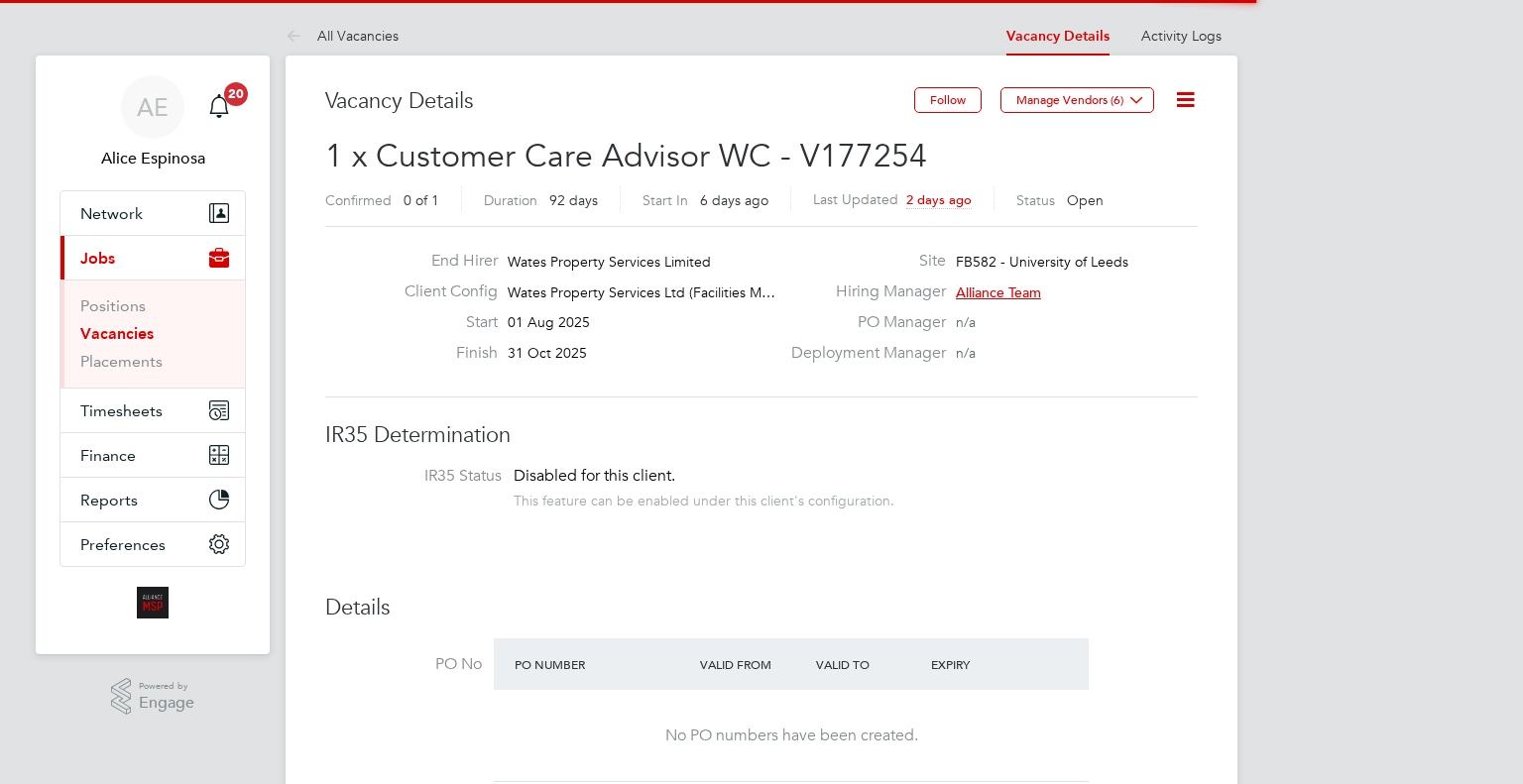 scroll, scrollTop: 0, scrollLeft: 0, axis: both 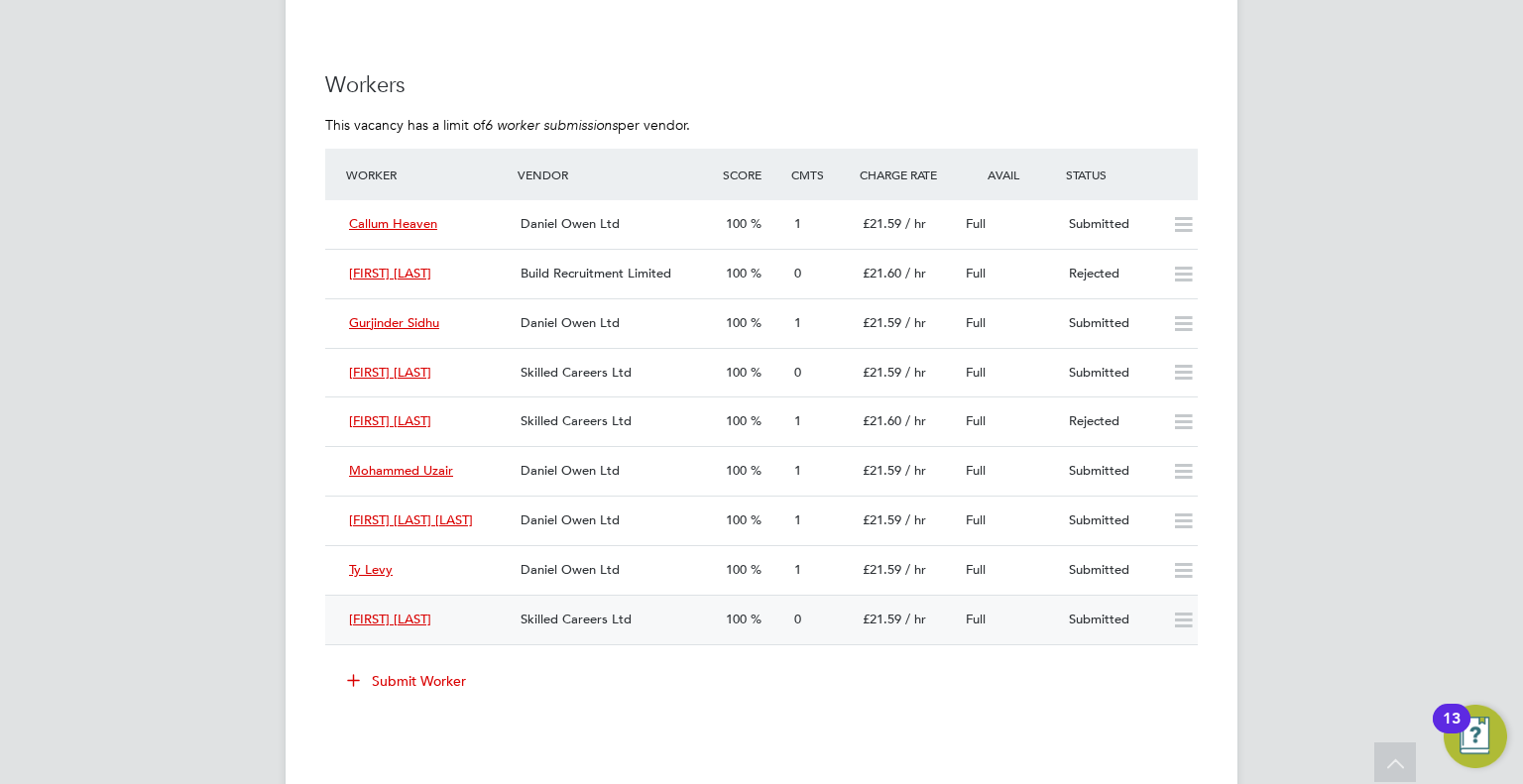 type 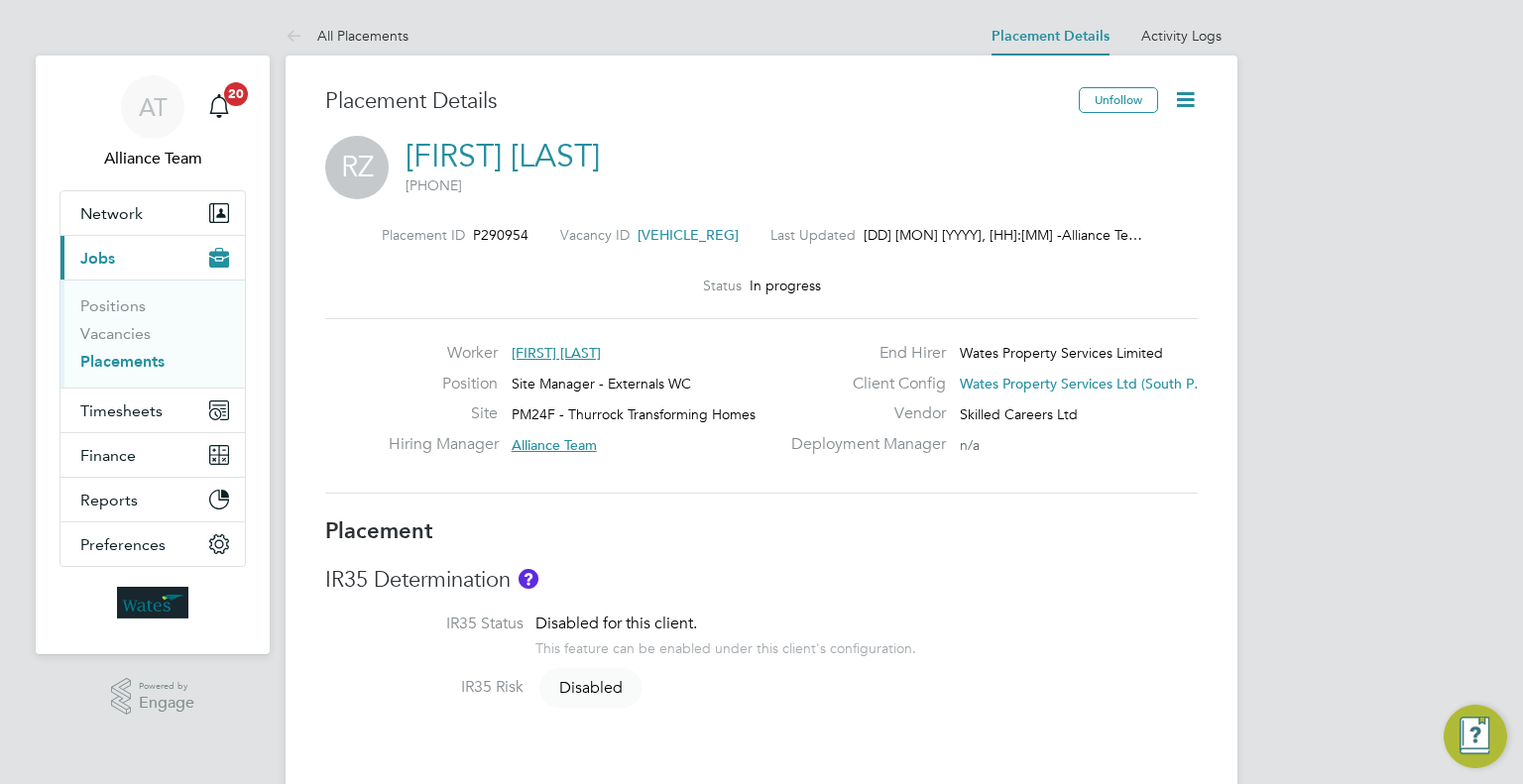 scroll, scrollTop: 0, scrollLeft: 0, axis: both 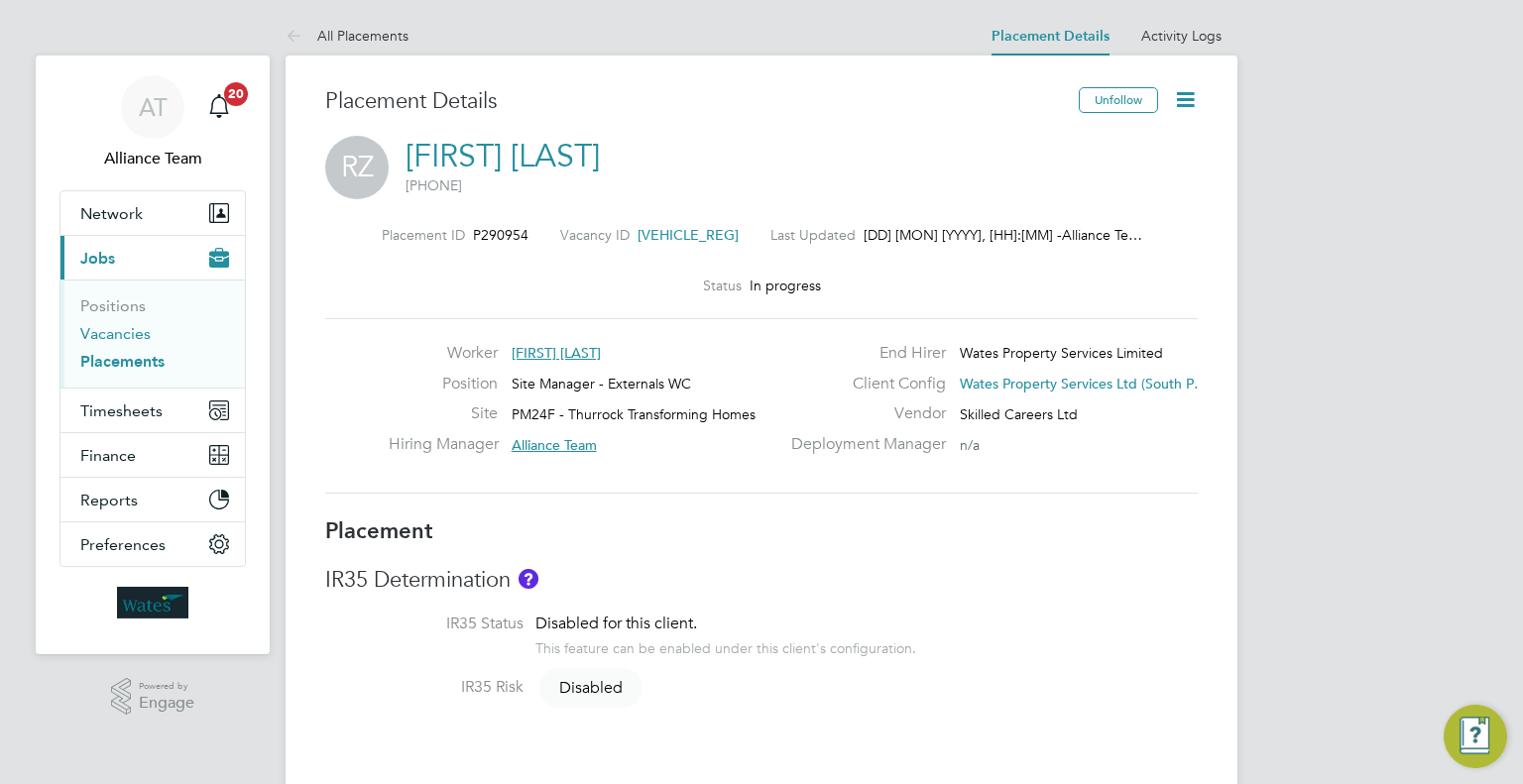 click on "Vacancies" at bounding box center (115, 333) 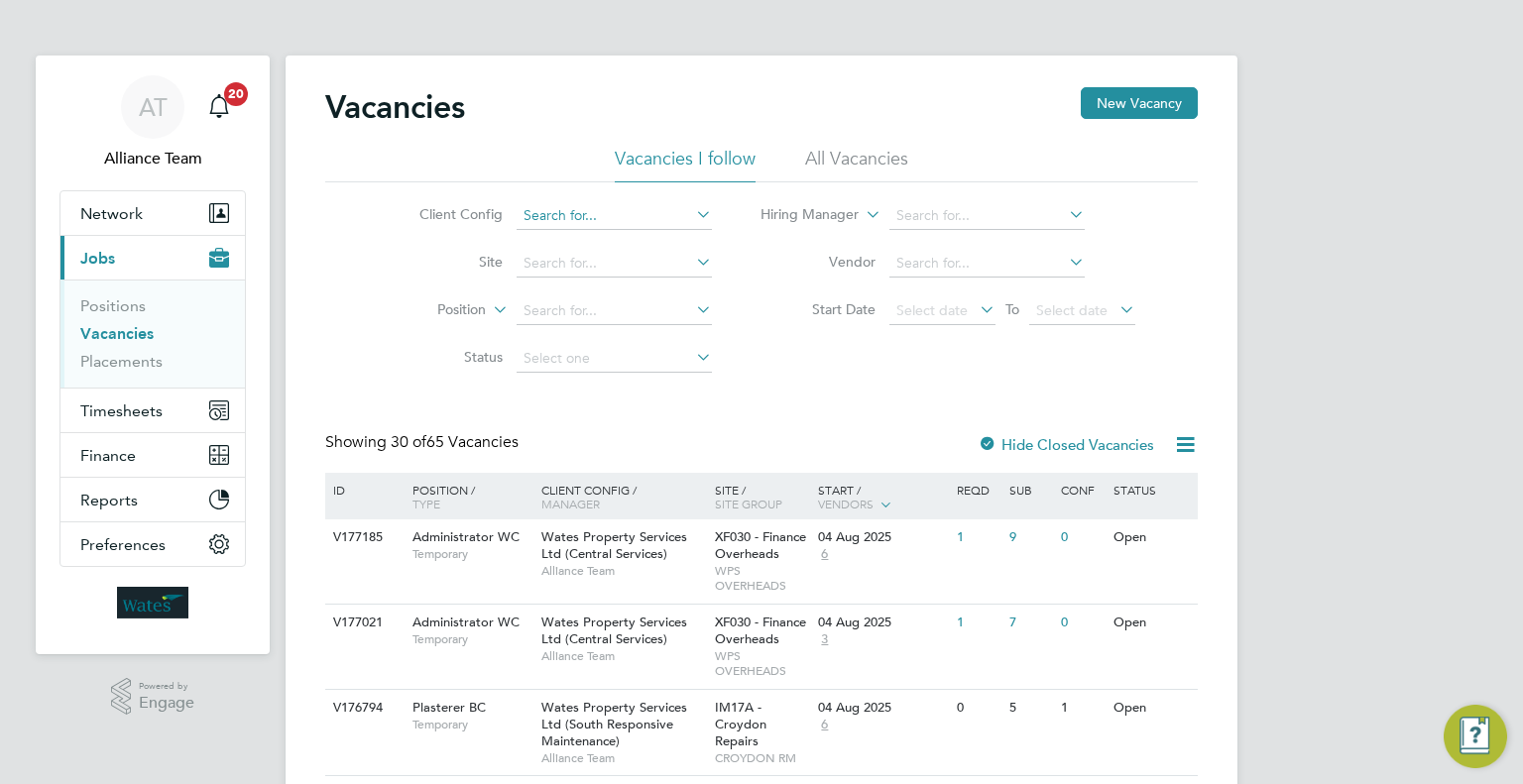 click 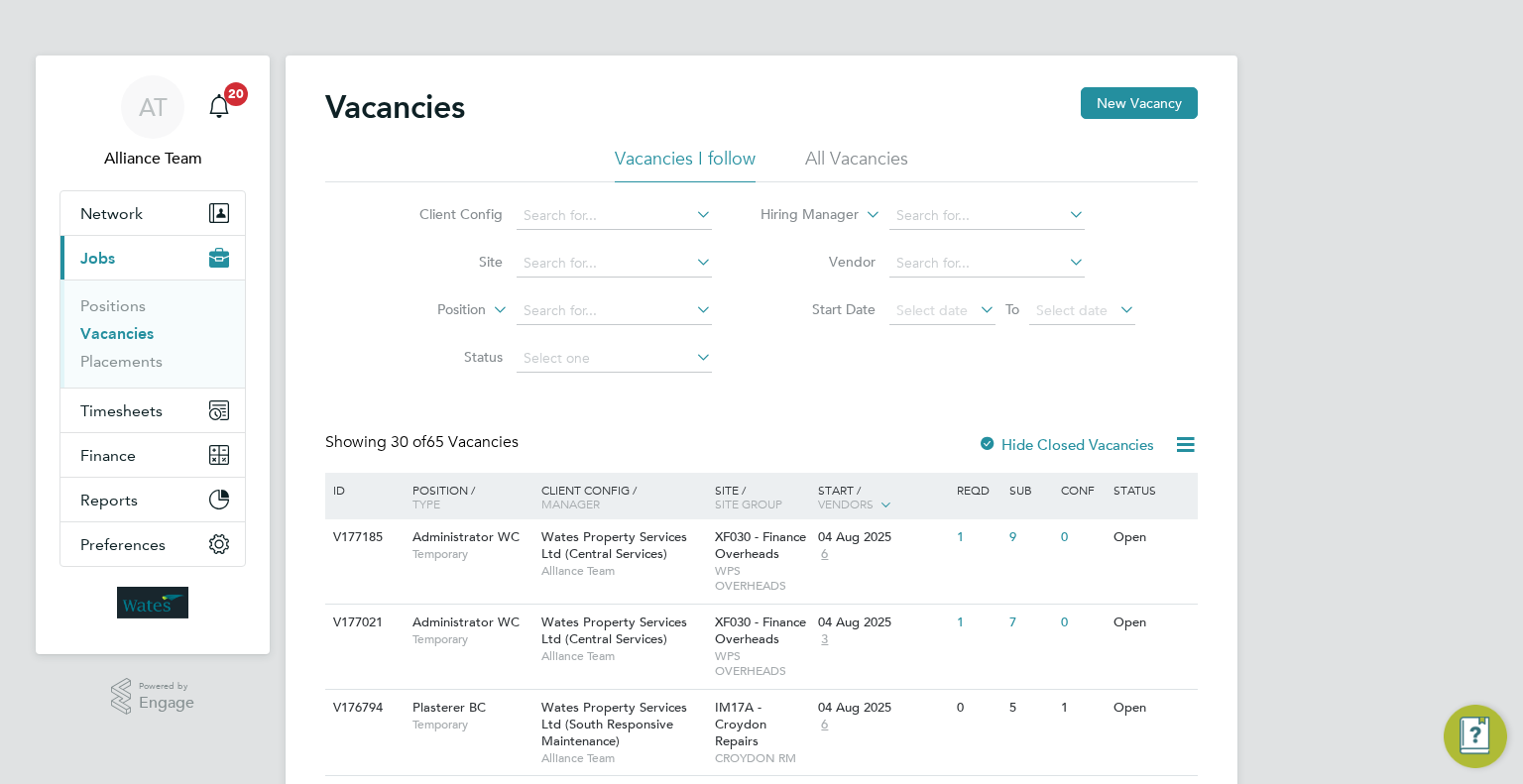 click on "Wates Property Services Ltd (Facilities Management)" 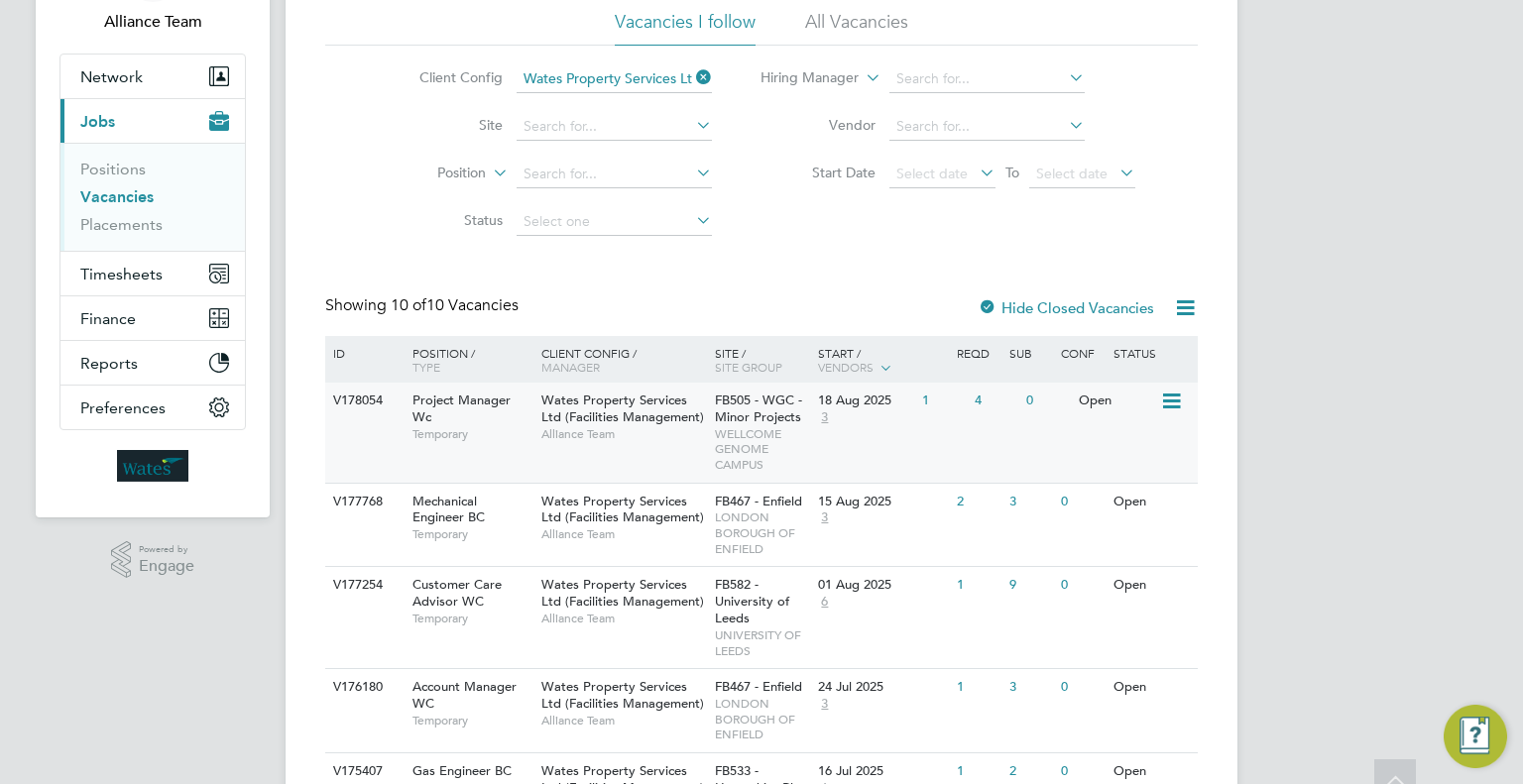 scroll, scrollTop: 139, scrollLeft: 0, axis: vertical 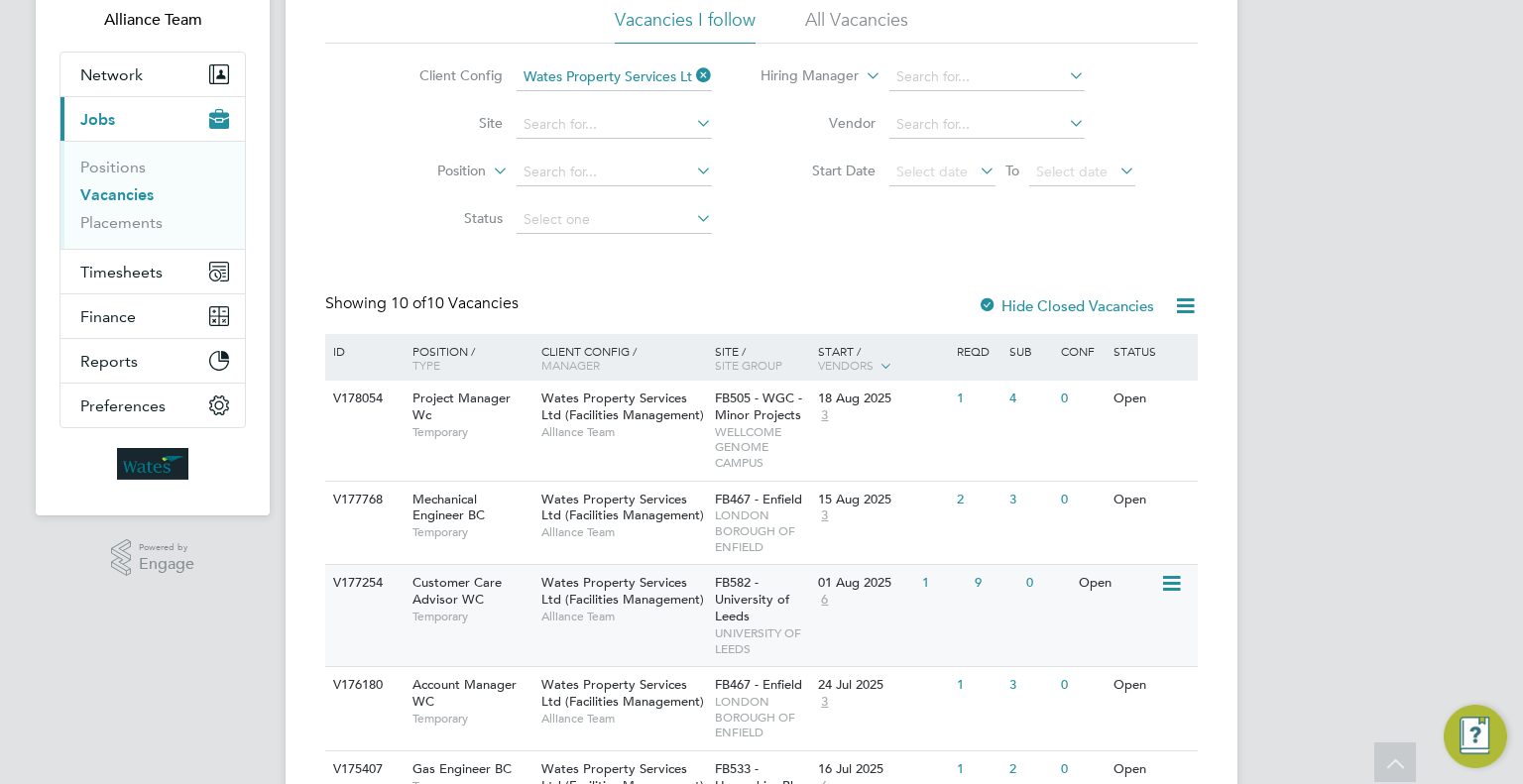 click on "Alliance Team" 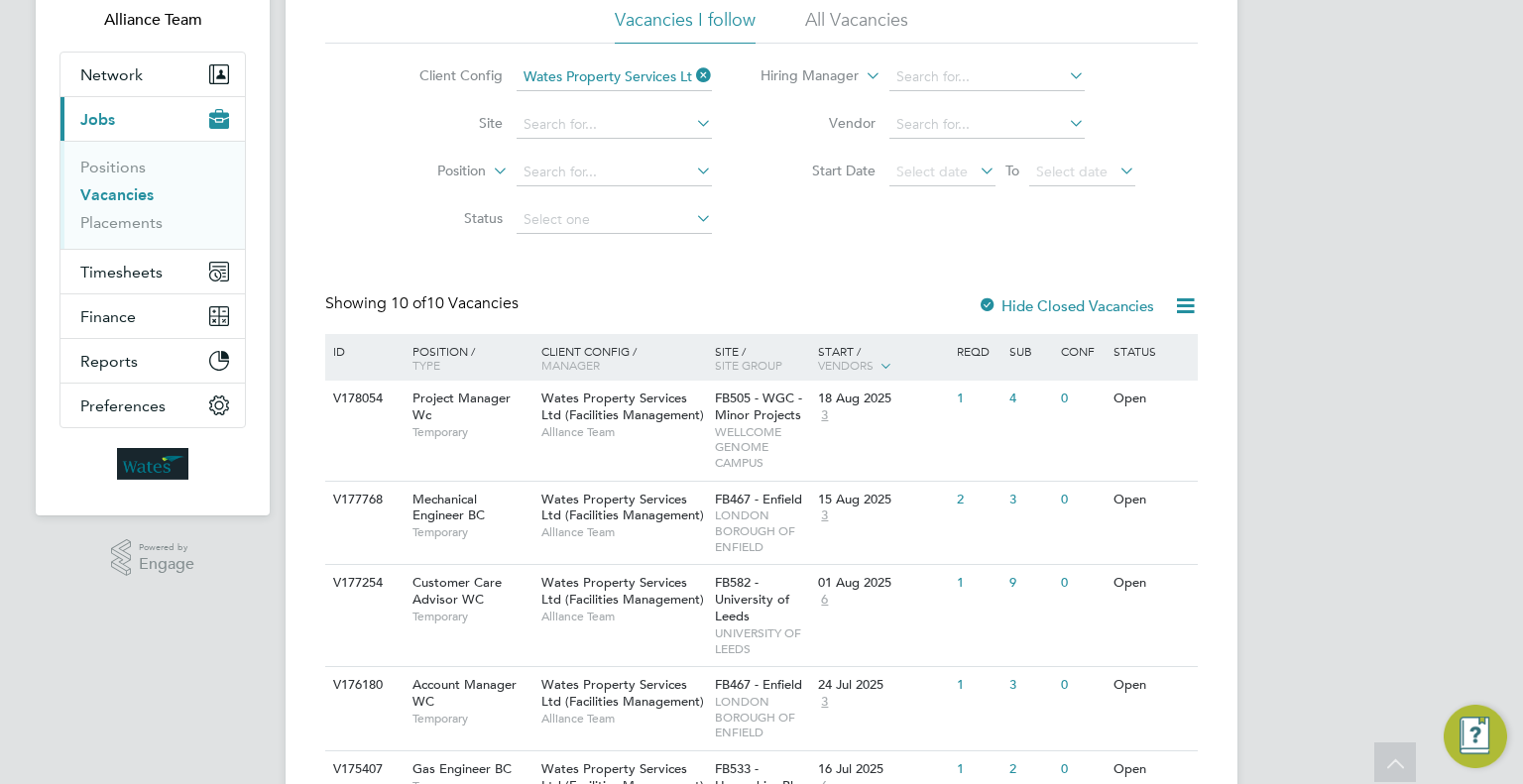 click on "Client Config   Wates Property Services Ltd (Facilities Management)" 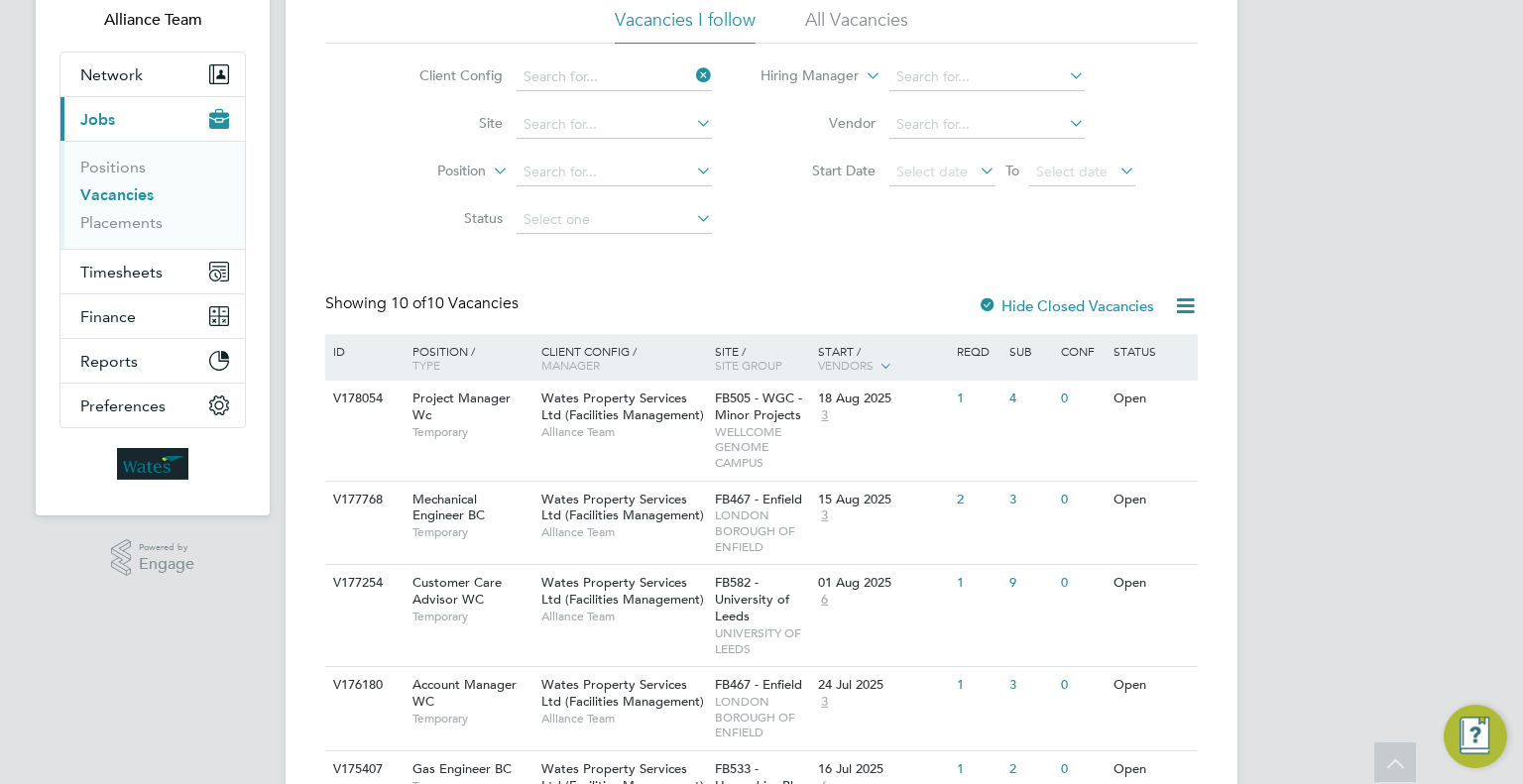 scroll, scrollTop: 0, scrollLeft: 0, axis: both 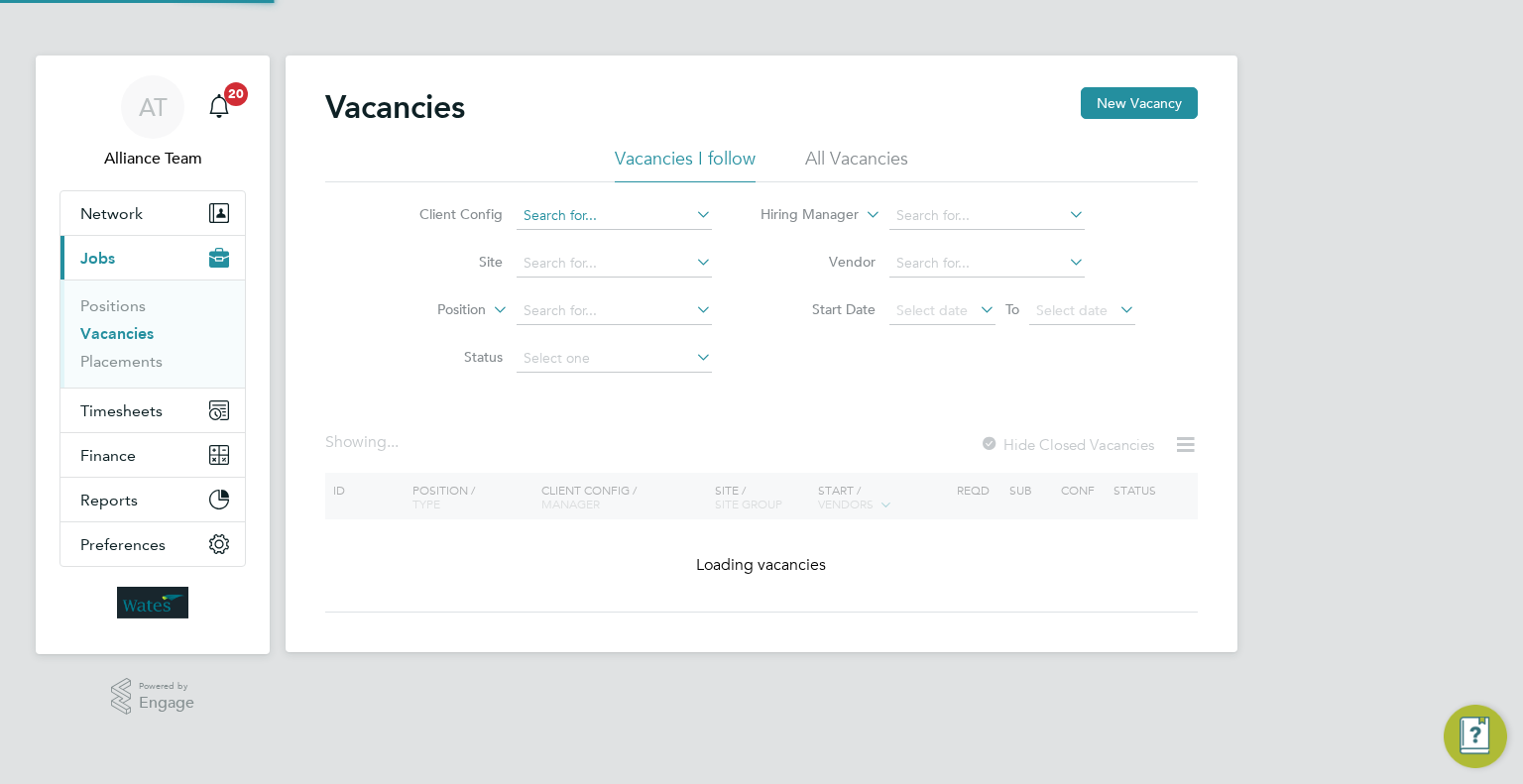 click 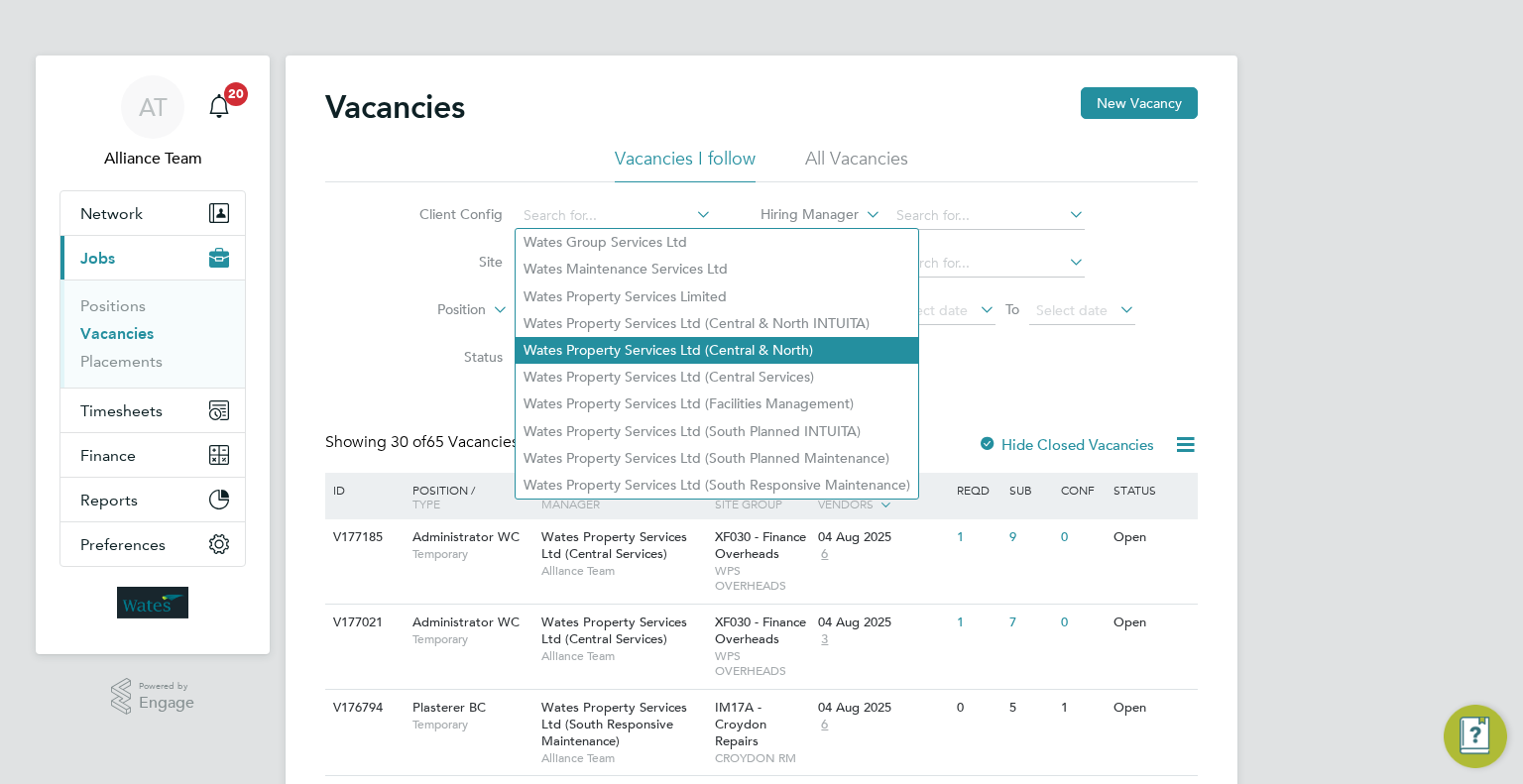 click on "Wates Property Services Ltd (Central & North)" 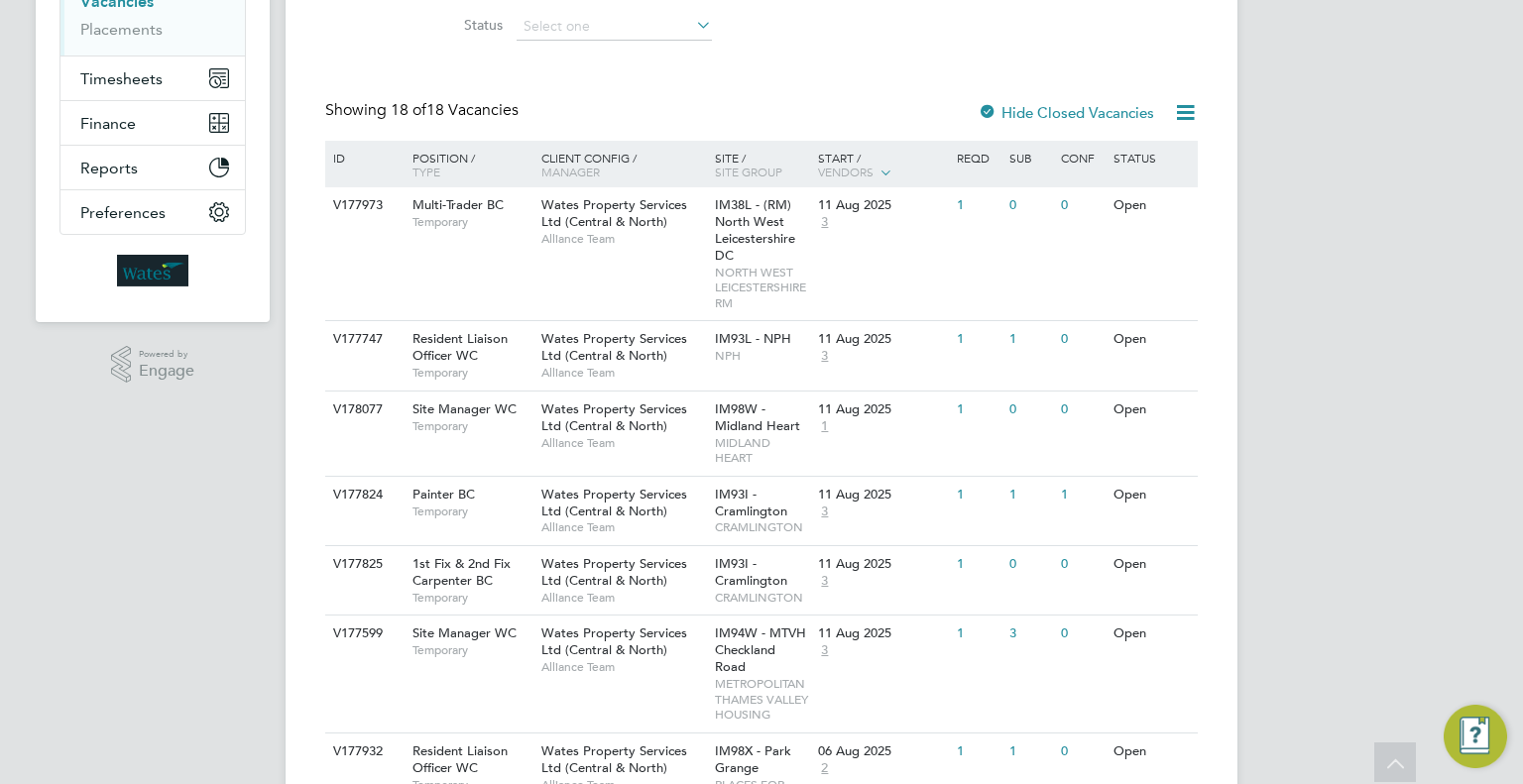 scroll, scrollTop: 333, scrollLeft: 0, axis: vertical 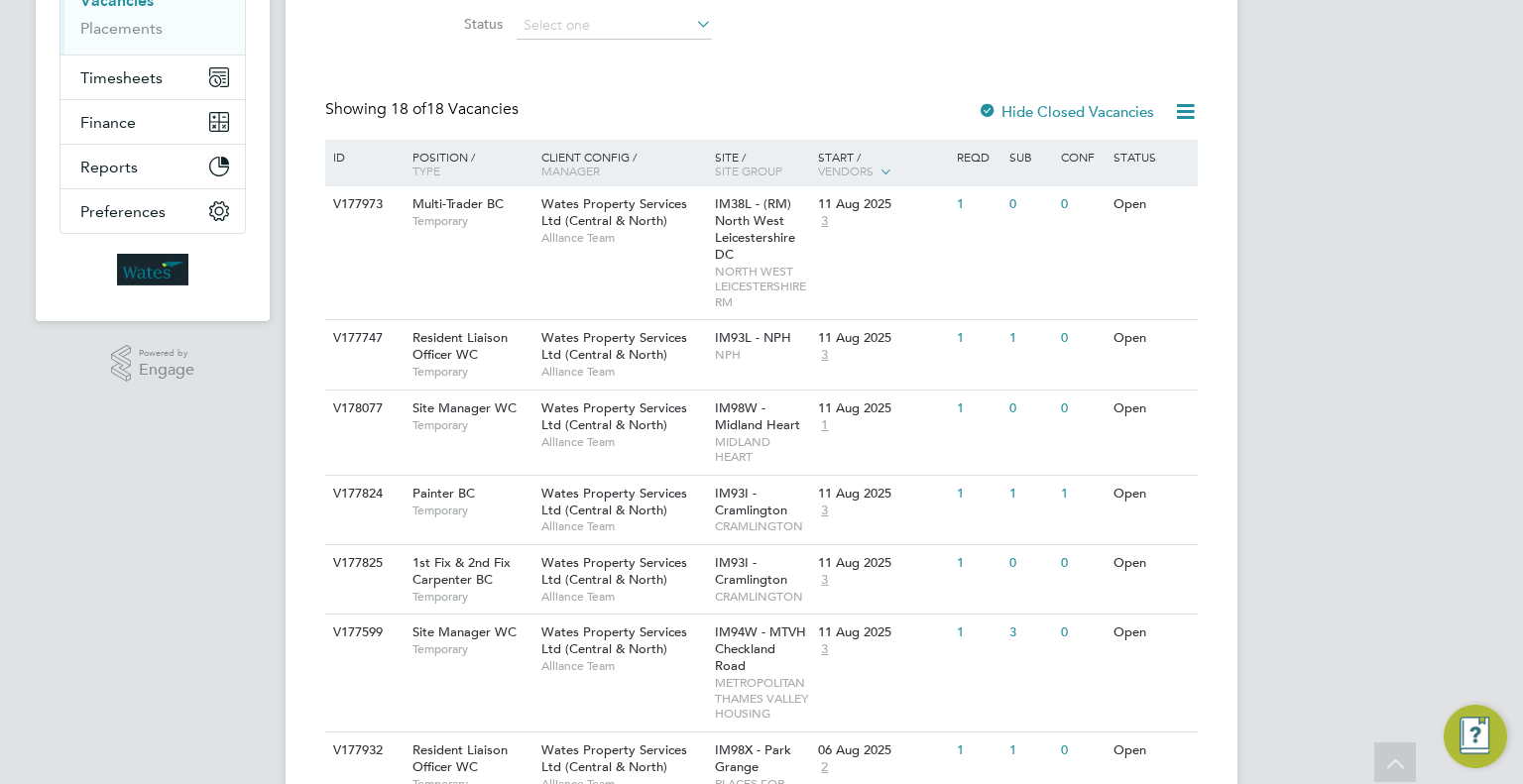 click on "Client Config / Manager" 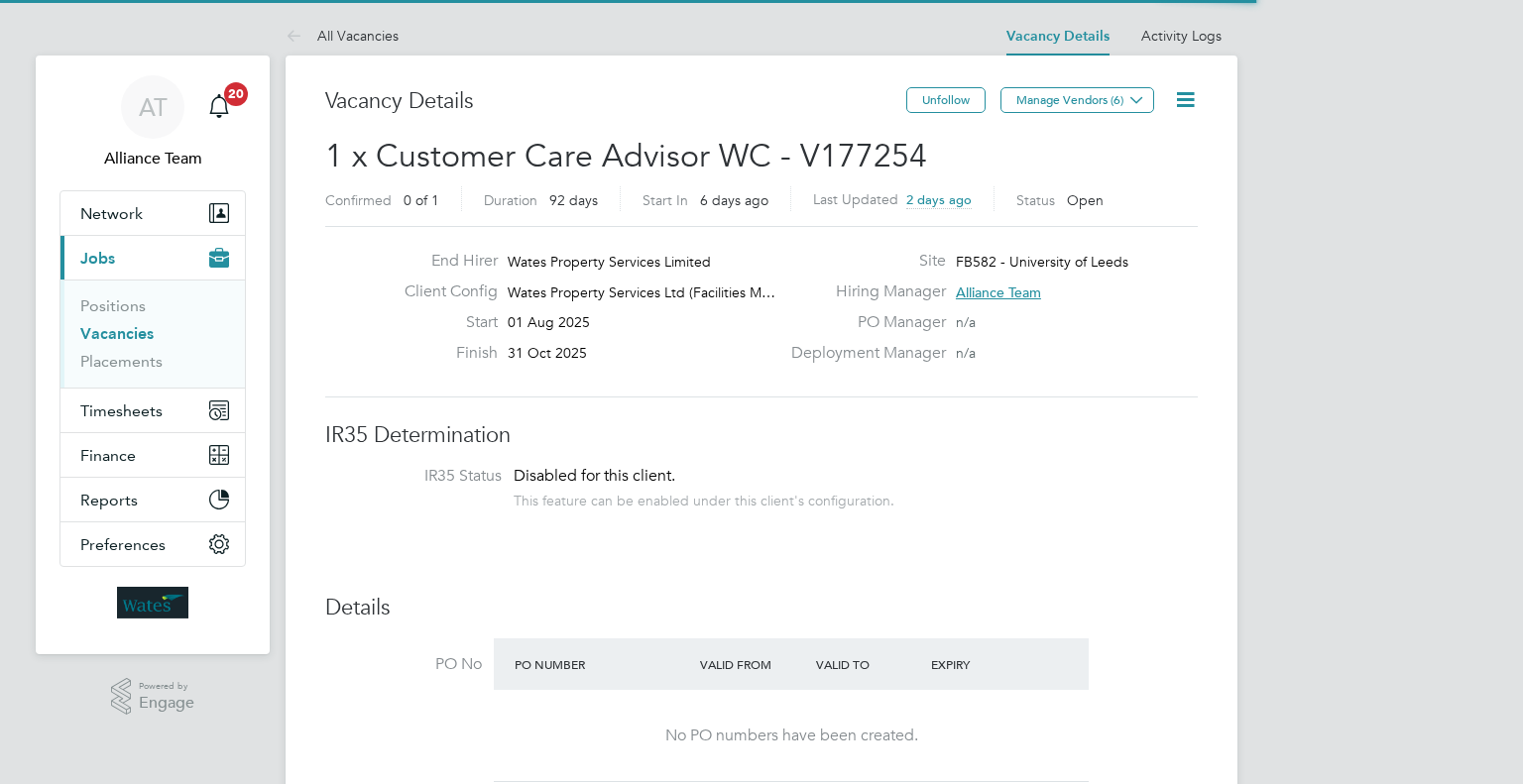 scroll, scrollTop: 321, scrollLeft: 0, axis: vertical 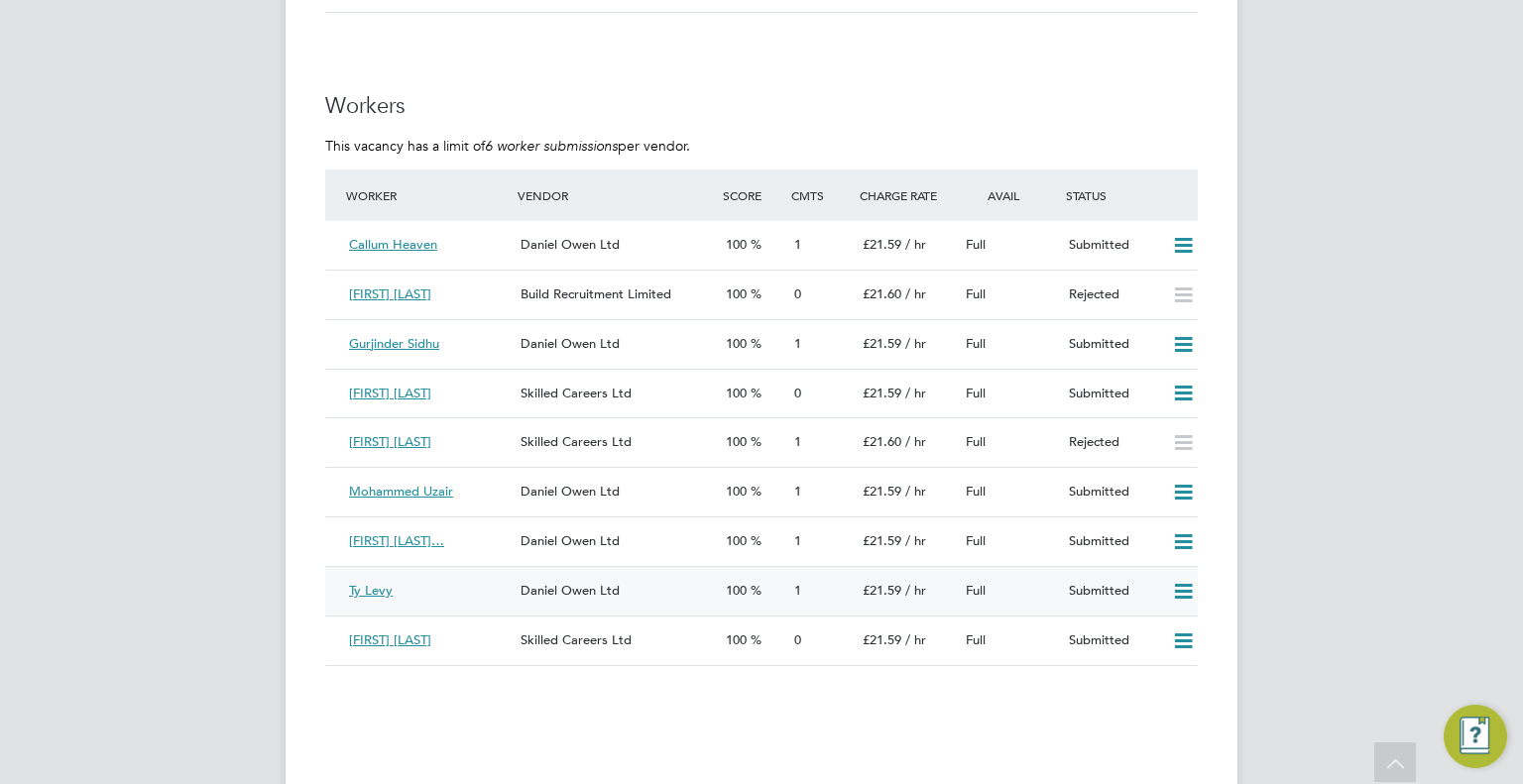 click 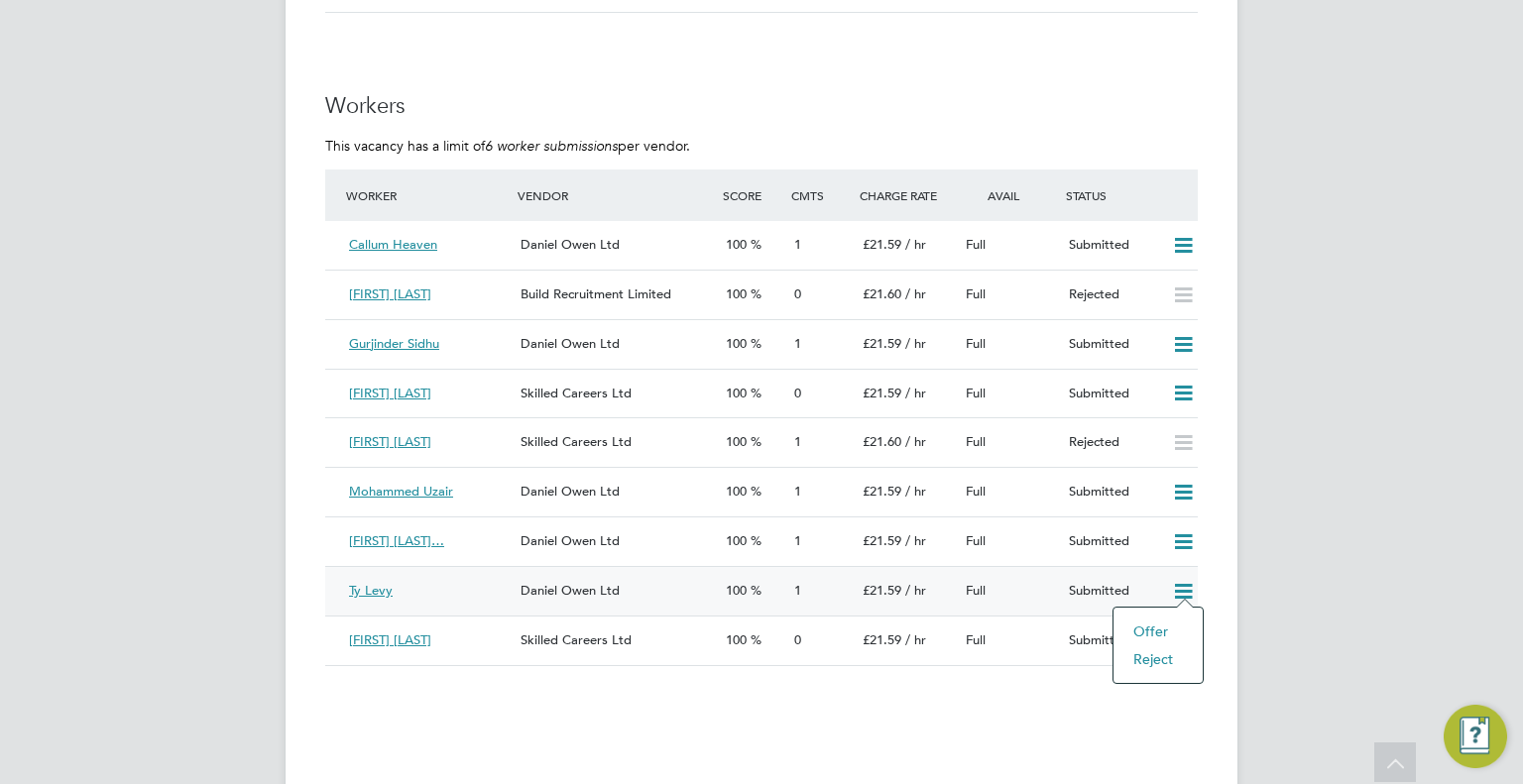 click on "Reject" 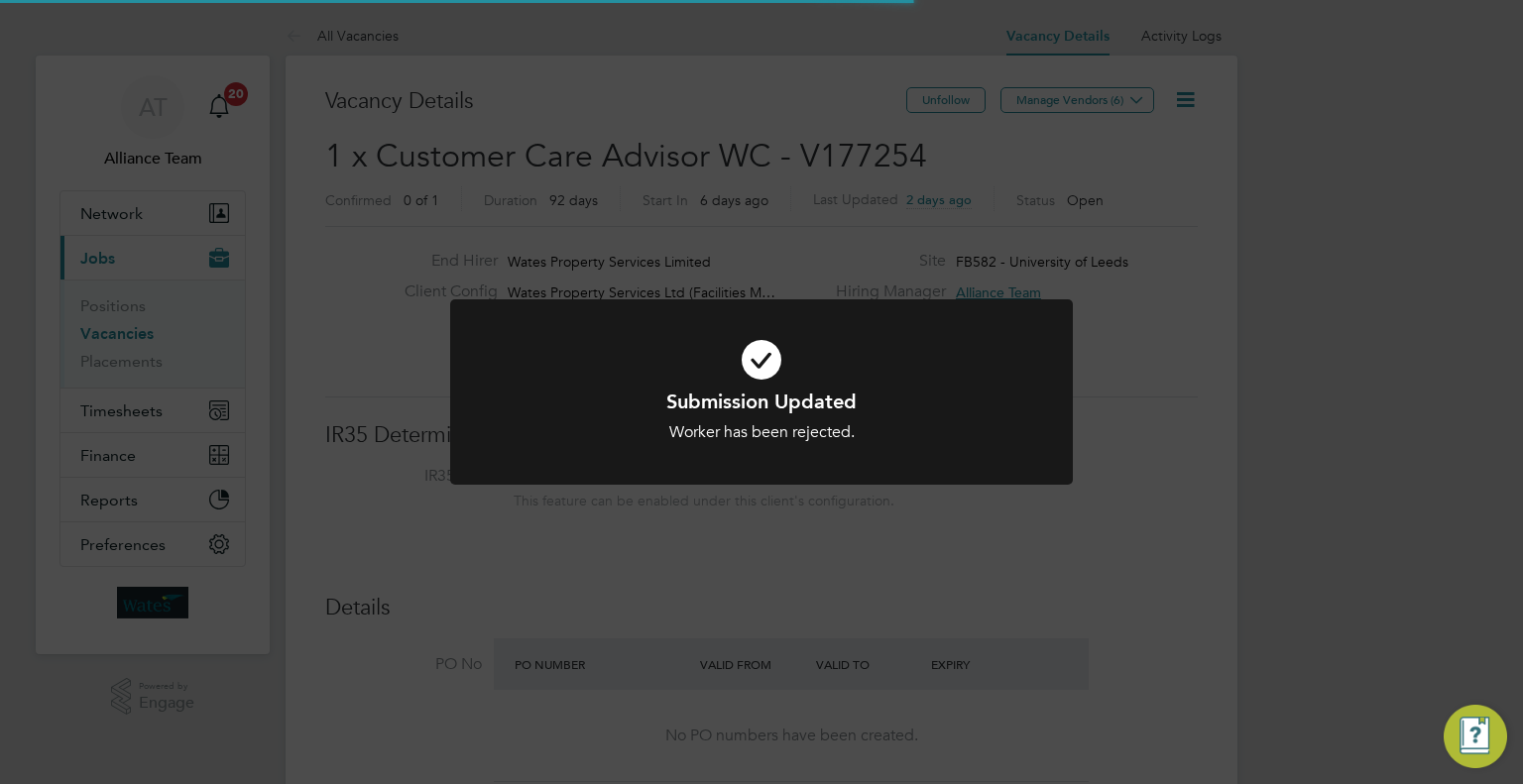 click on "Submission Updated Worker has been rejected. Cancel Okay" 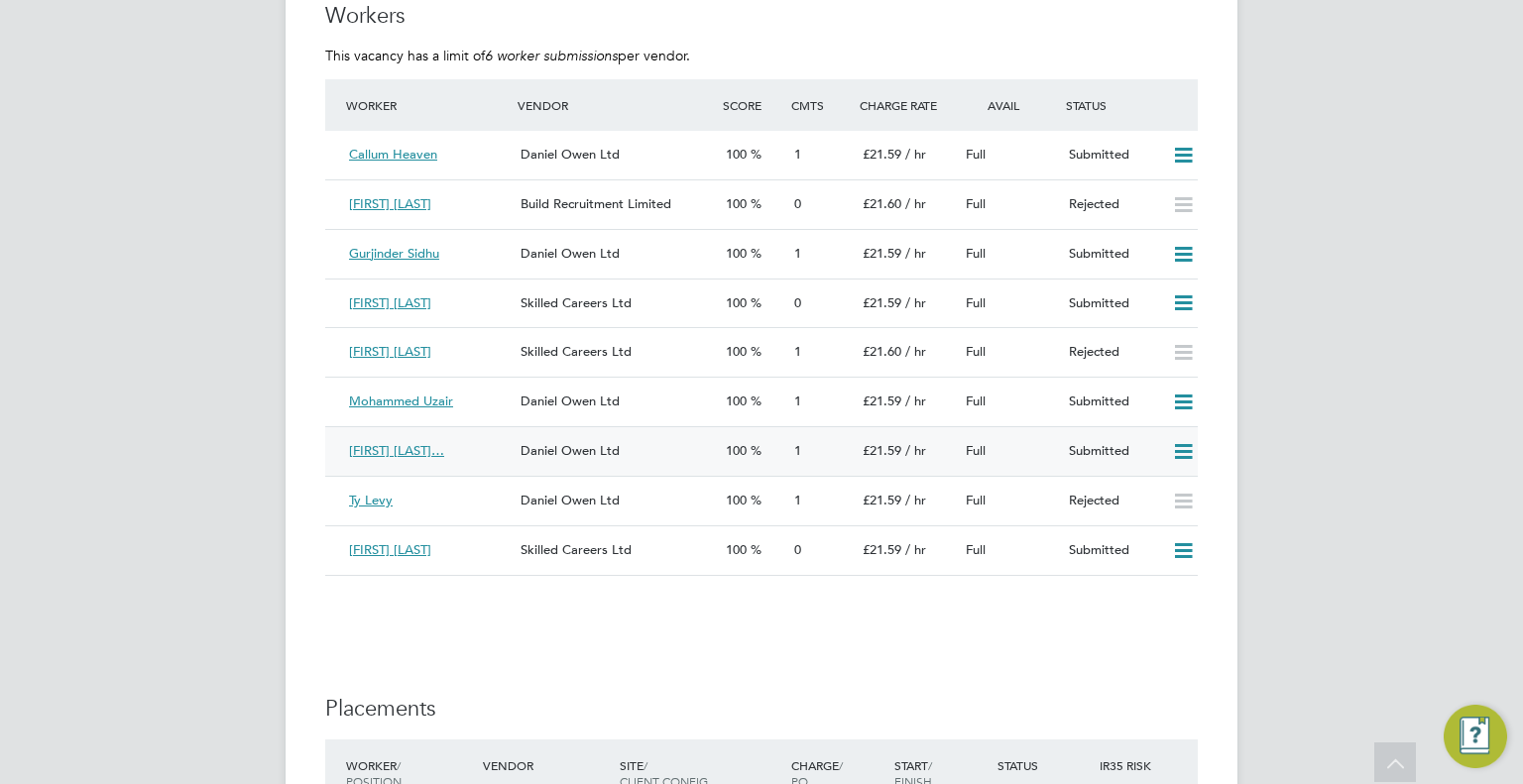 click 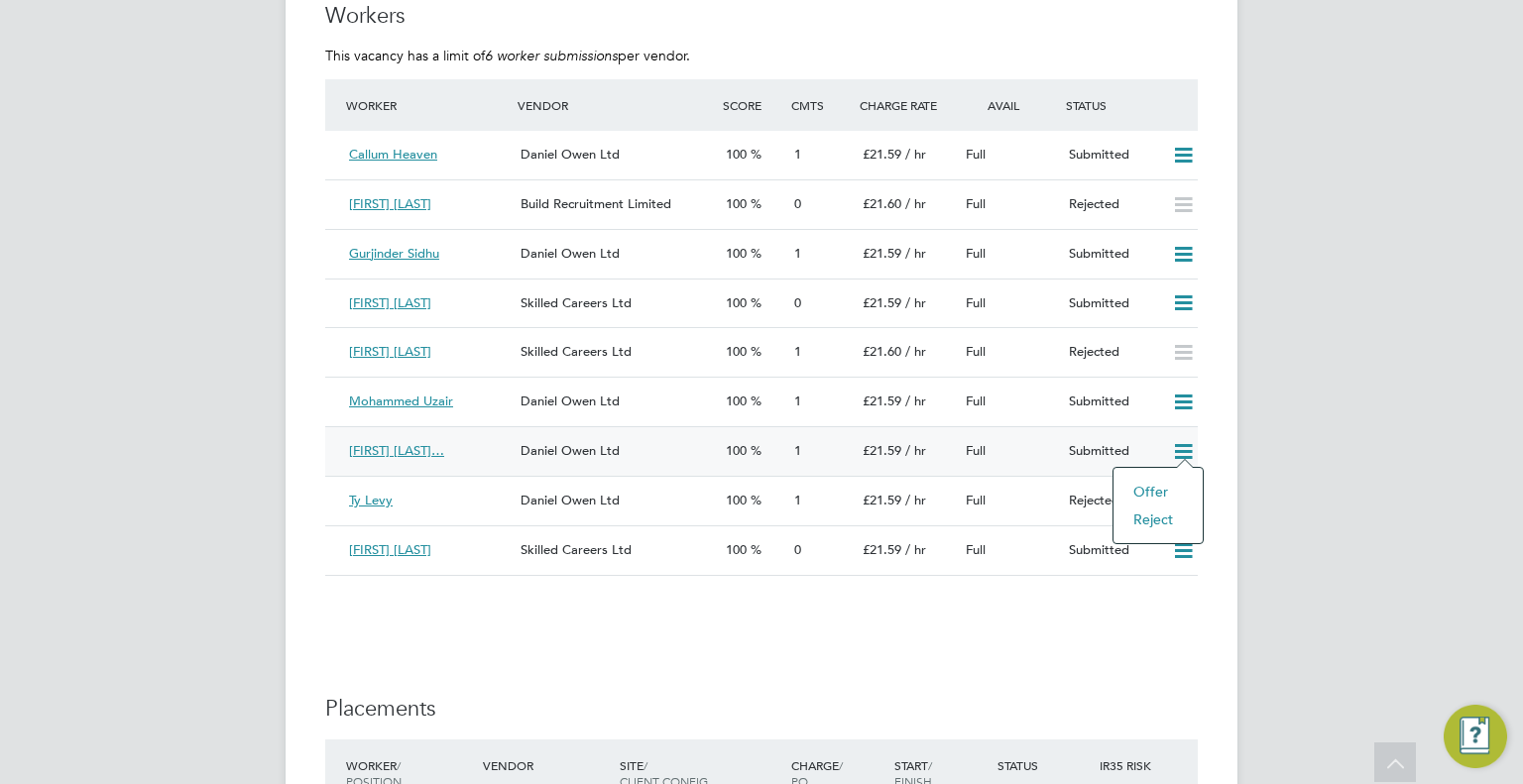 click on "Reject" 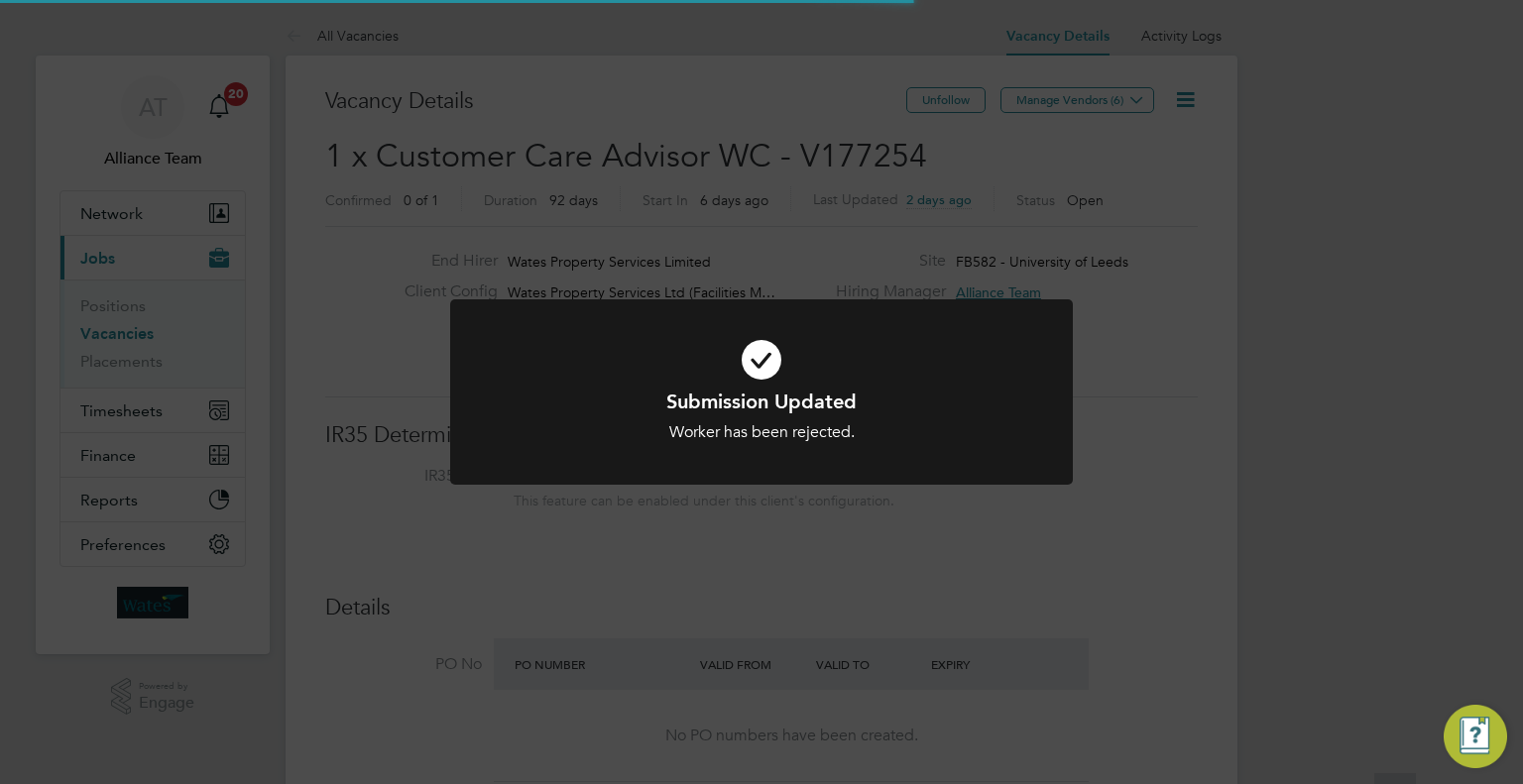 click on "Submission Updated Worker has been rejected. Cancel Okay" 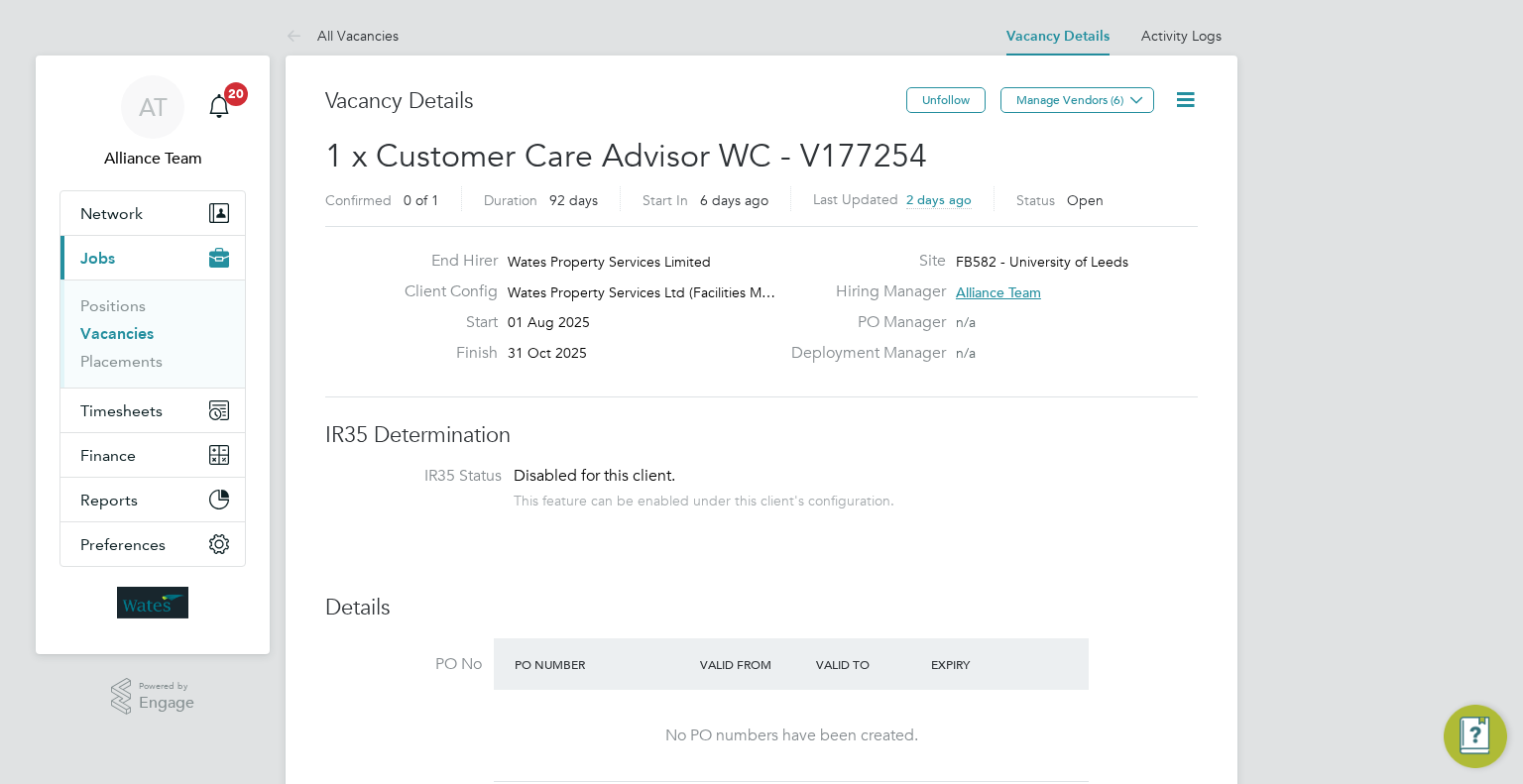 click on "Deployment Manager n/a" 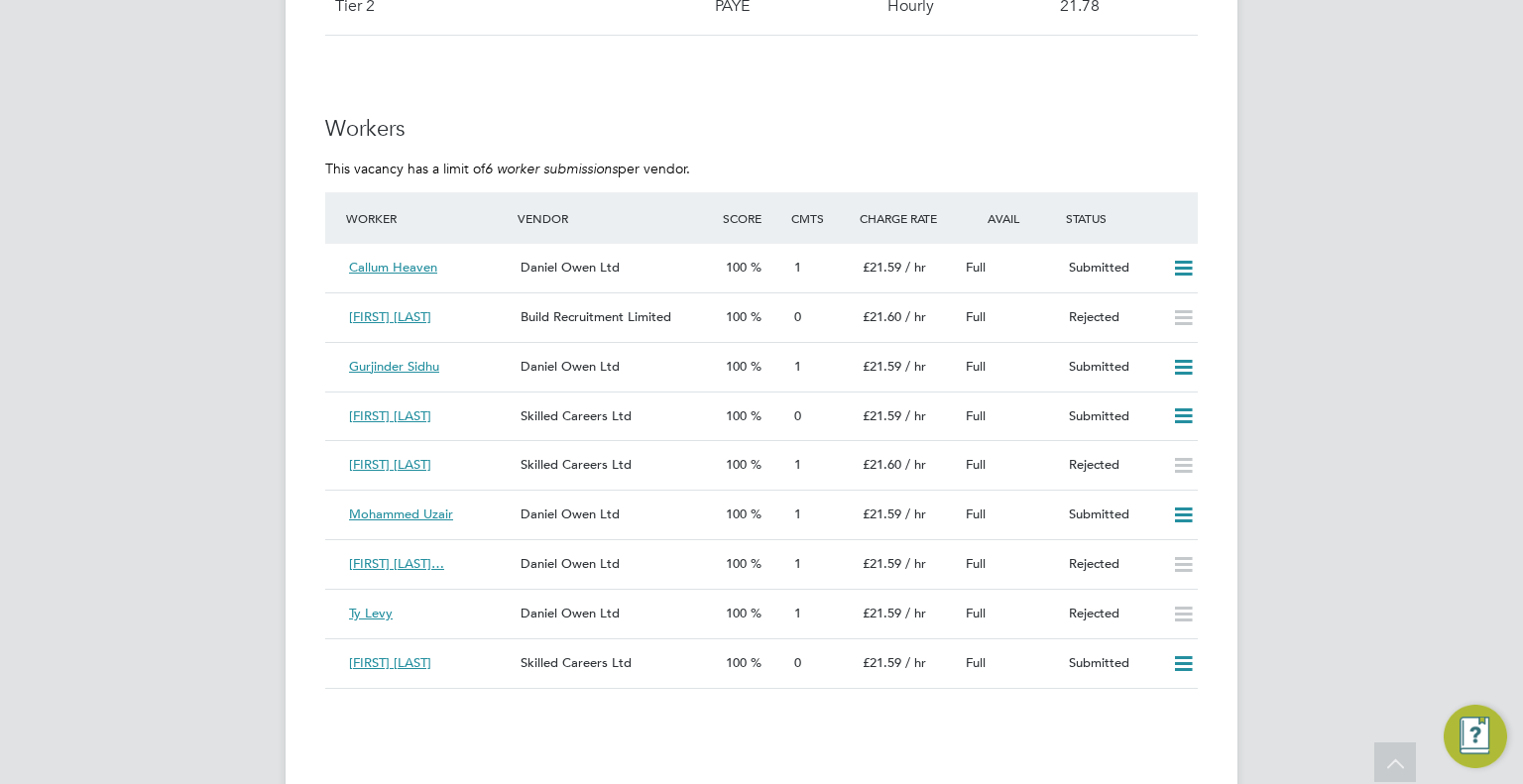 scroll, scrollTop: 2528, scrollLeft: 0, axis: vertical 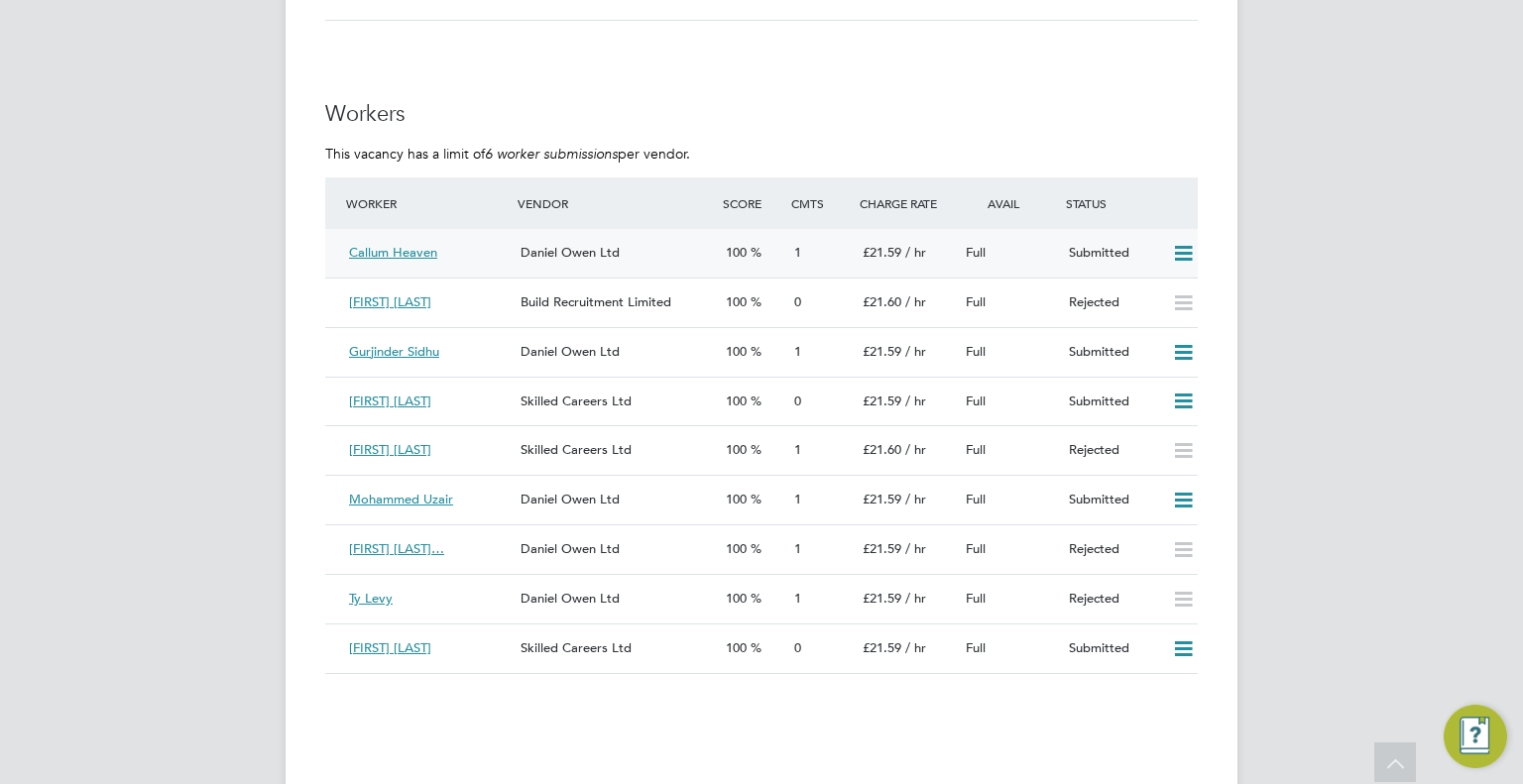 click 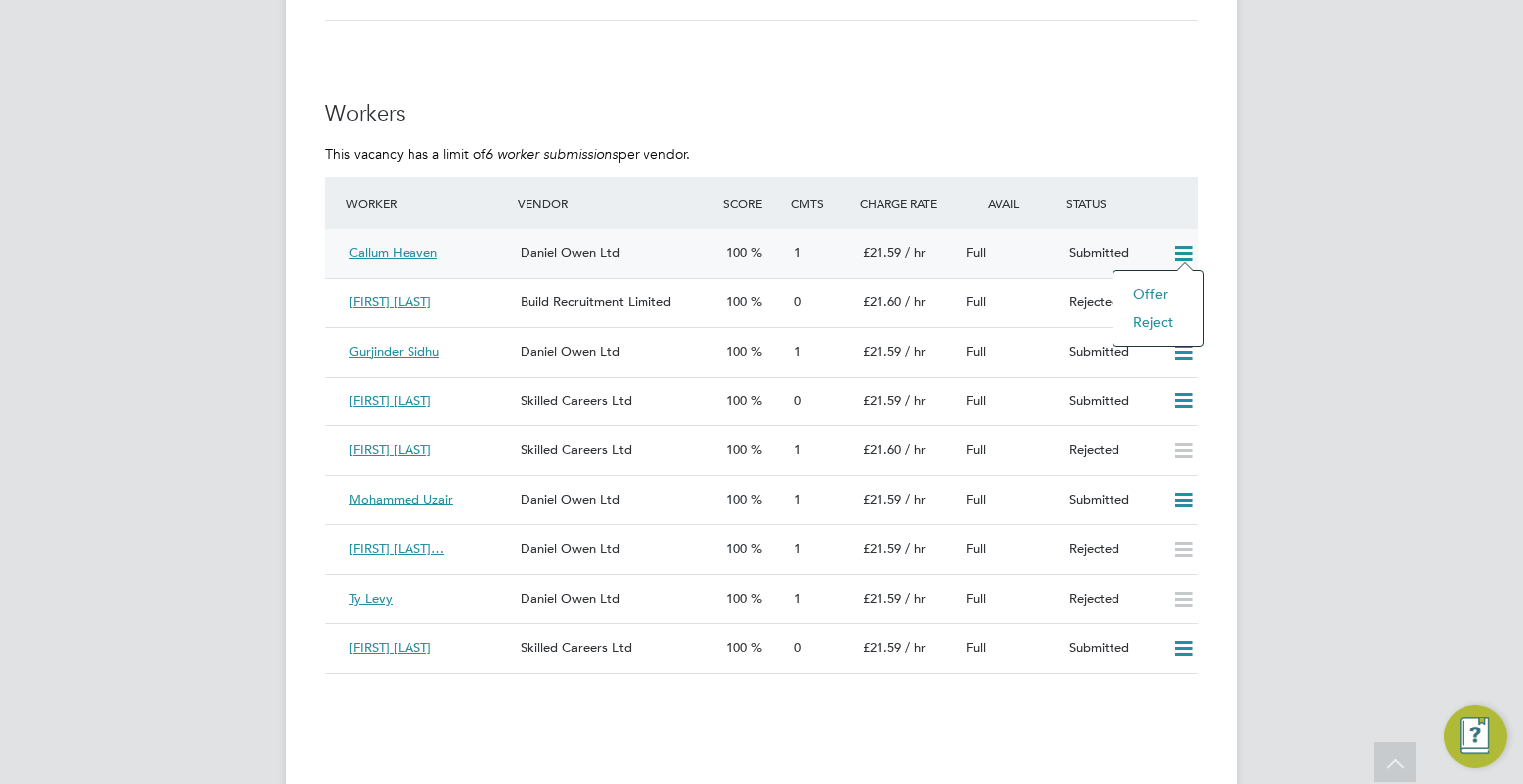 click on "Reject" 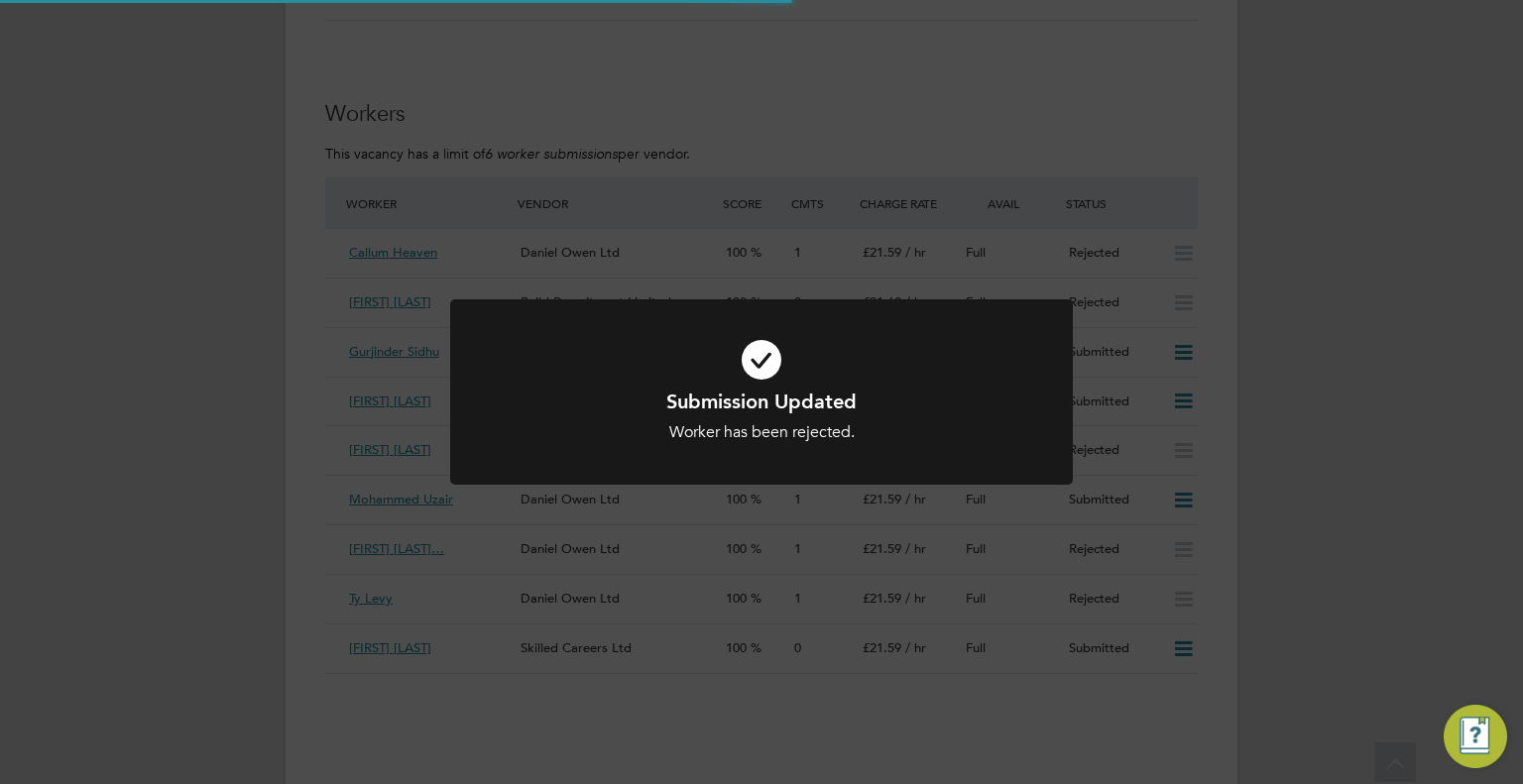 scroll, scrollTop: 0, scrollLeft: 0, axis: both 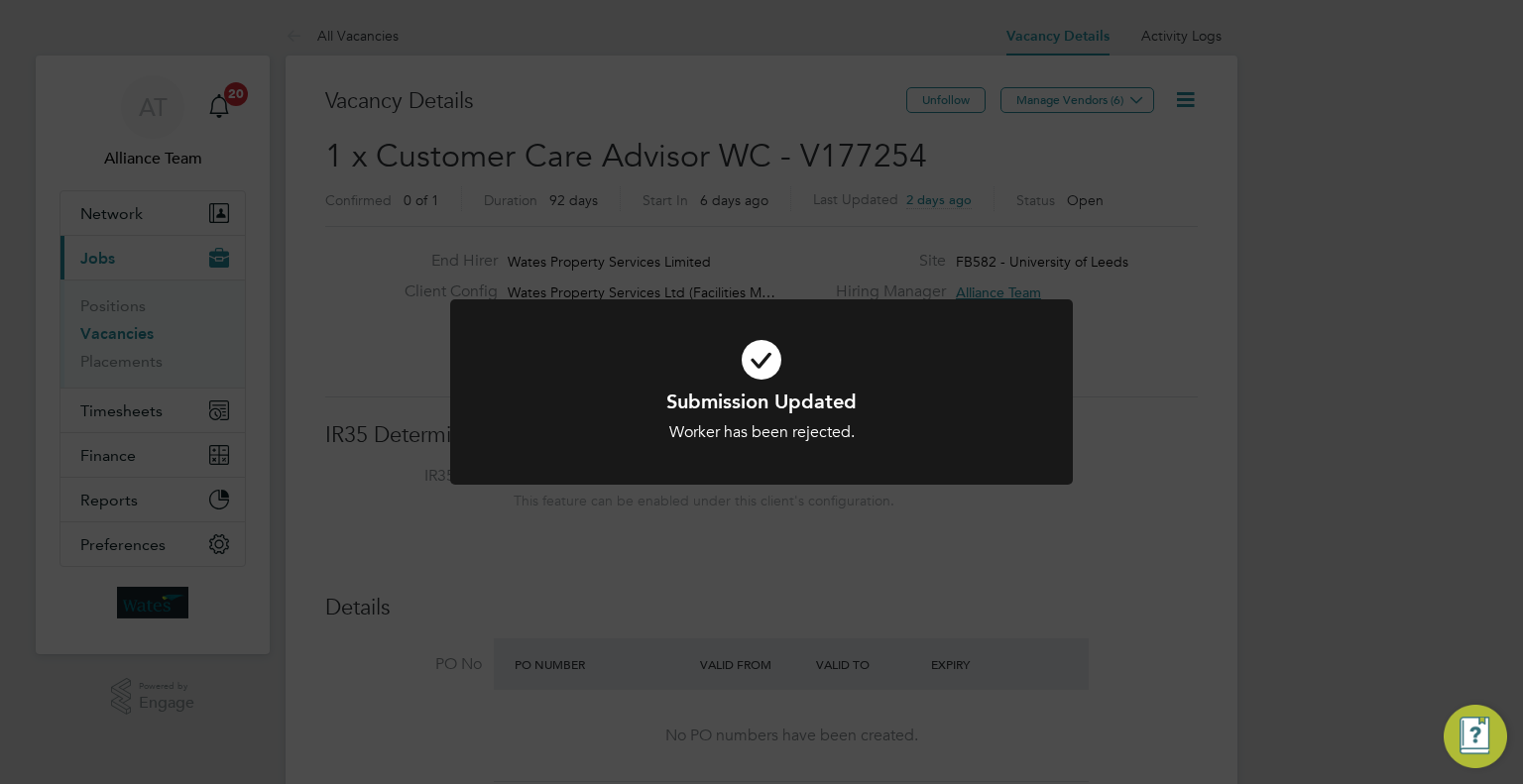 type 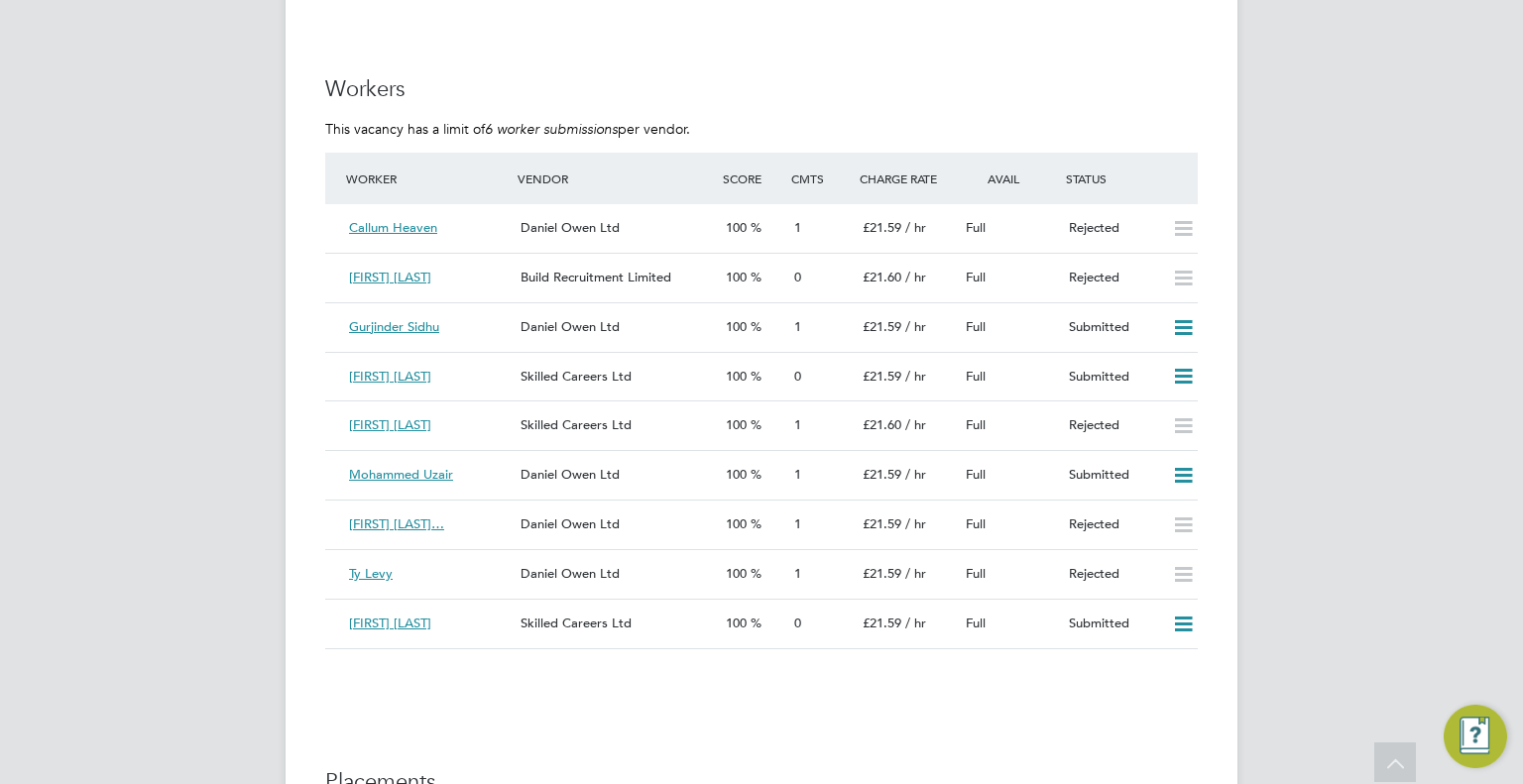 scroll, scrollTop: 2555, scrollLeft: 0, axis: vertical 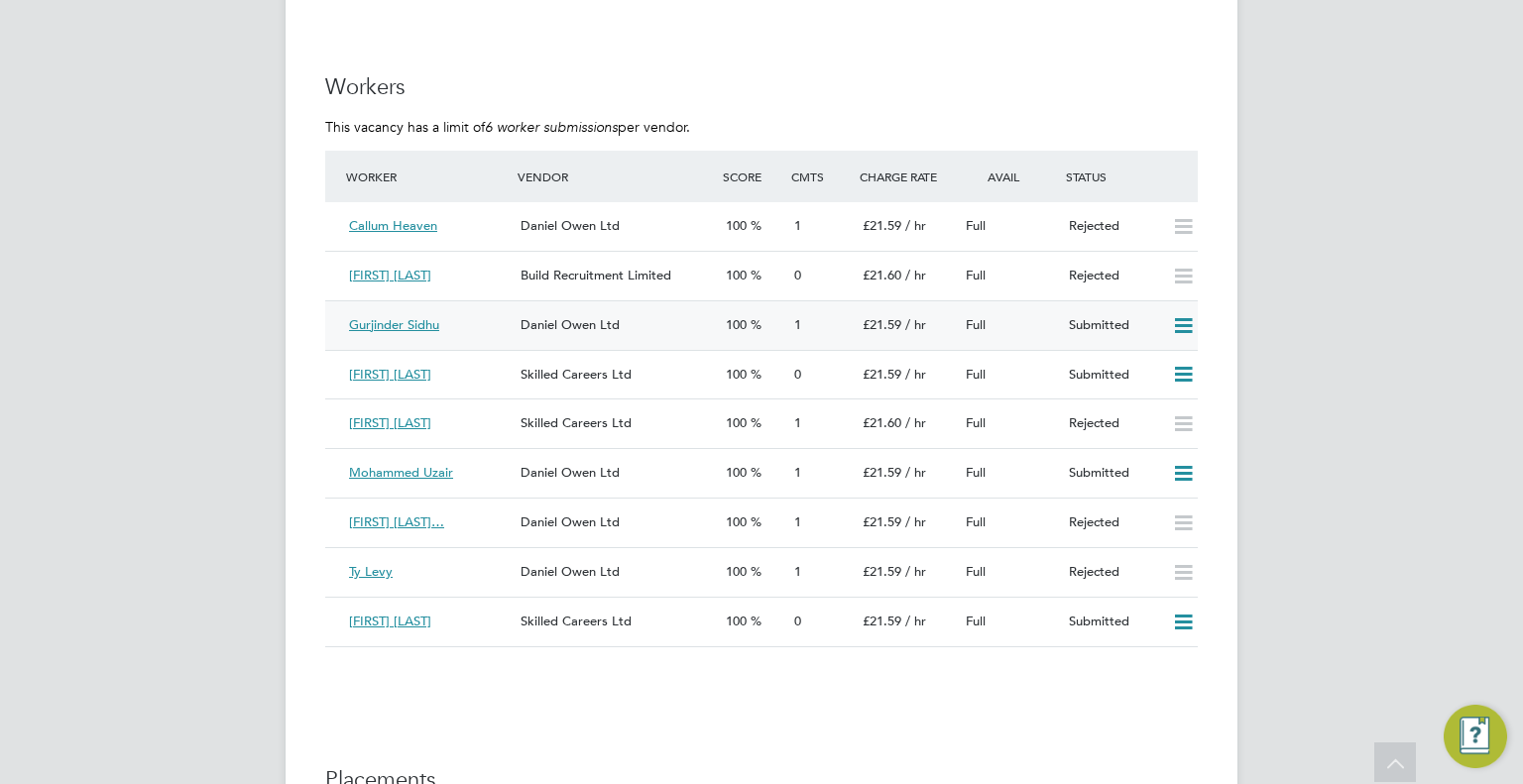 click 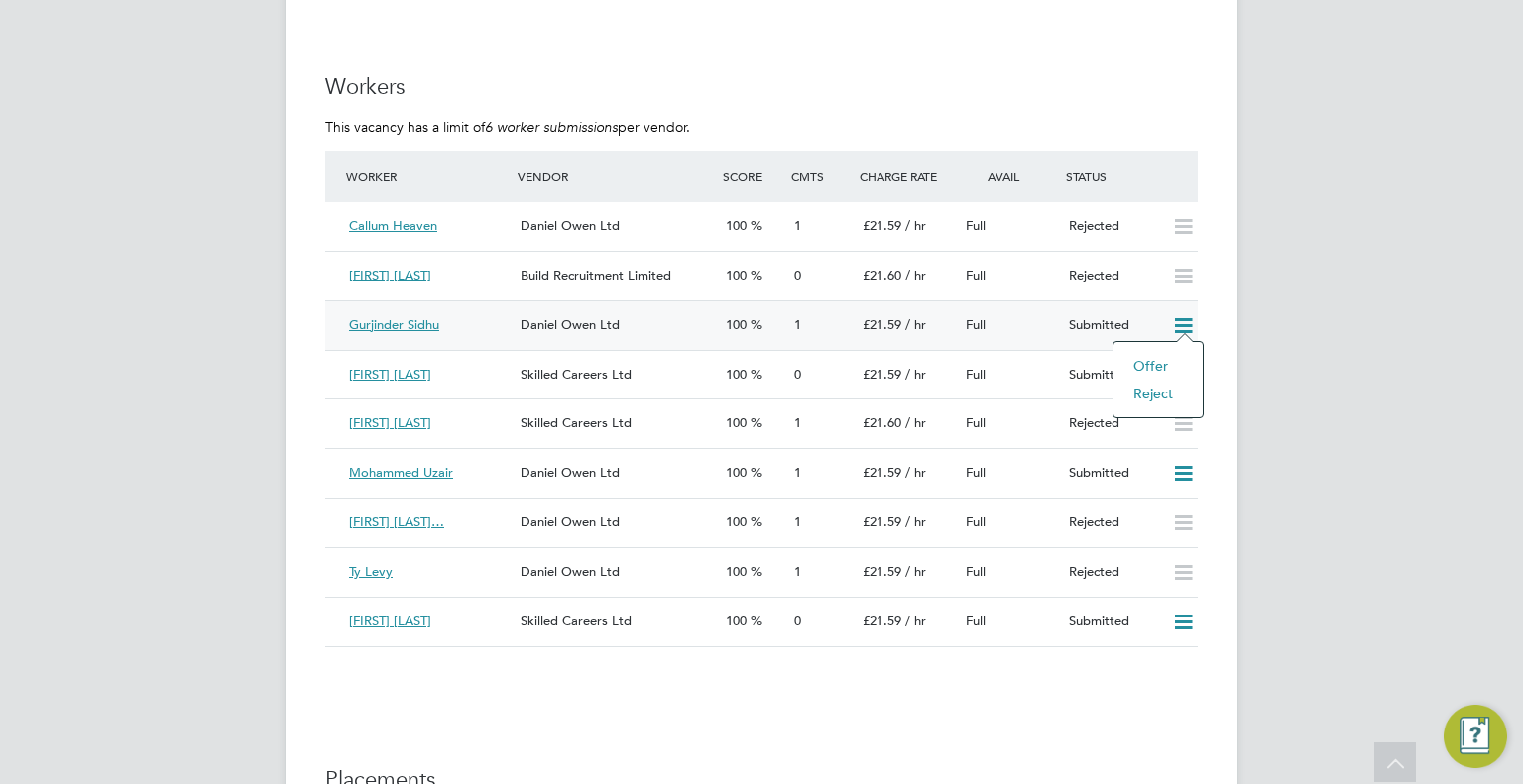 click on "Reject" 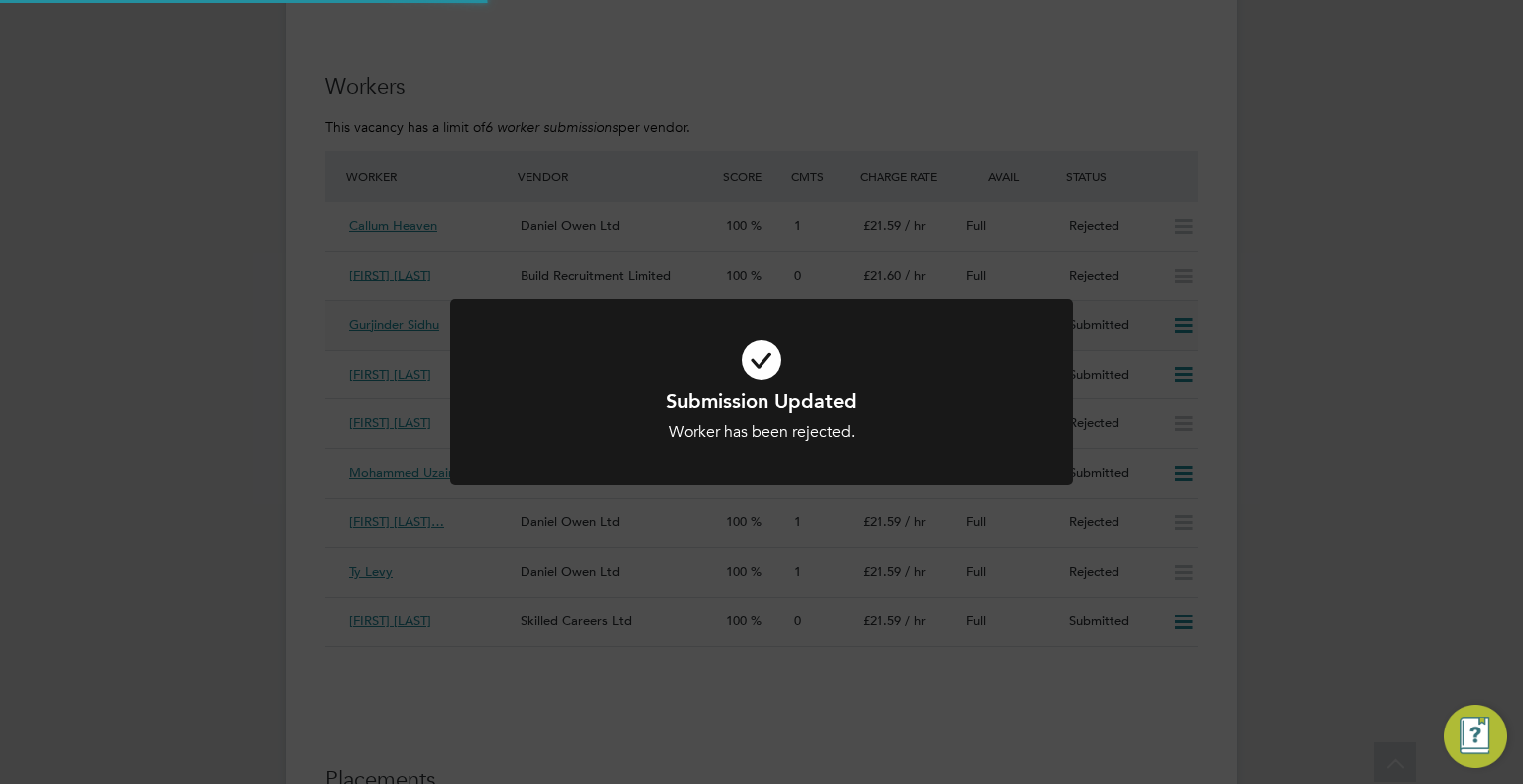 scroll, scrollTop: 0, scrollLeft: 0, axis: both 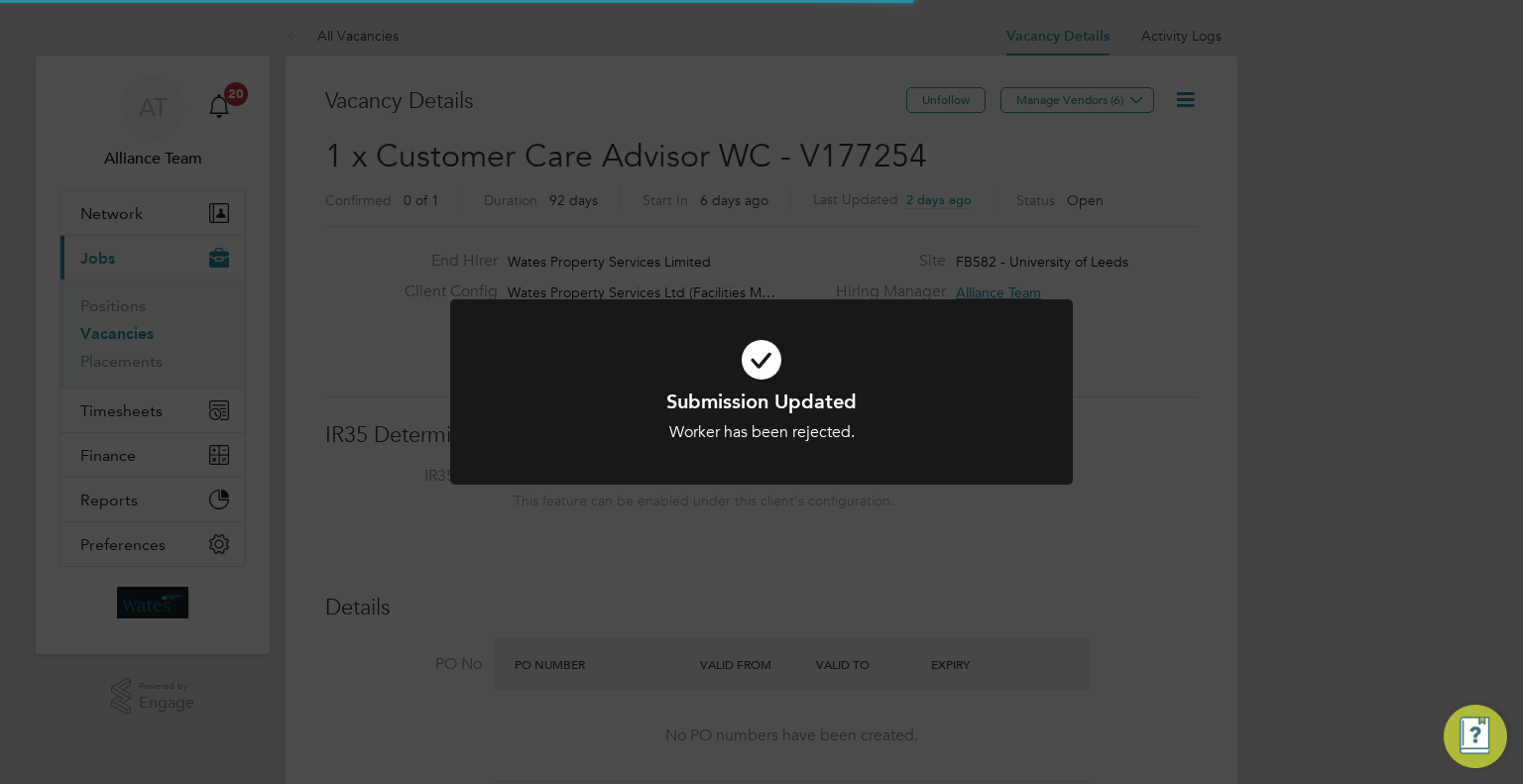 click on "Submission Updated Worker has been rejected. Cancel Okay" 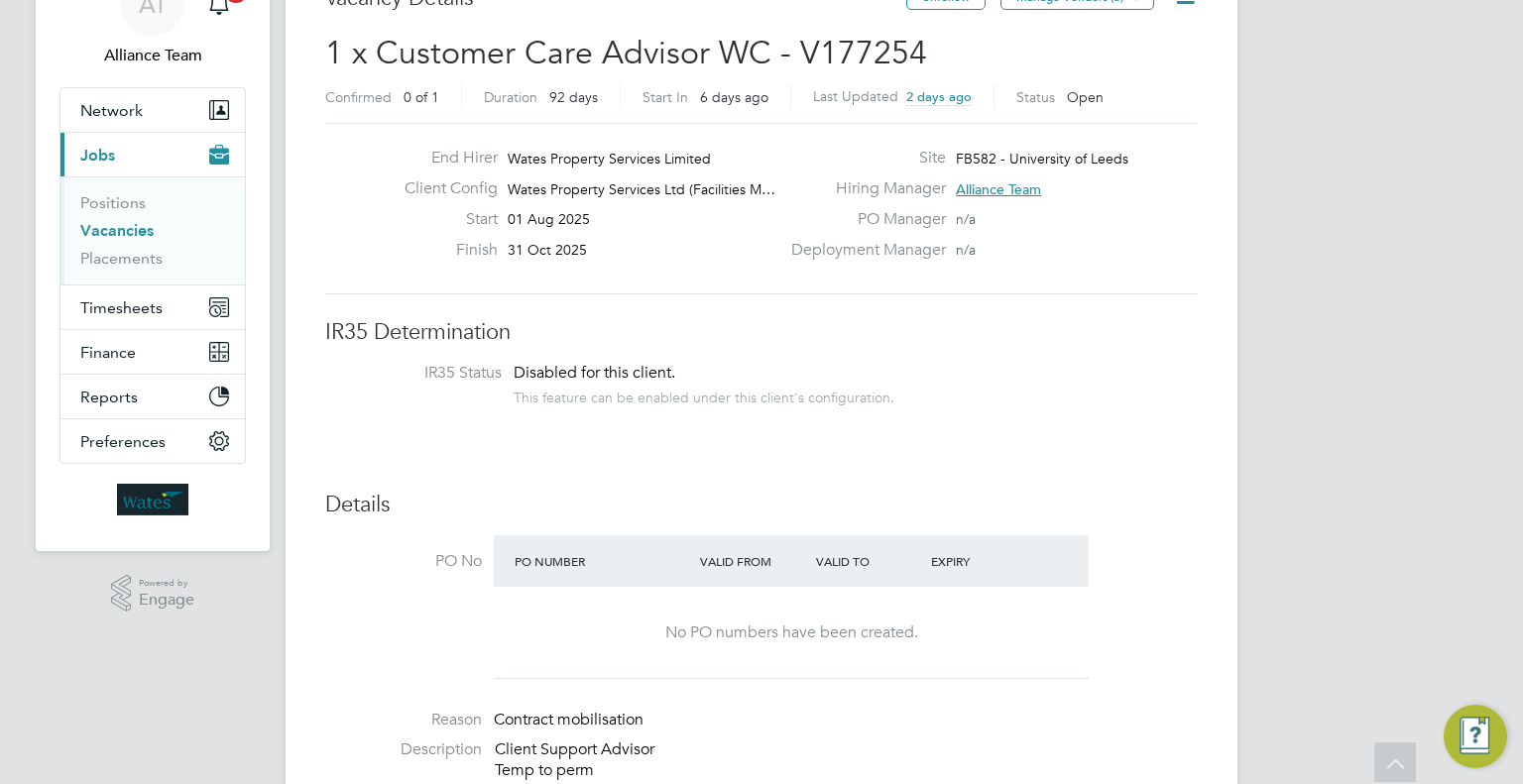 scroll, scrollTop: 0, scrollLeft: 0, axis: both 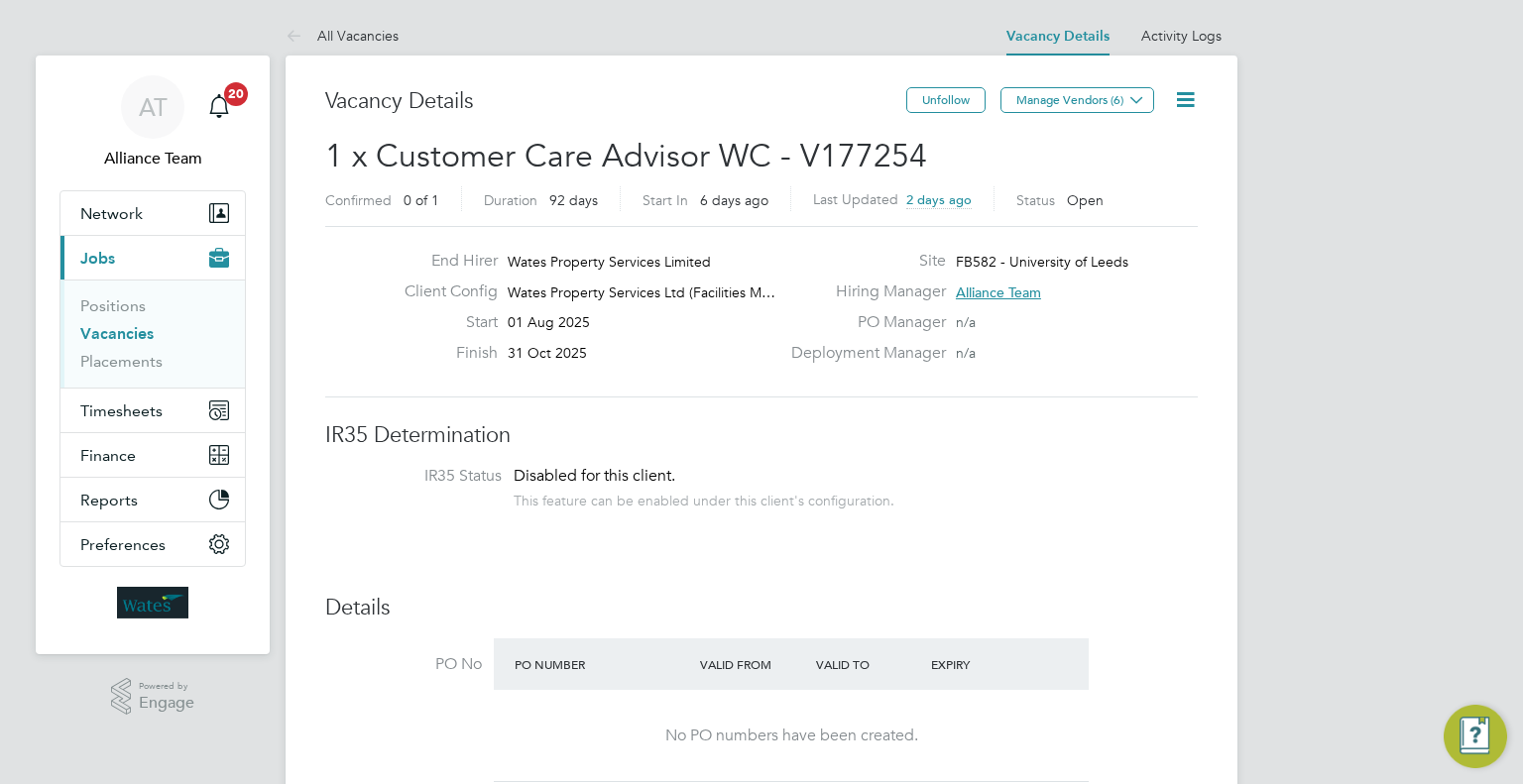 click on "Vacancies" at bounding box center (117, 333) 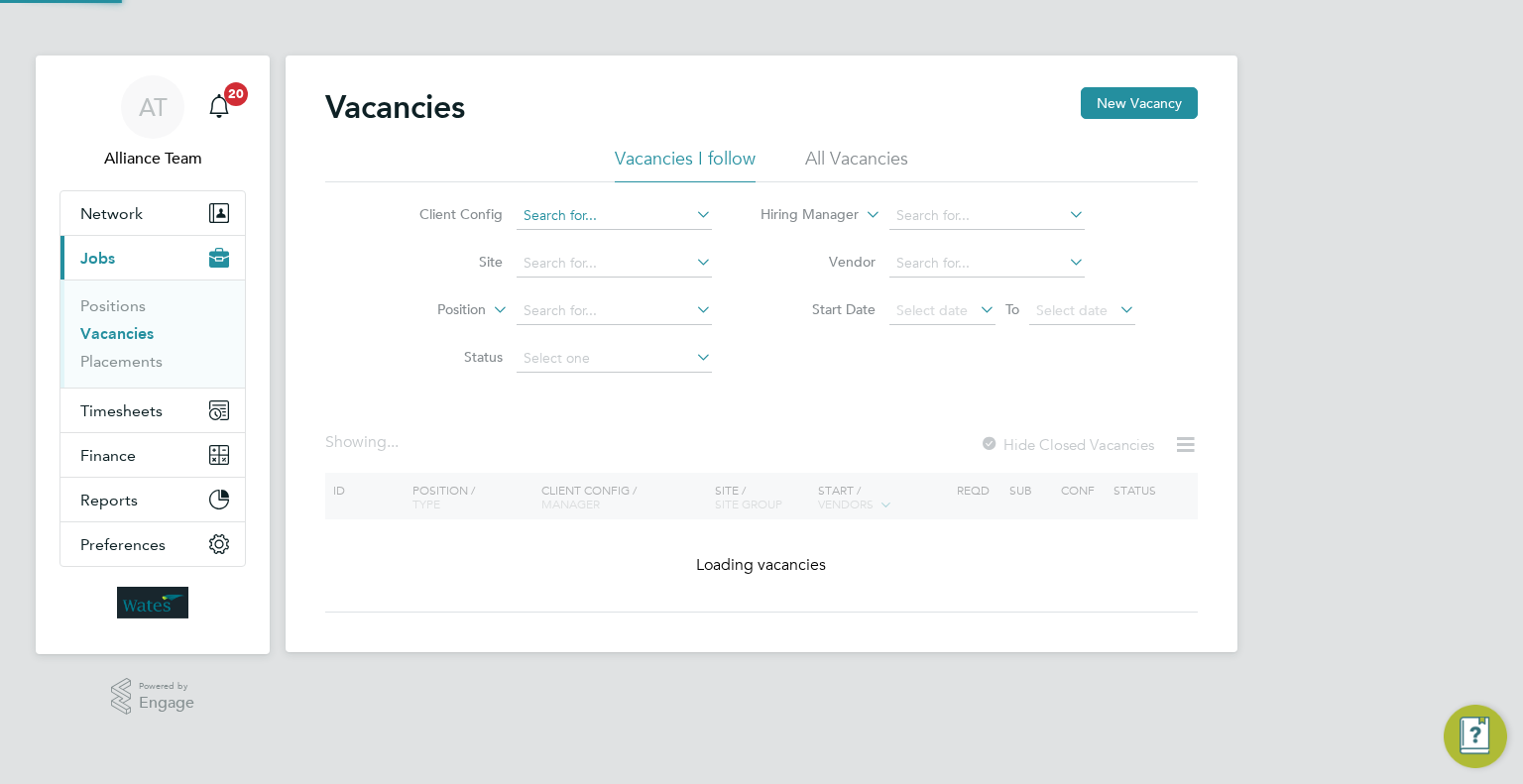 click 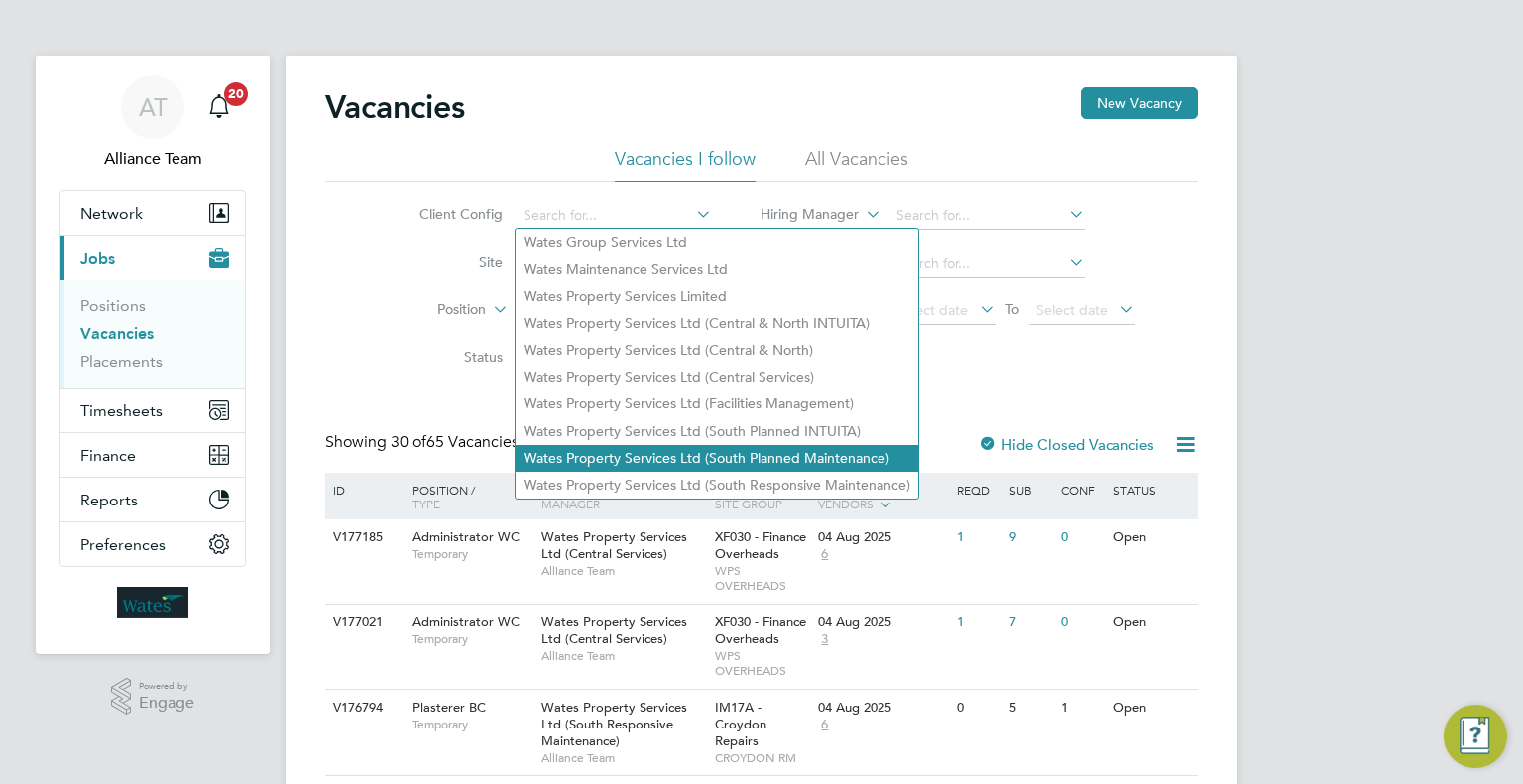 click on "Wates Property Services Ltd (South Planned Maintenance)" 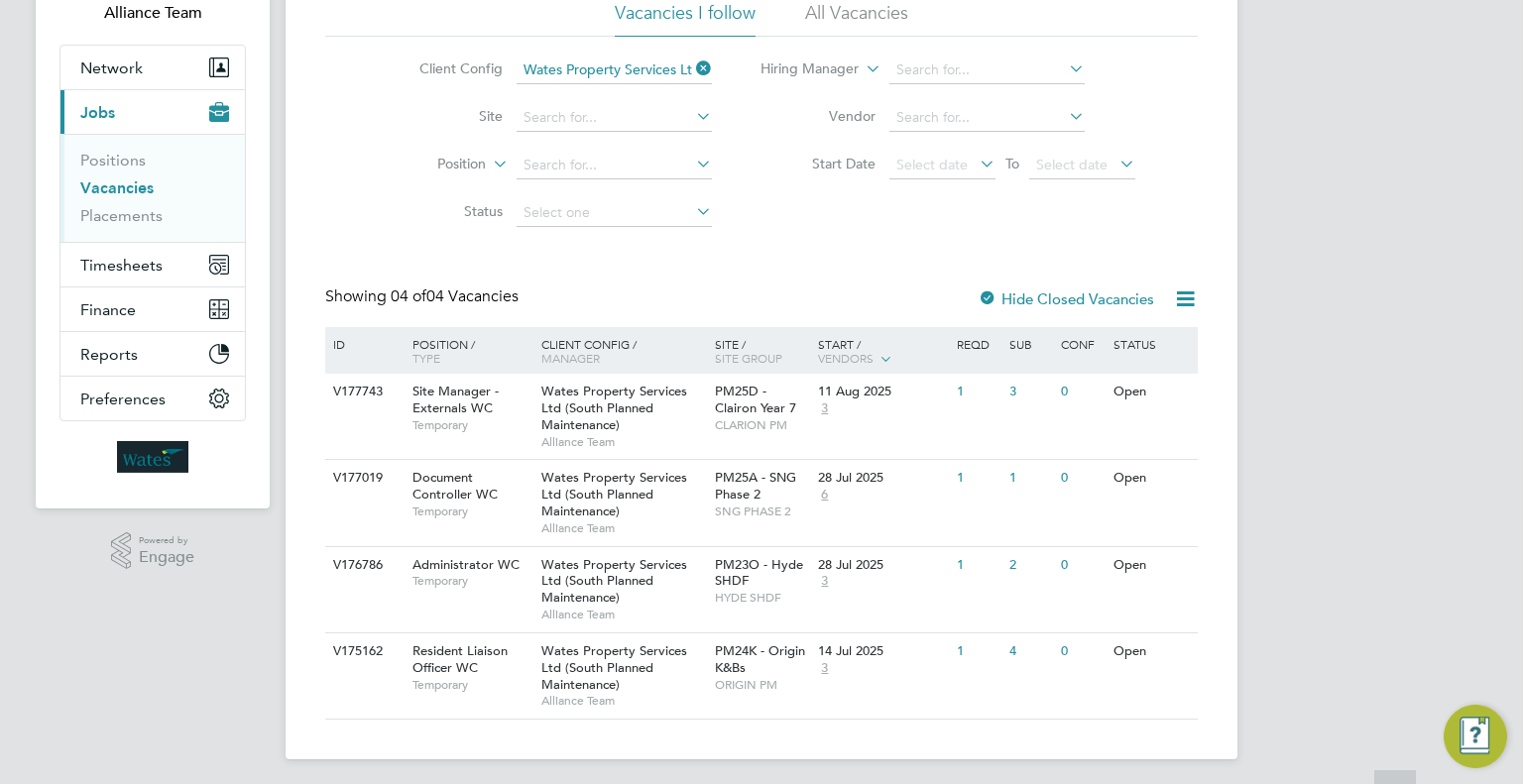 scroll, scrollTop: 152, scrollLeft: 0, axis: vertical 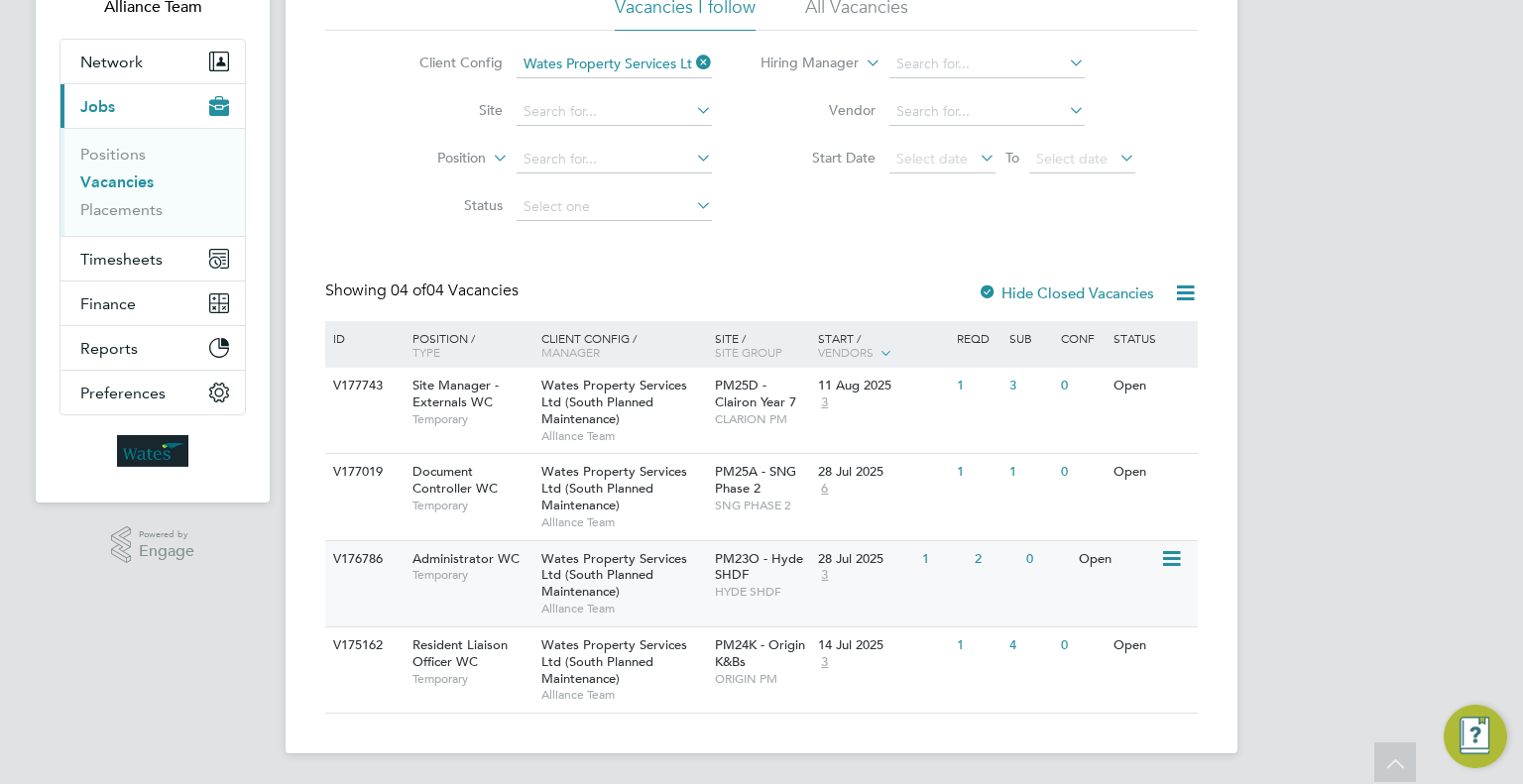 click on "Wates Property Services Ltd (South Planned Maintenance)   Alliance Team" 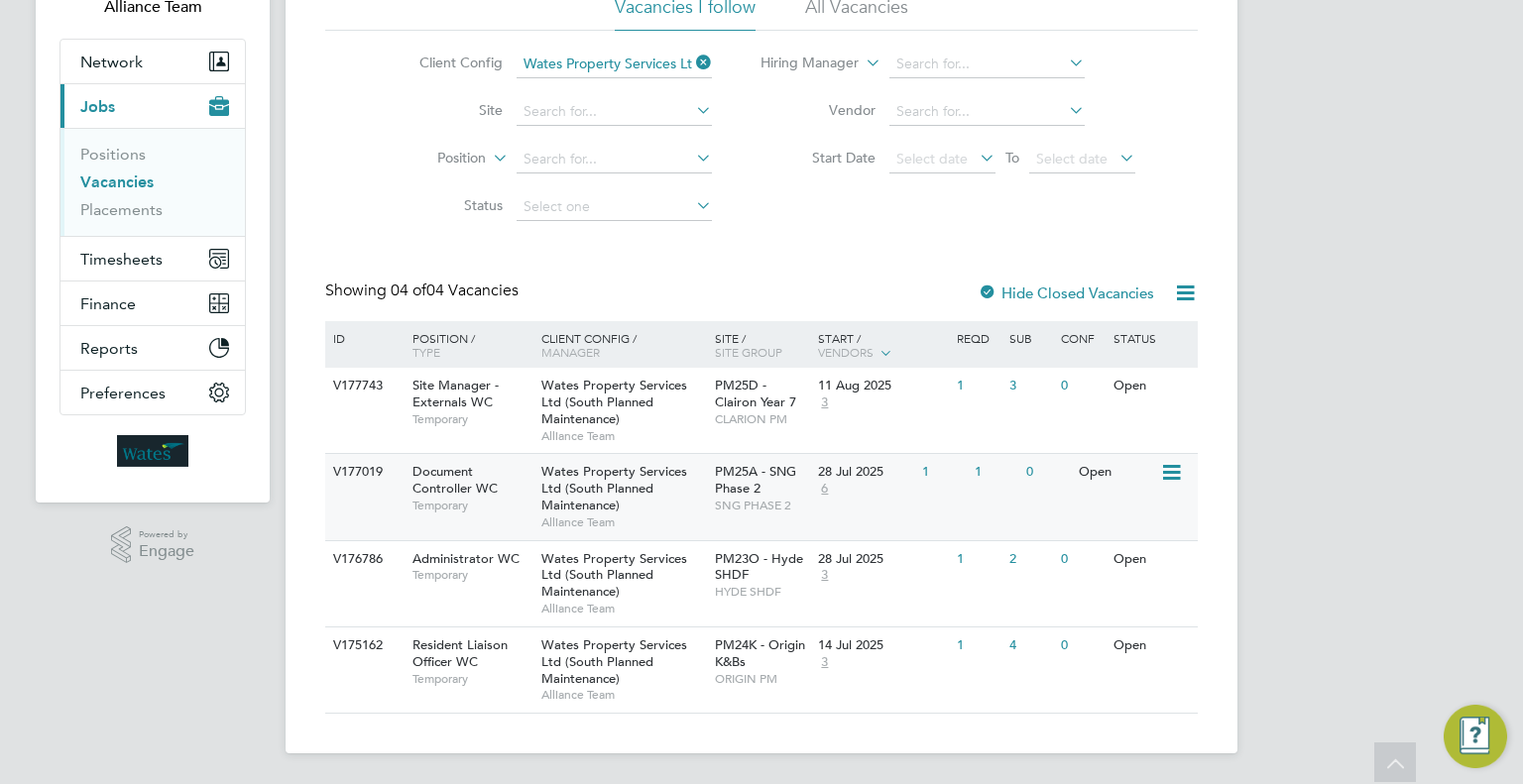 click on "Wates Property Services Ltd (South Planned Maintenance)   Alliance Team" 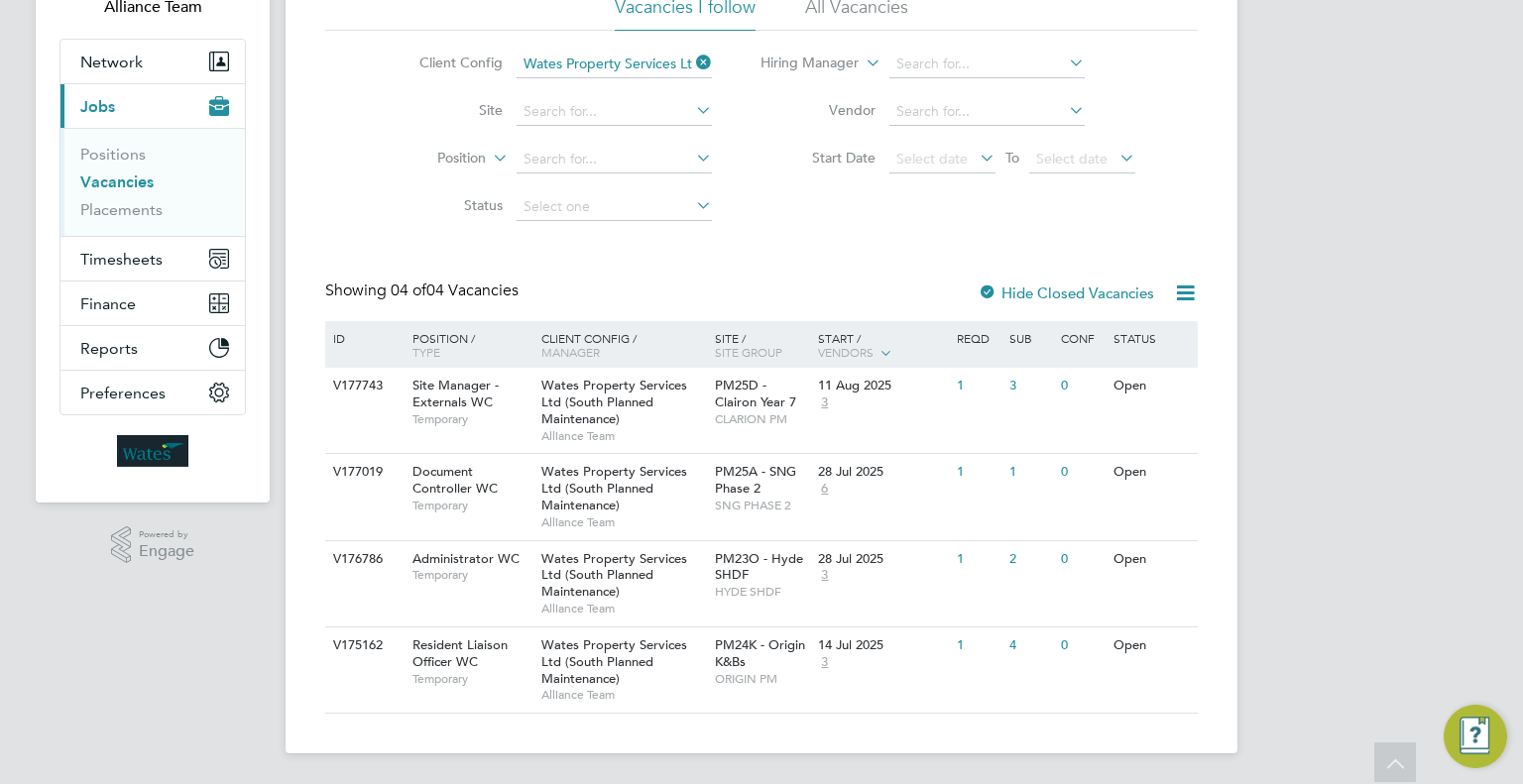 click on "Vacancies New Vacancy Vacancies I follow All Vacancies Client Config   Wates Property Services Ltd (South Planned Maintenance)   Site     Position     Status   Hiring Manager     Vendor   Start Date
Select date
To
Select date
Showing   04 of  04 Vacancies Hide Closed Vacancies ID  Position / Type   Client Config / Manager Site / Site Group Start / Vendors   Reqd Sub Conf Status V177743 Site Manager - Externals WC   Temporary Wates Property Services Ltd (South Planned Maintenance)   Alliance Team PM25D - Clairon Year 7   CLARION PM 11 Aug 2025 3 1 3 0 Open V177019 Document Controller WC   Temporary Wates Property Services Ltd (South Planned Maintenance)   Alliance Team PM25A - SNG Phase 2   SNG PHASE 2 28 Jul 2025 6 1 1 0 Open V176786 Administrator WC   Temporary Wates Property Services Ltd (South Planned Maintenance)   Alliance Team PM23O - Hyde SHDF   HYDE SHDF 28 Jul 2025 3 1 2 0 Open V175162 Resident Liaison Officer WC   Temporary   Alliance Team PM24K - Origin K&Bs   ORIGIN PM 3" 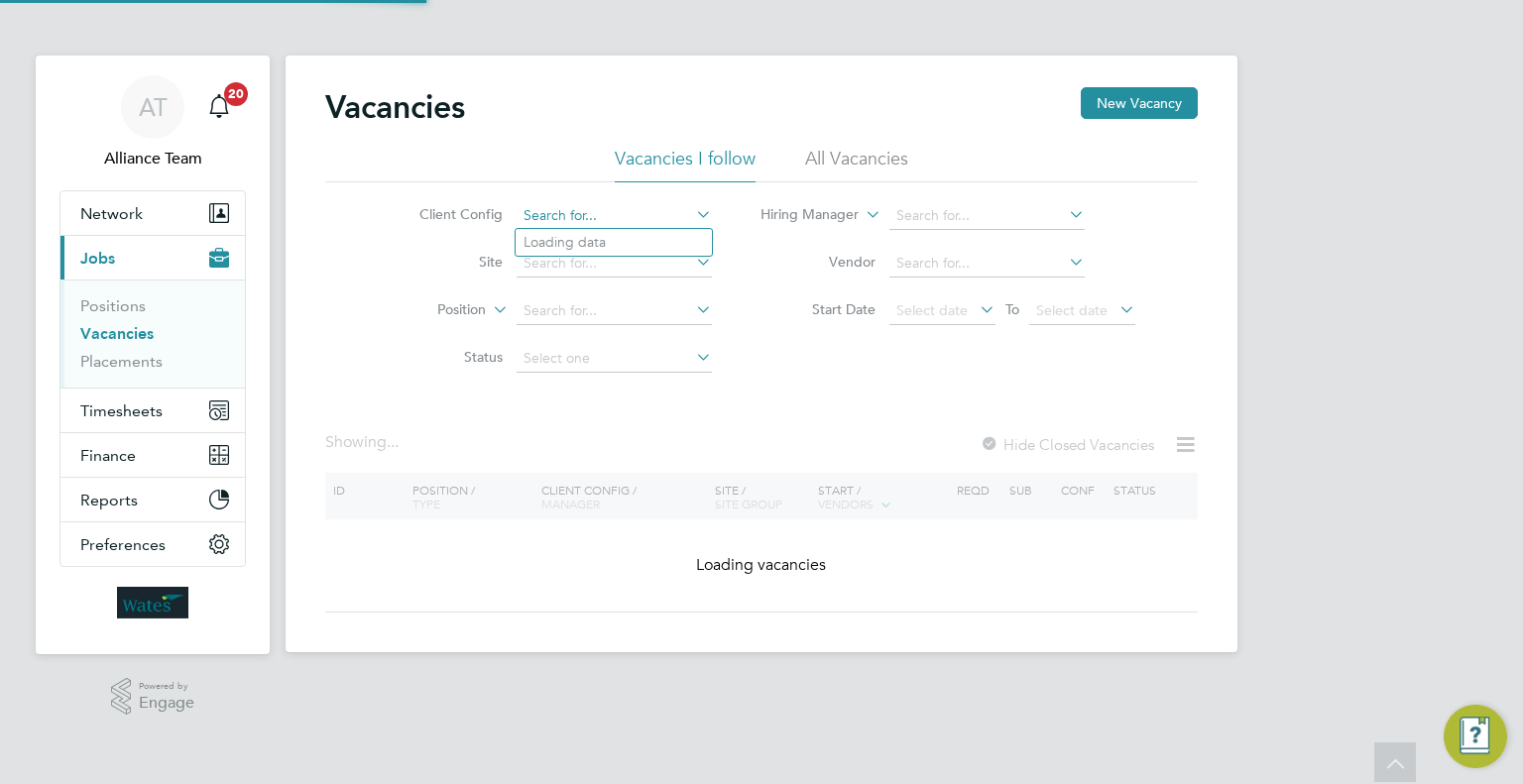 scroll, scrollTop: 0, scrollLeft: 0, axis: both 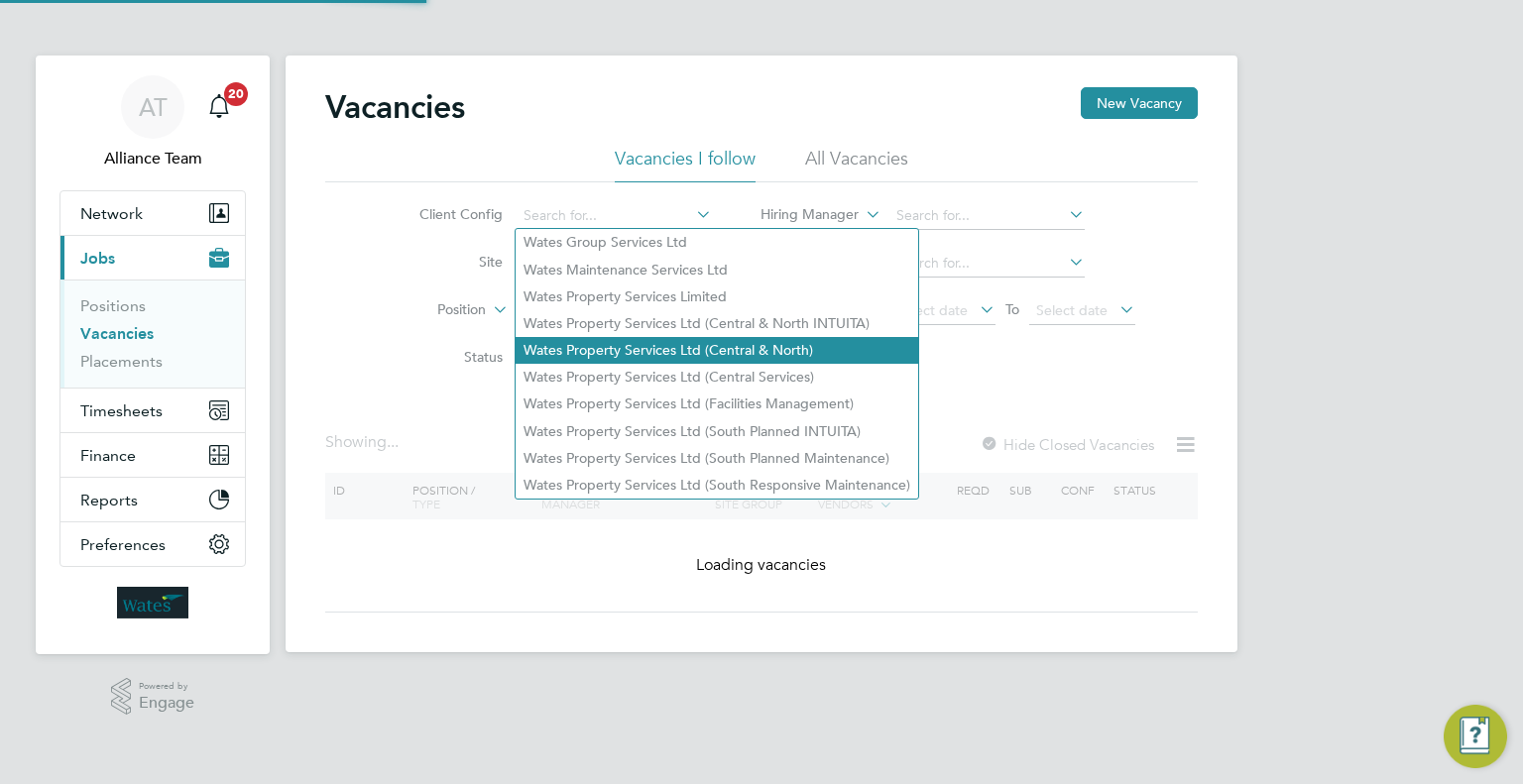click on "Wates Property Services Ltd (Central & North)" 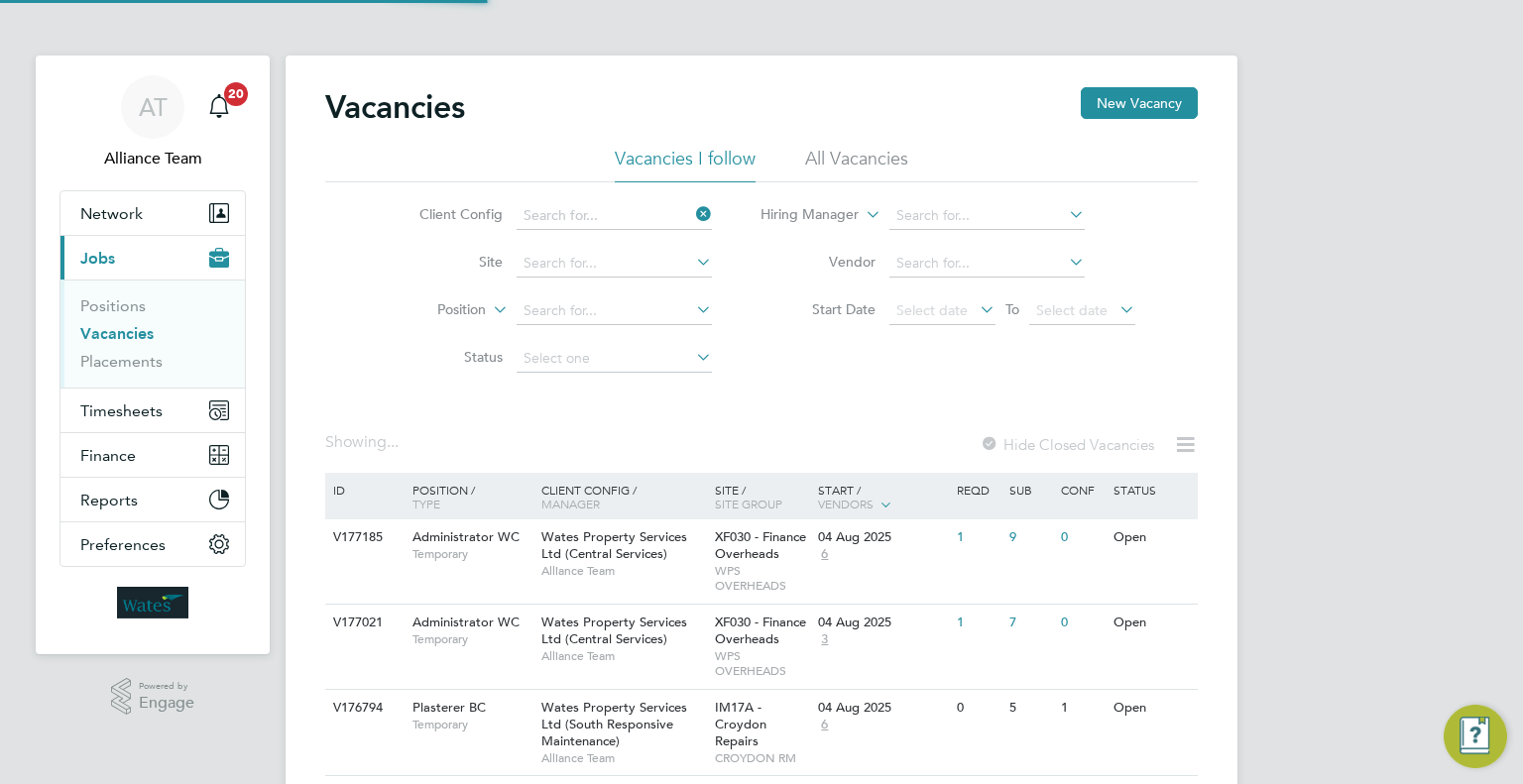 type on "Wates Property Services Ltd (Central & North)" 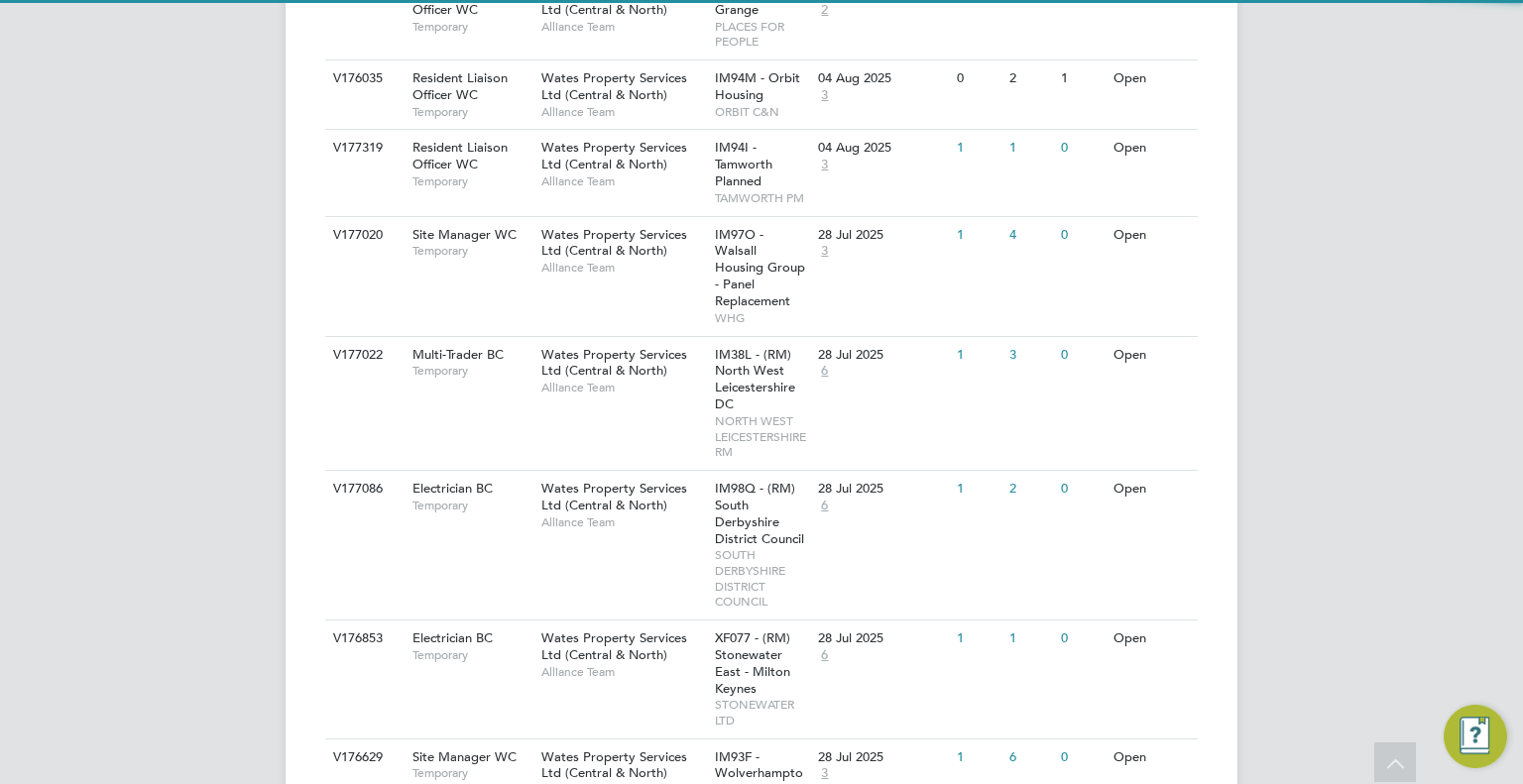 scroll, scrollTop: 1624, scrollLeft: 0, axis: vertical 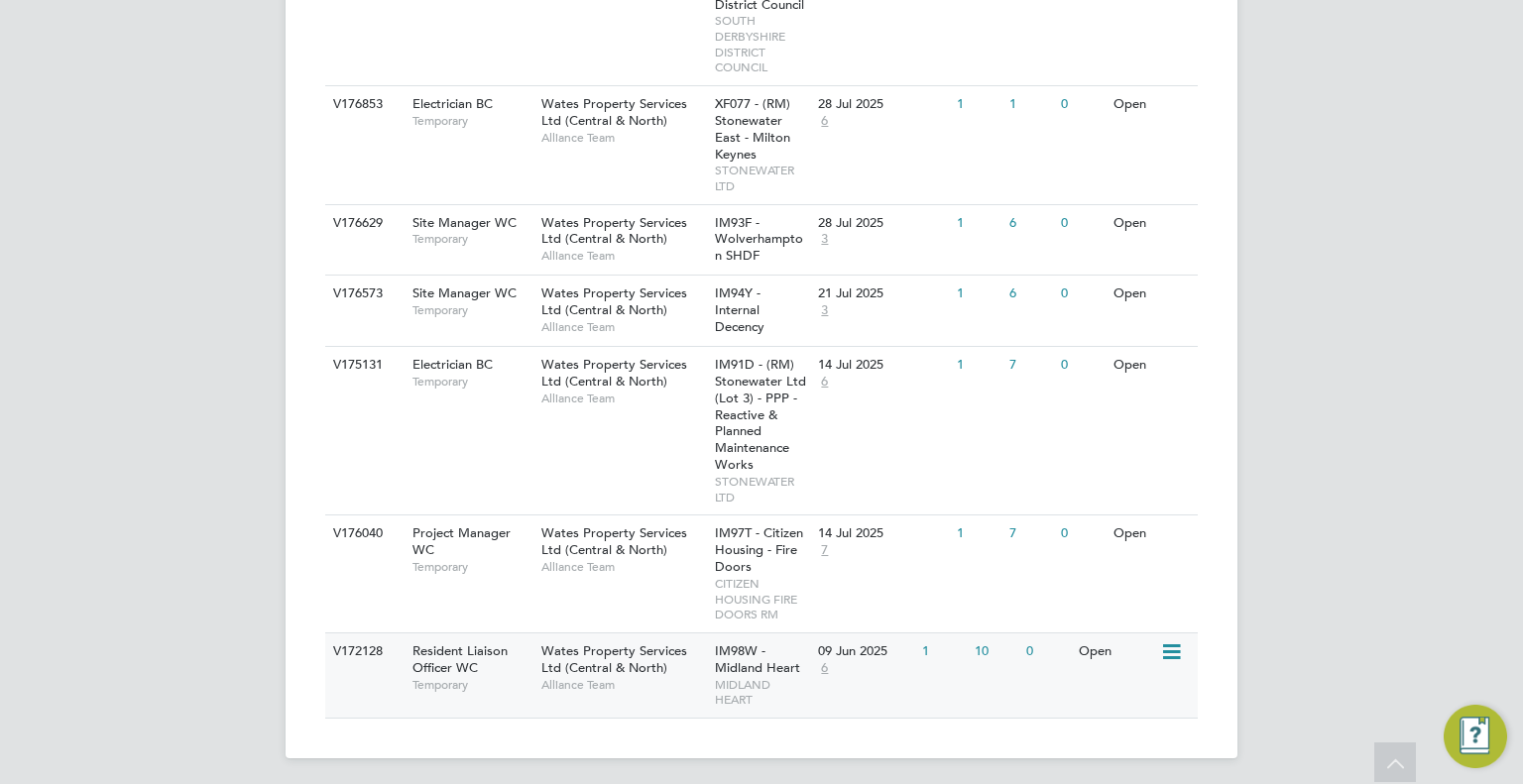 click on "09 Jun 2025 6" 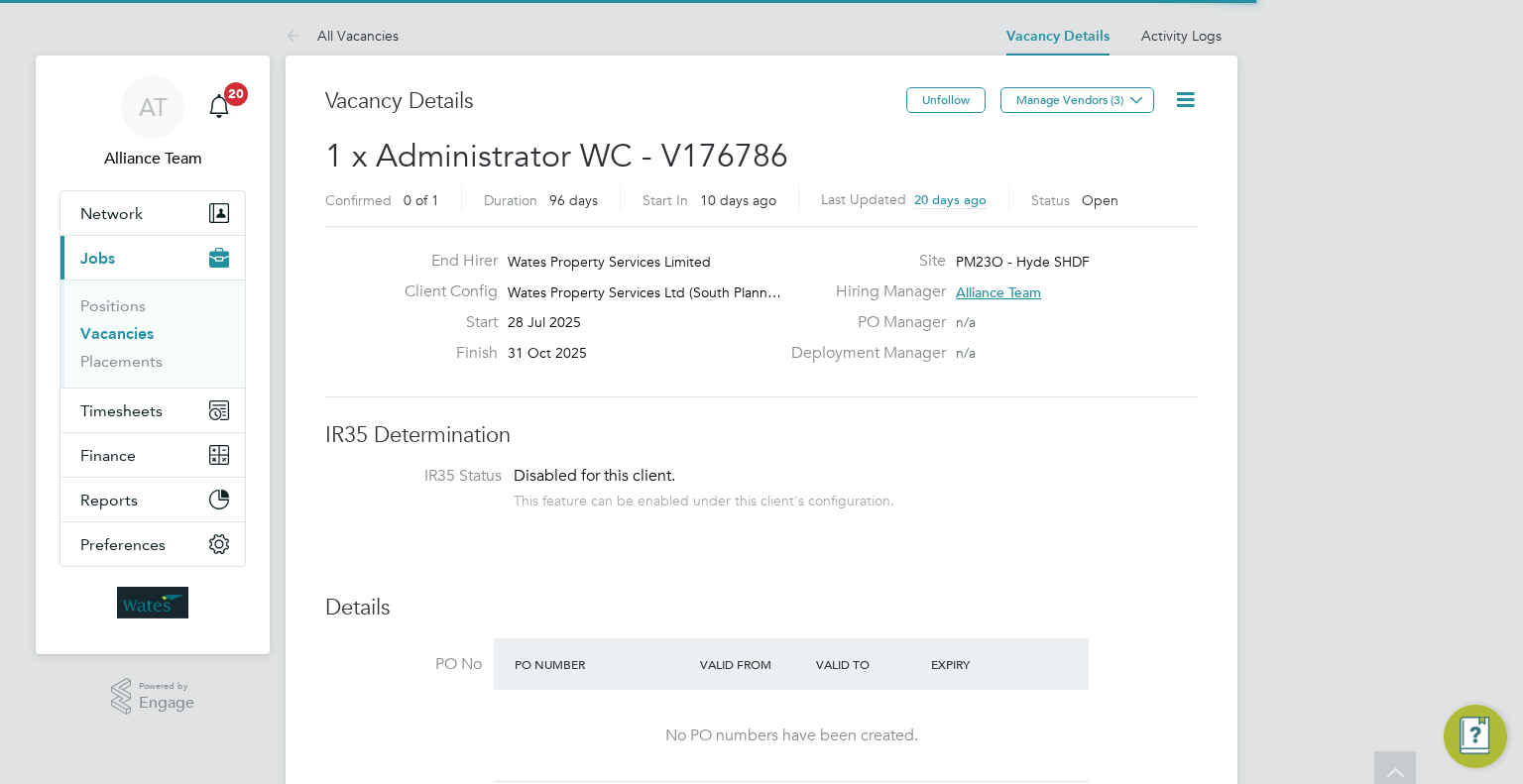 scroll, scrollTop: 958, scrollLeft: 0, axis: vertical 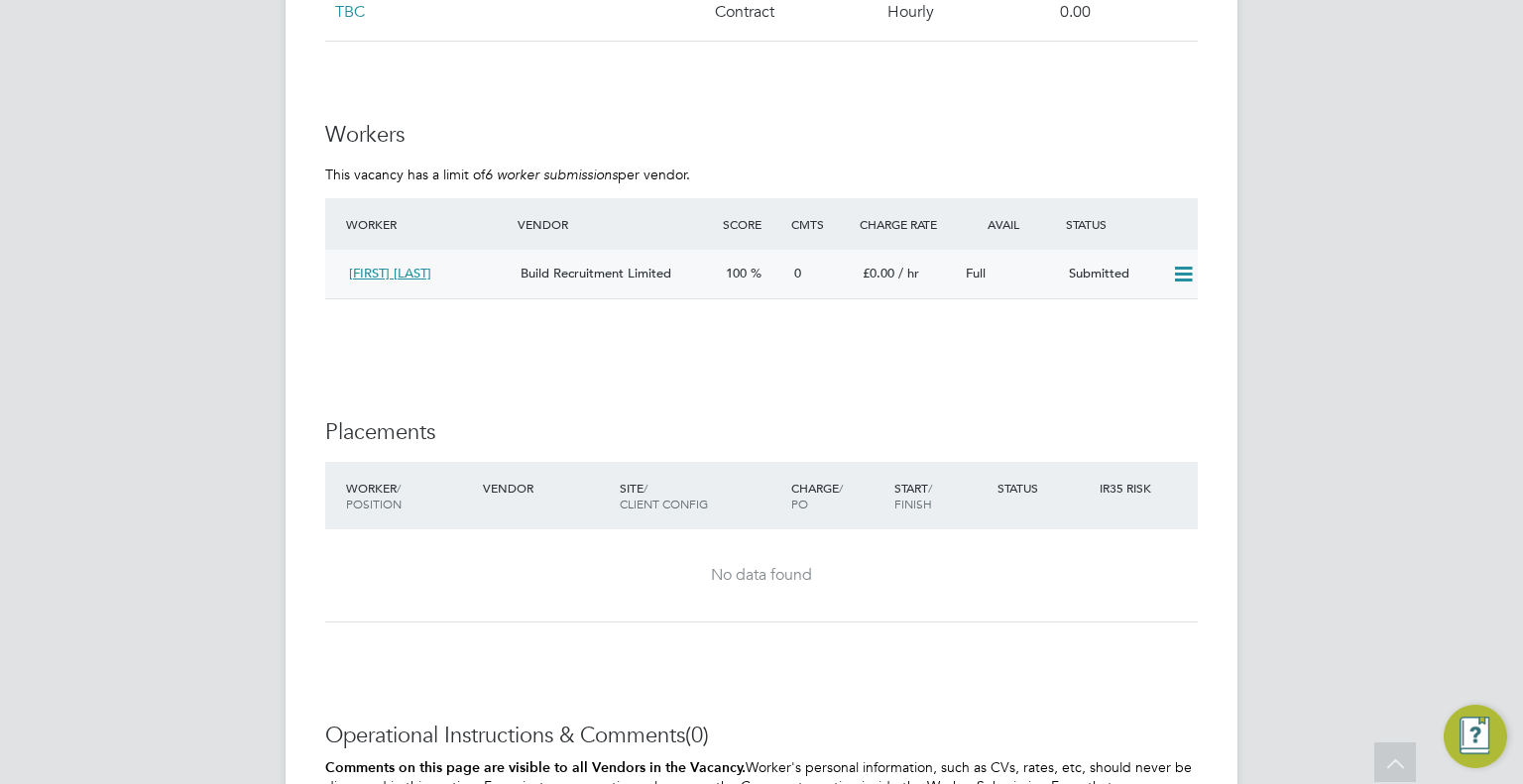 click 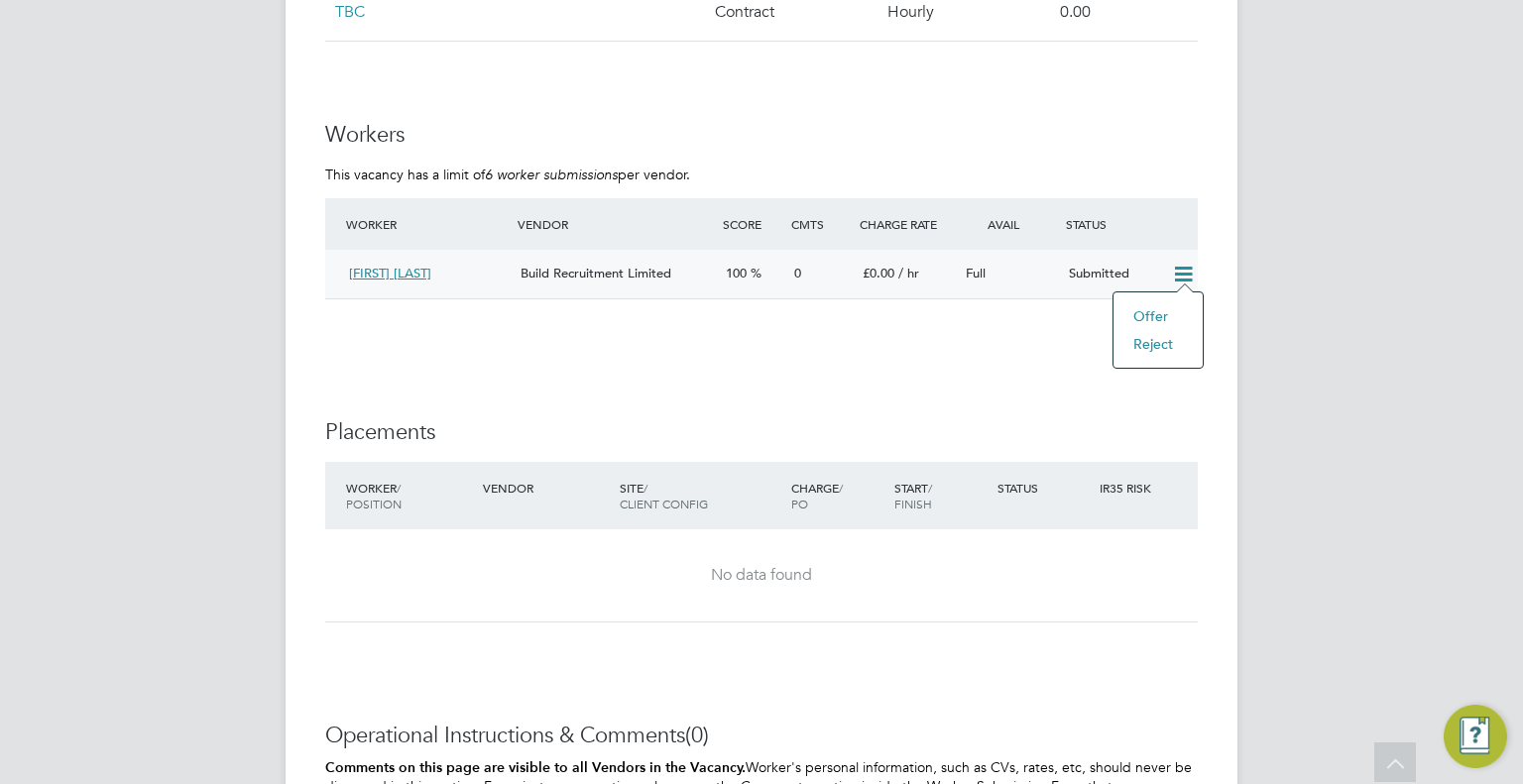 click on "Offer" 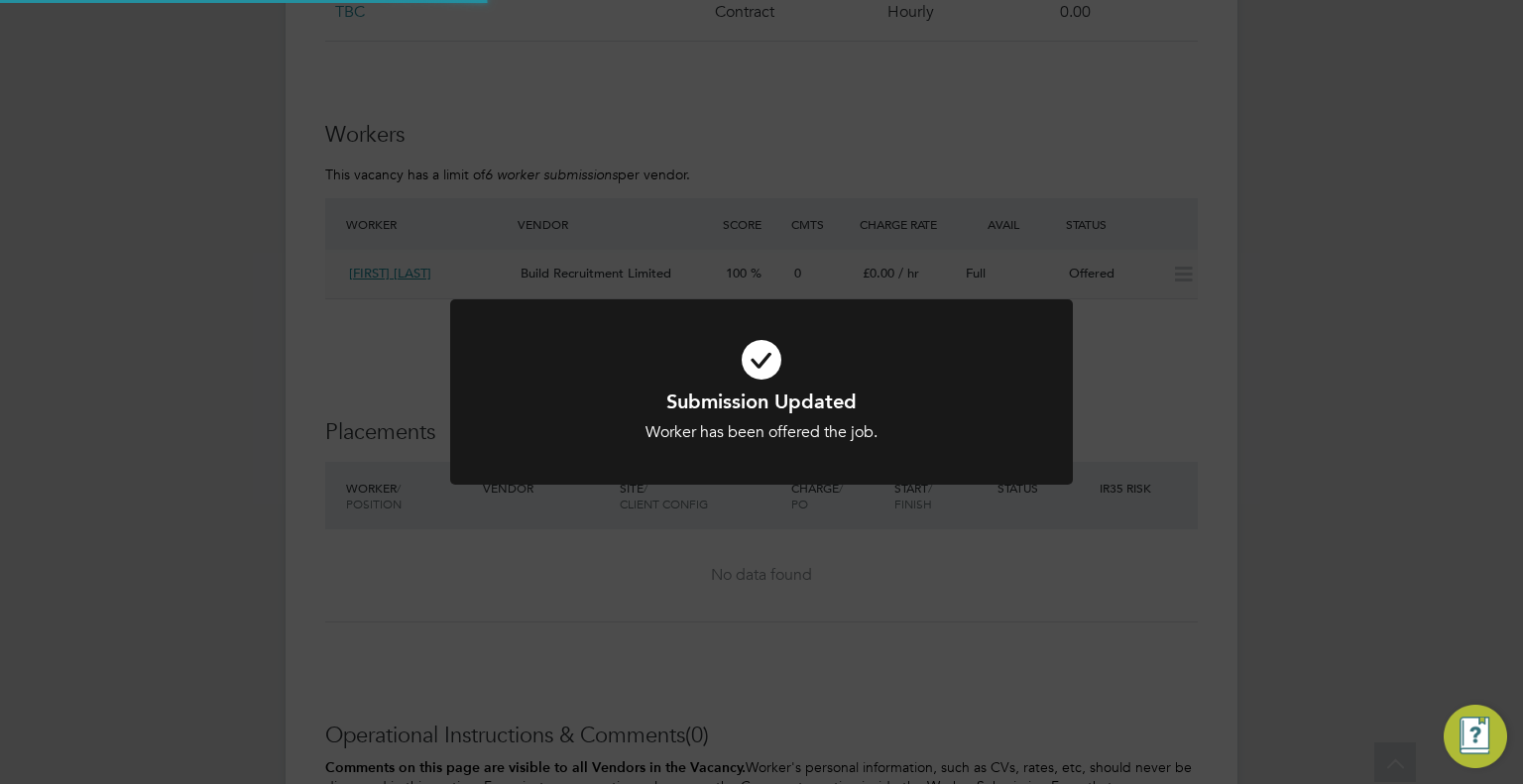 scroll, scrollTop: 0, scrollLeft: 0, axis: both 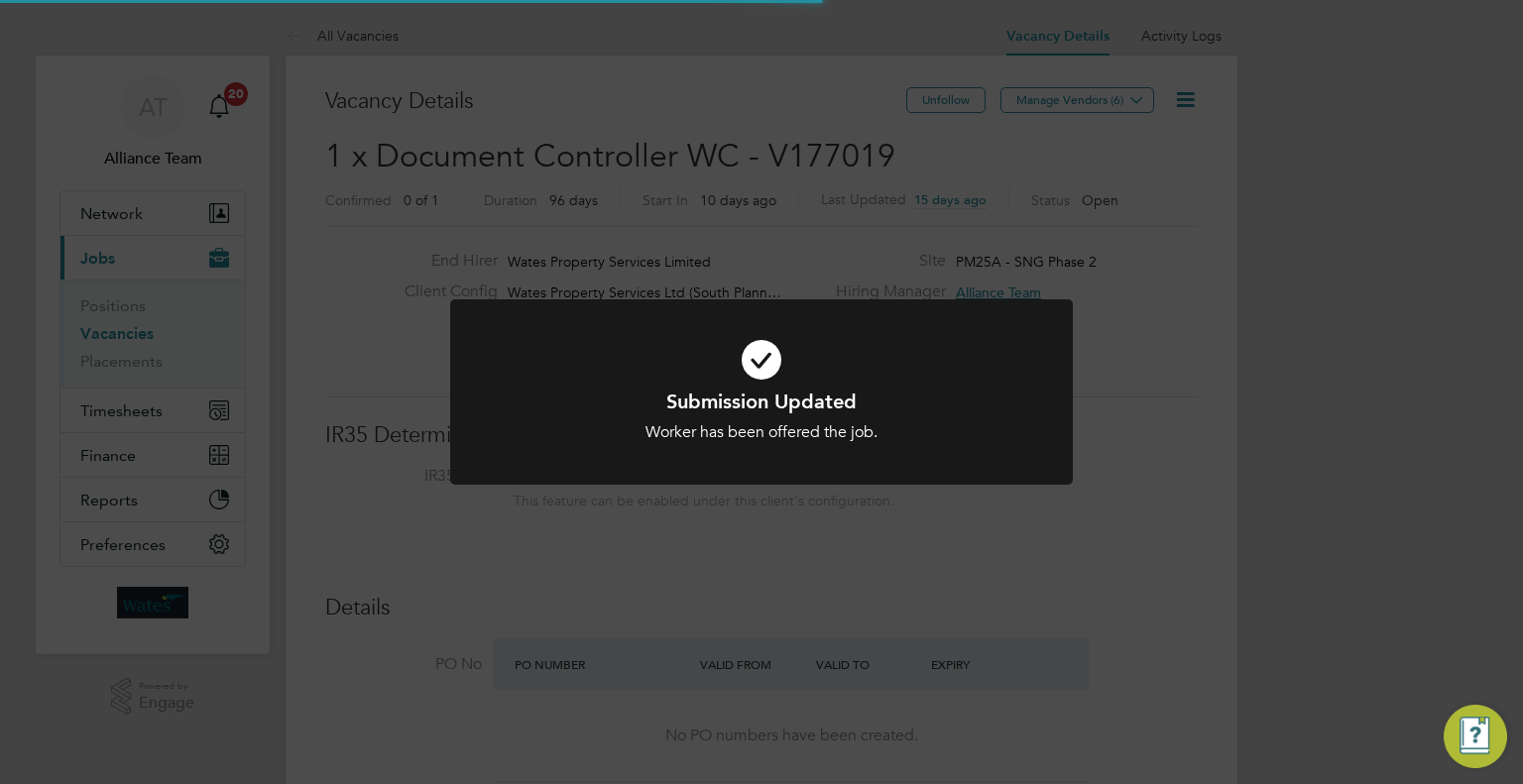 click on "Submission Updated Worker has been offered the job. Cancel Okay" at bounding box center (762, 403) 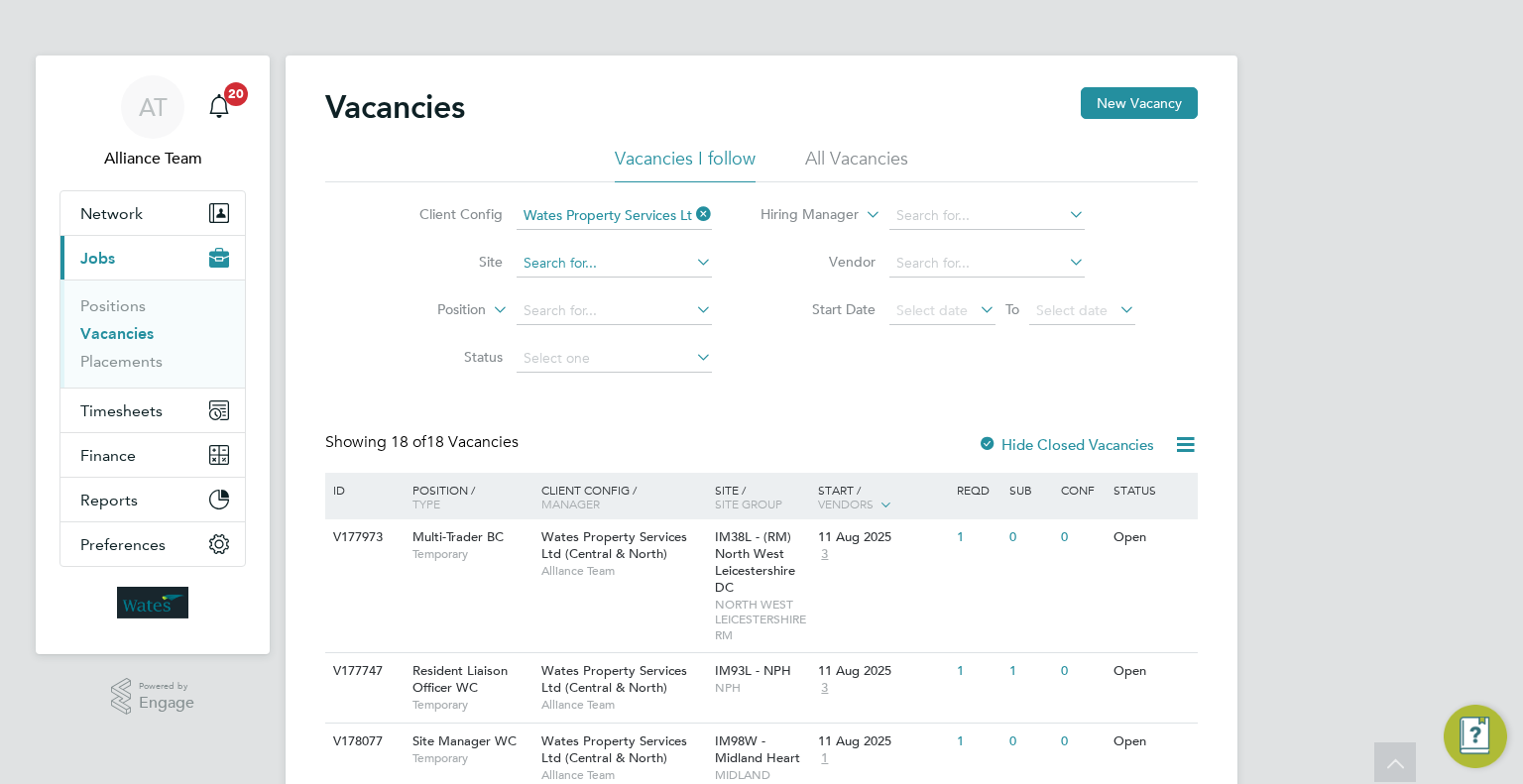 scroll, scrollTop: 257, scrollLeft: 0, axis: vertical 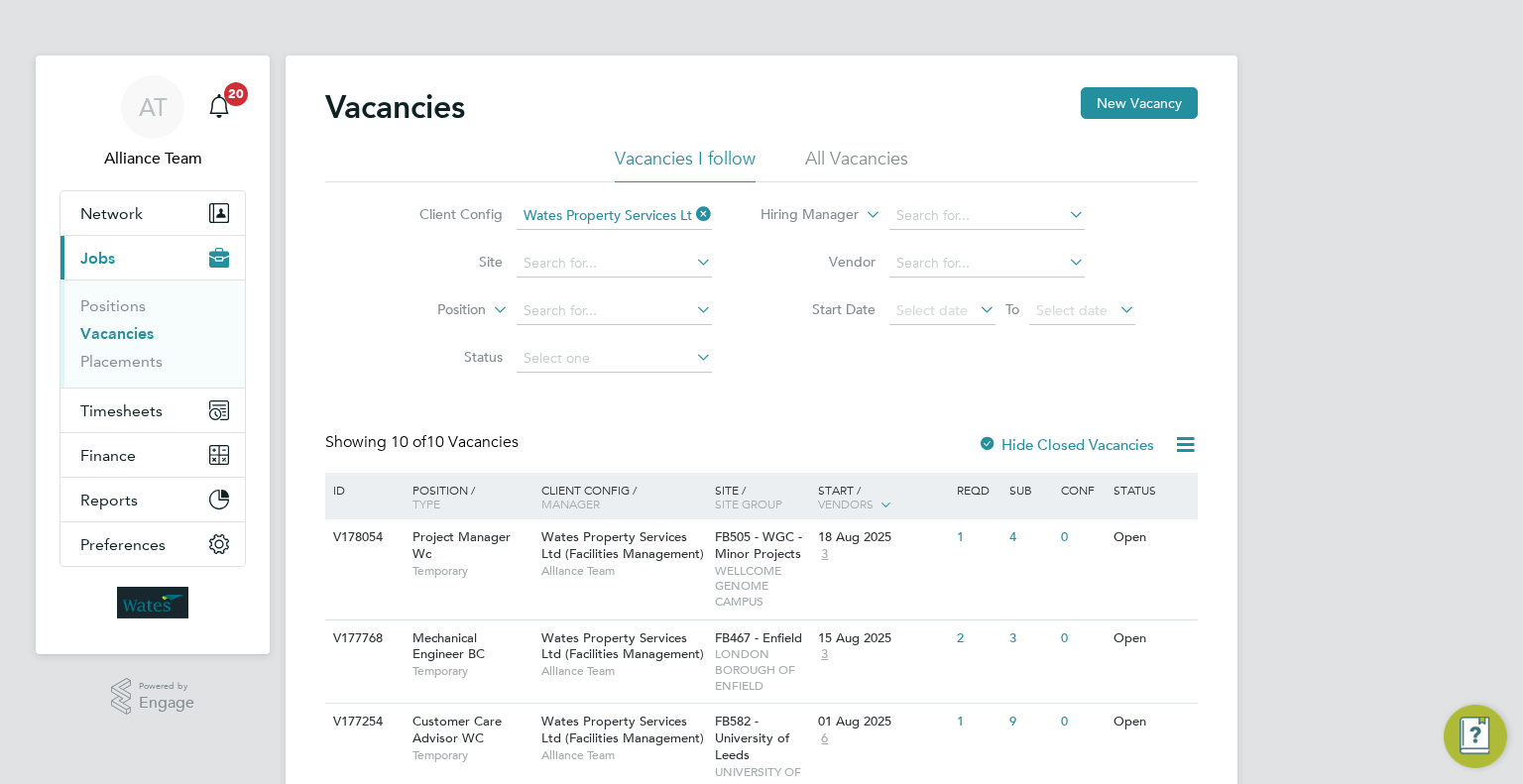 click 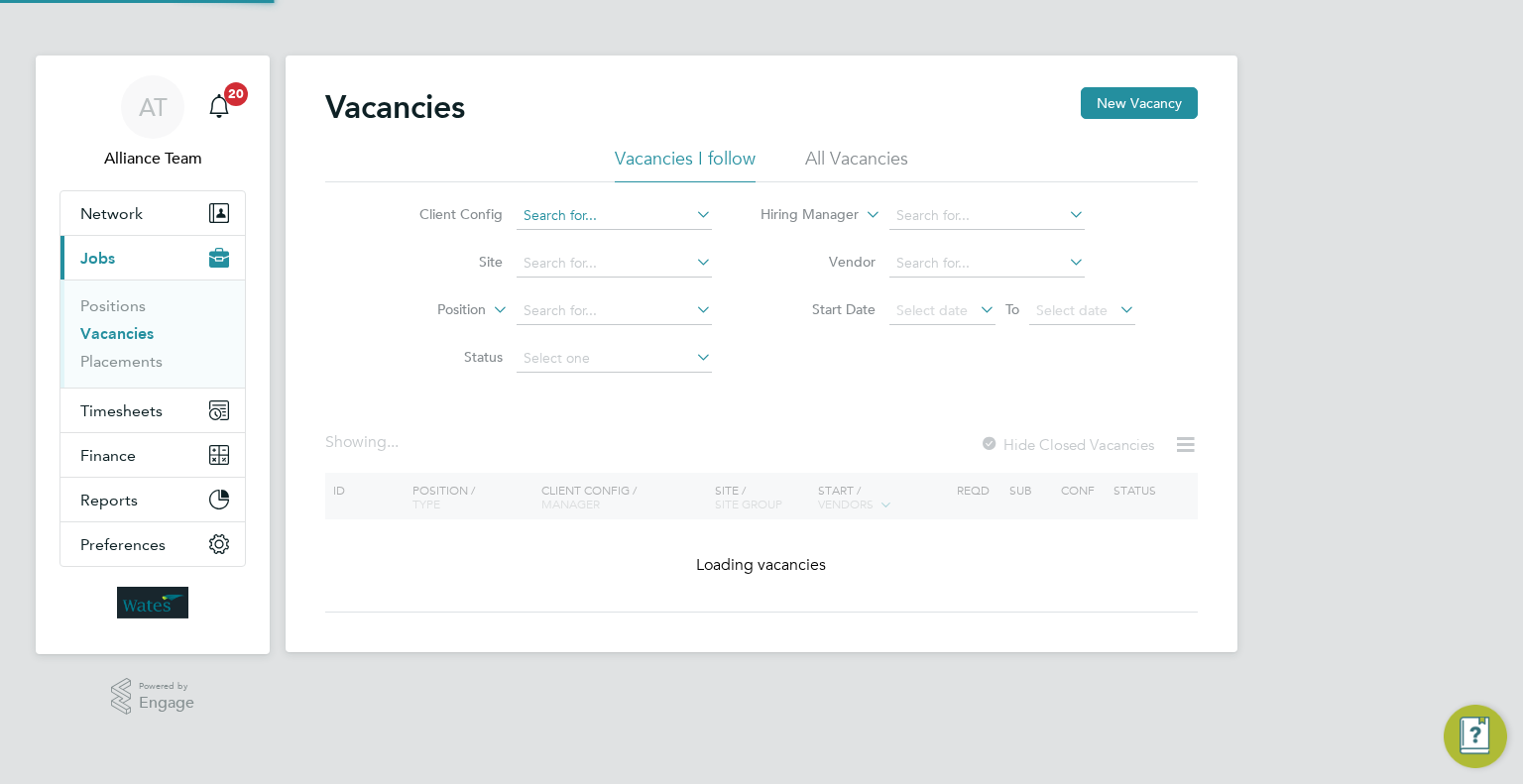 click 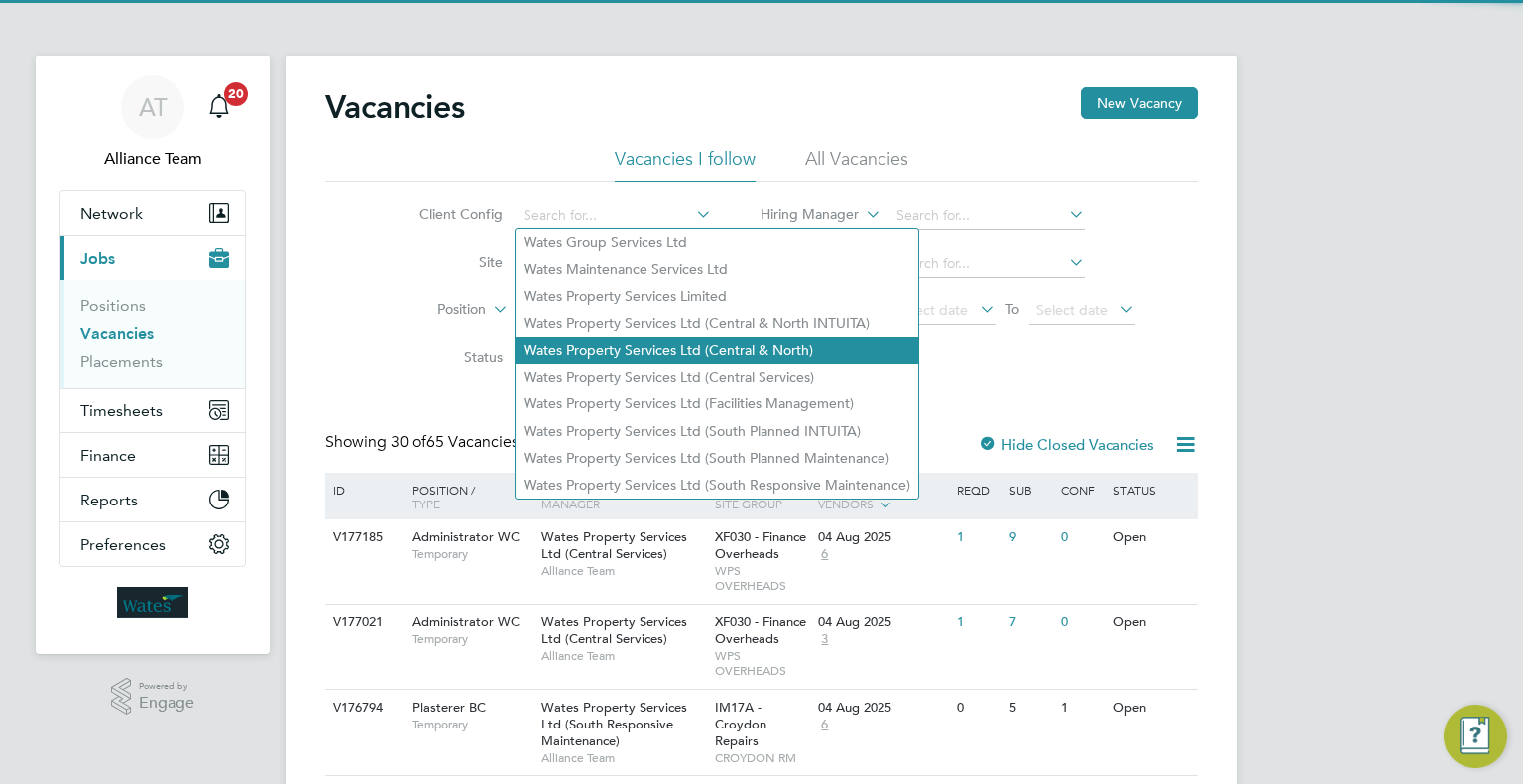 click on "Wates Property Services Ltd (Central & North)" 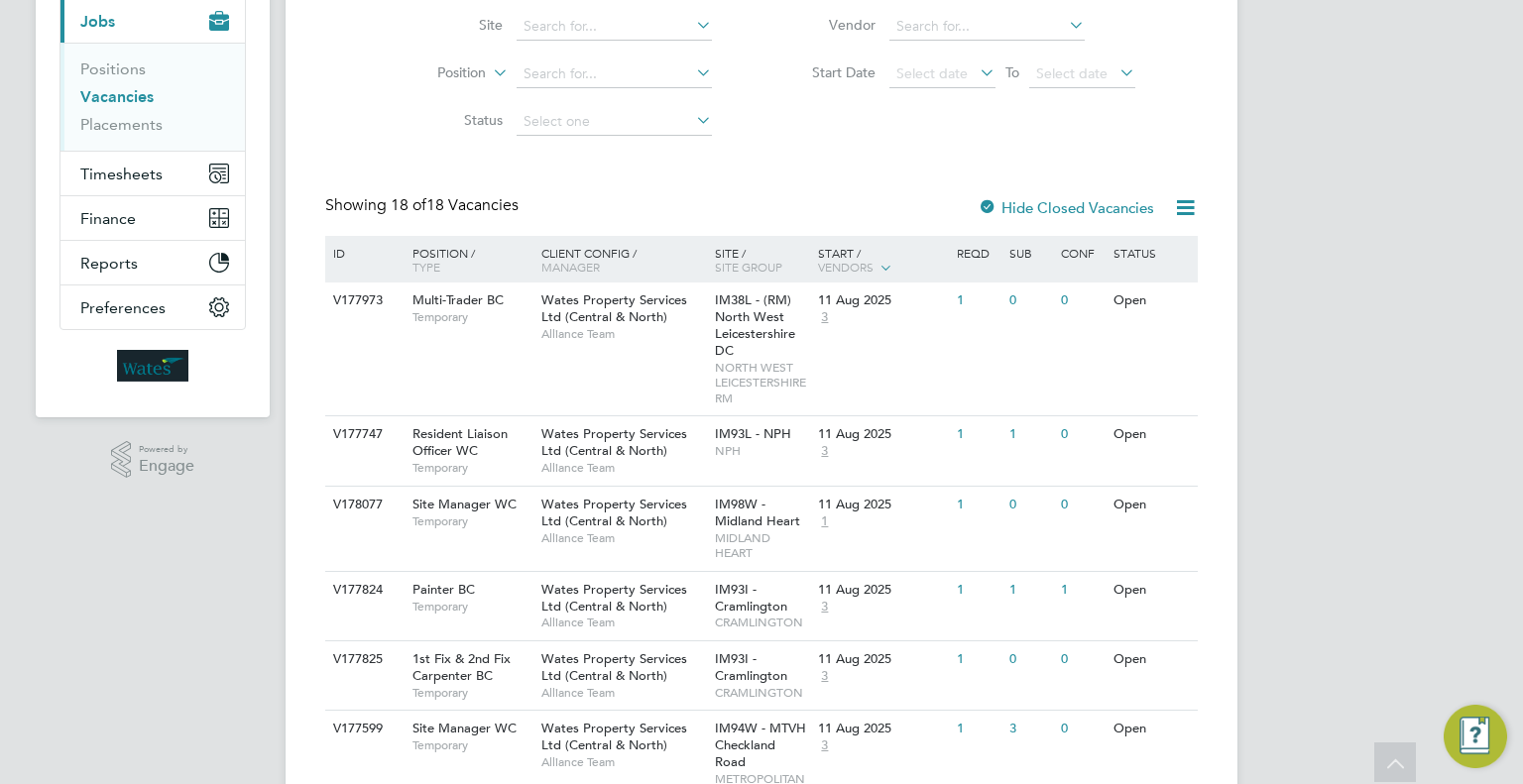 scroll, scrollTop: 0, scrollLeft: 0, axis: both 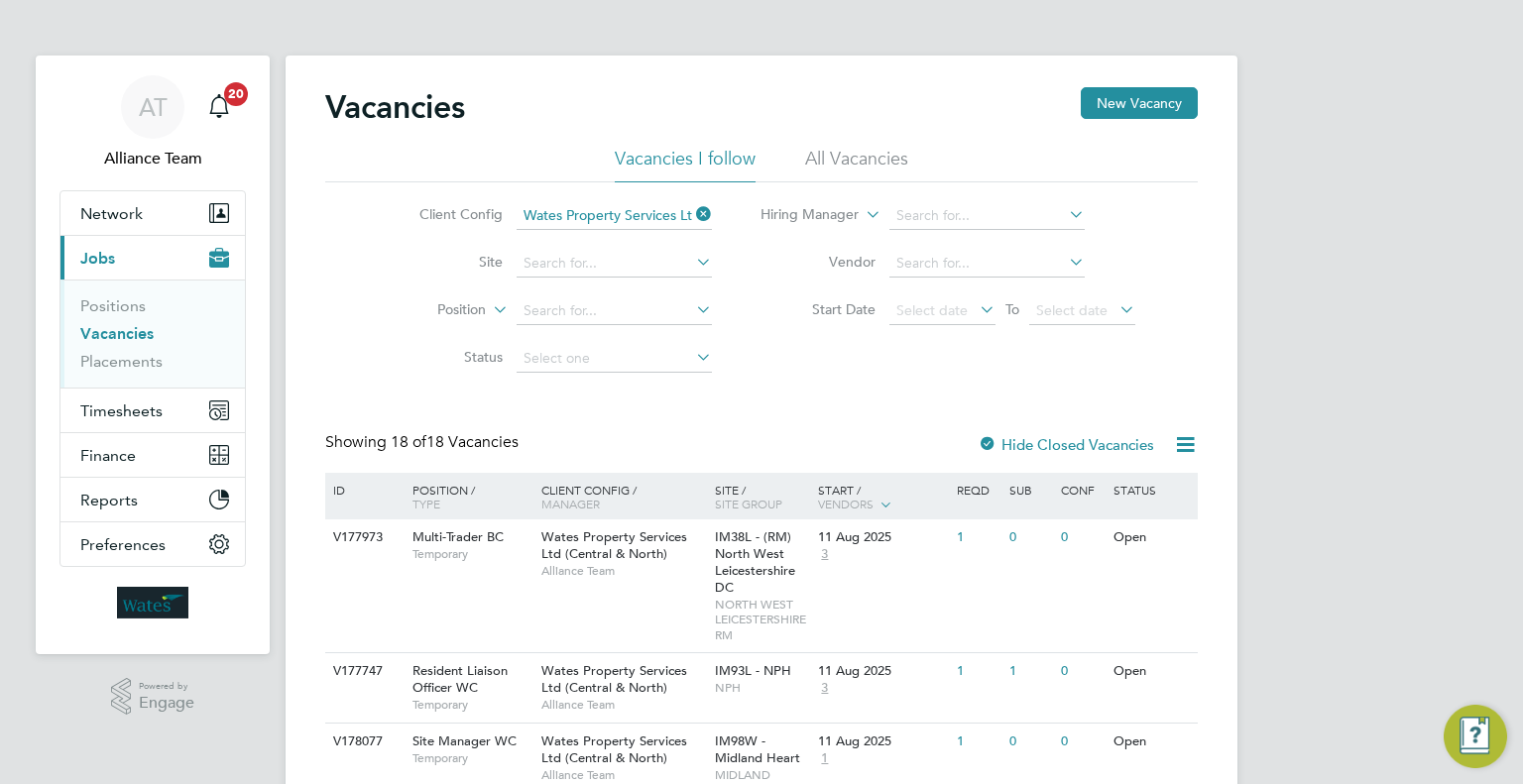 click on "Wates Property Services Ltd (Central & North) Alliance Team IM38L - (RM) North West Leicestershire DC NORTH WEST LEICESTERSHIRE RM 11 Aug 2025 3 1 0 0 Open V177747 Resident Liaison Officer WC Temporary Wates Property Services Ltd (Central & North) Alliance Team IM93L - NPH NPH 11 Aug 2025 3 1 1 0 Open V178077 Site Manager WC Temporary Wates Property Services Ltd (Central & North) Alliance Team IM98W - Midland Heart MIDLAND HEART 11 Aug 2025 1 1 0 0 Open V177824 Painter BC Temporary Wates Property Services Ltd (Central & North) Alliance Team IM93I - Cramlington 3" 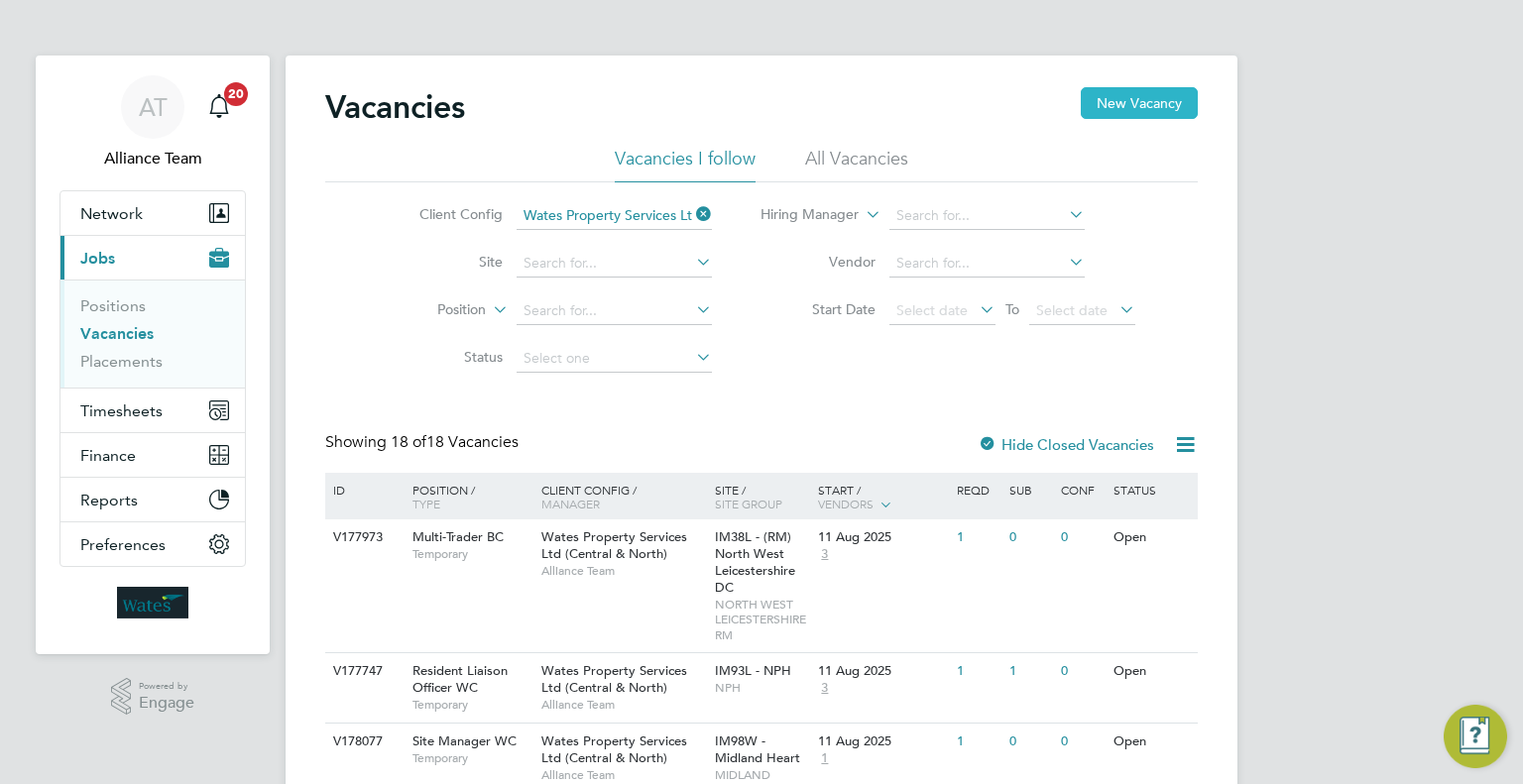 click on "New Vacancy" 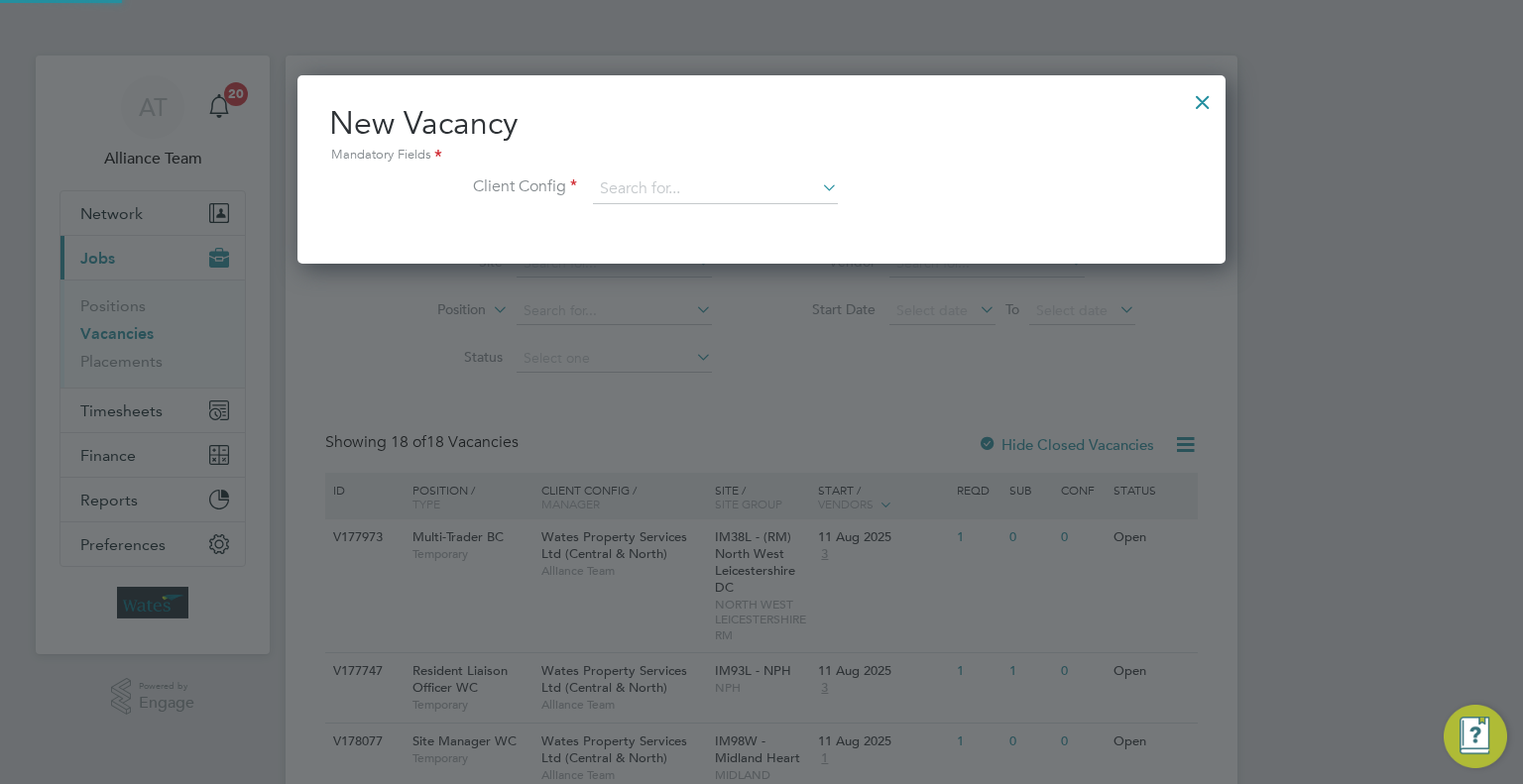 scroll, scrollTop: 10, scrollLeft: 10, axis: both 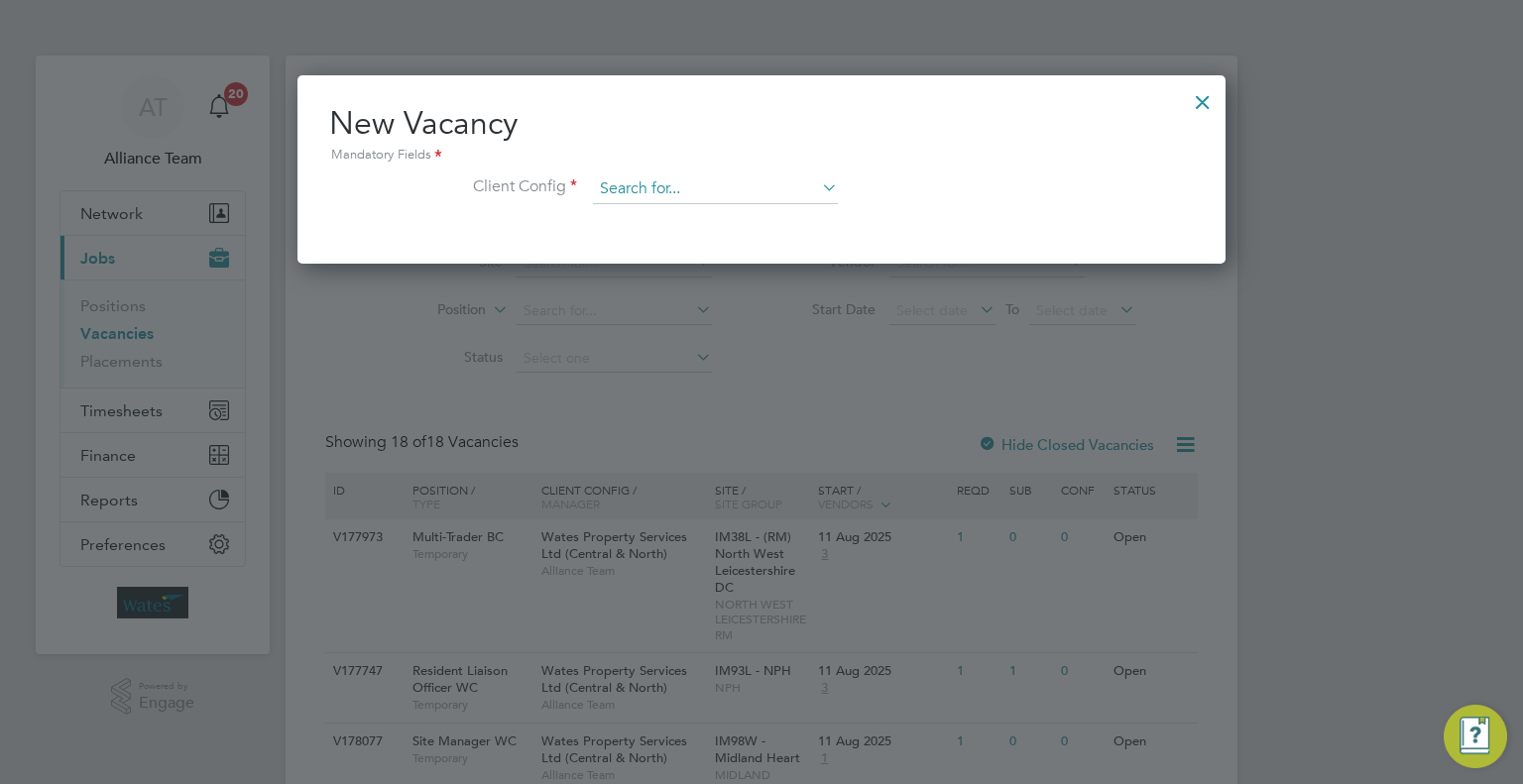 click at bounding box center (715, 189) 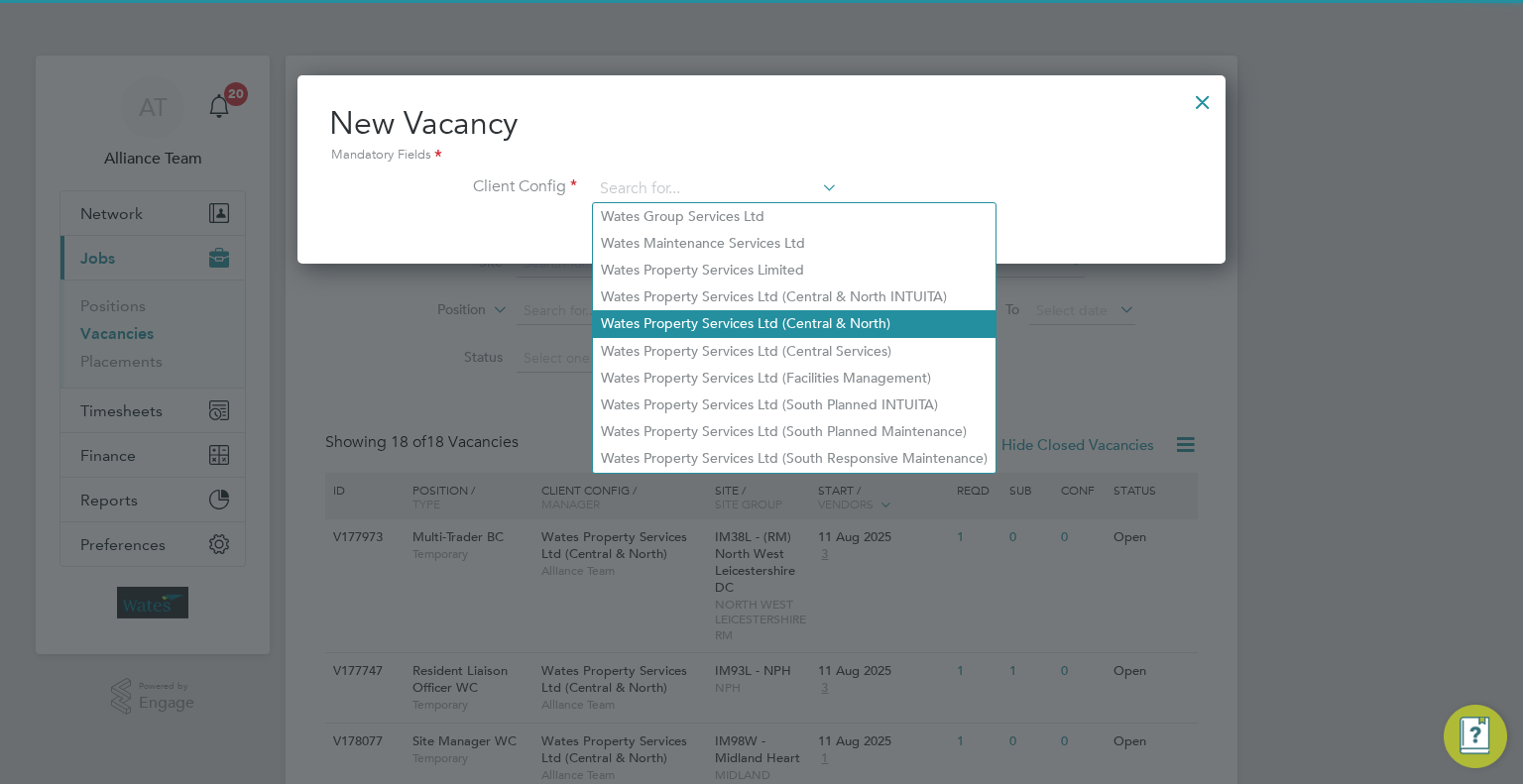 click on "Wates Property Services Ltd (Central & North)" 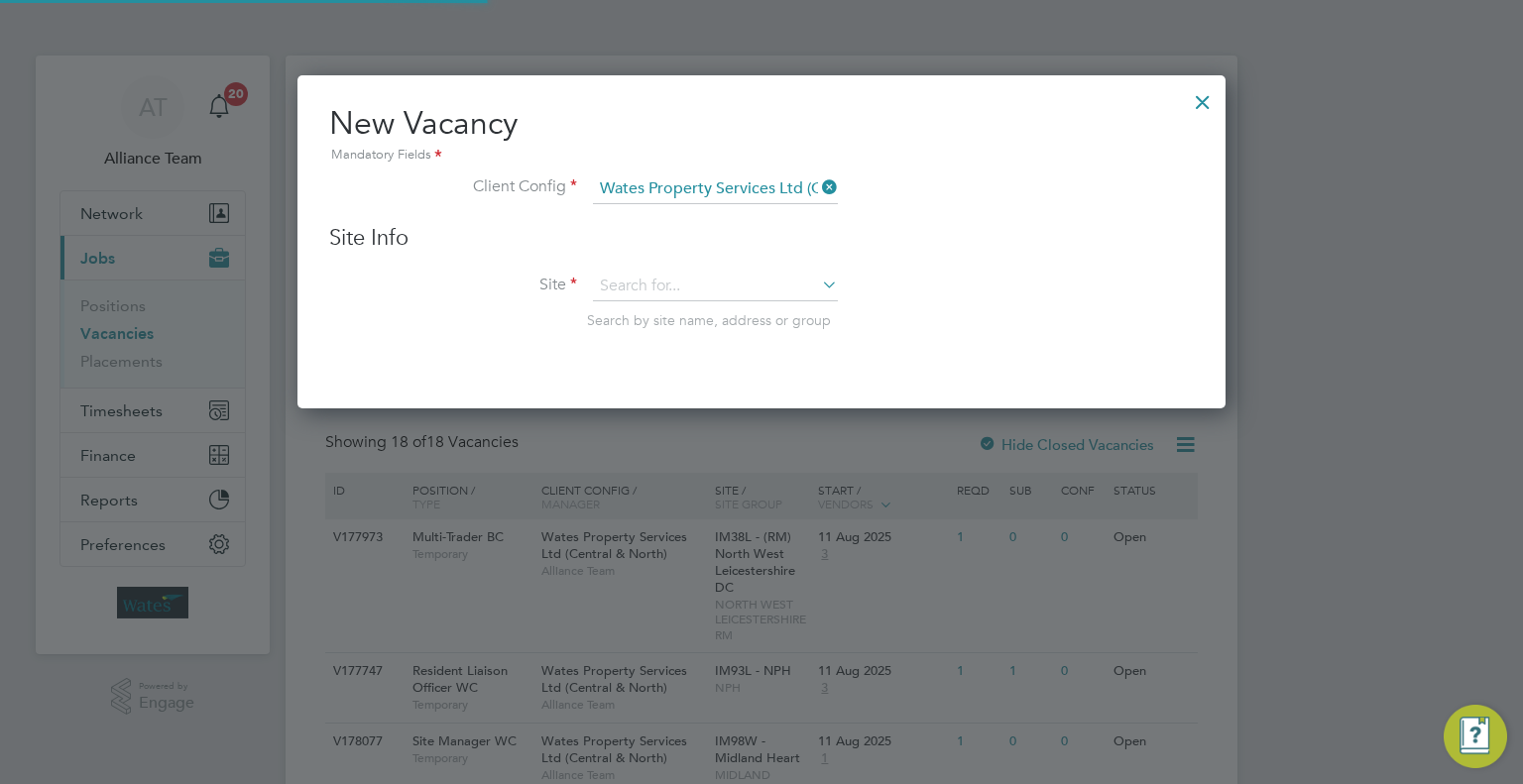 scroll, scrollTop: 11, scrollLeft: 10, axis: both 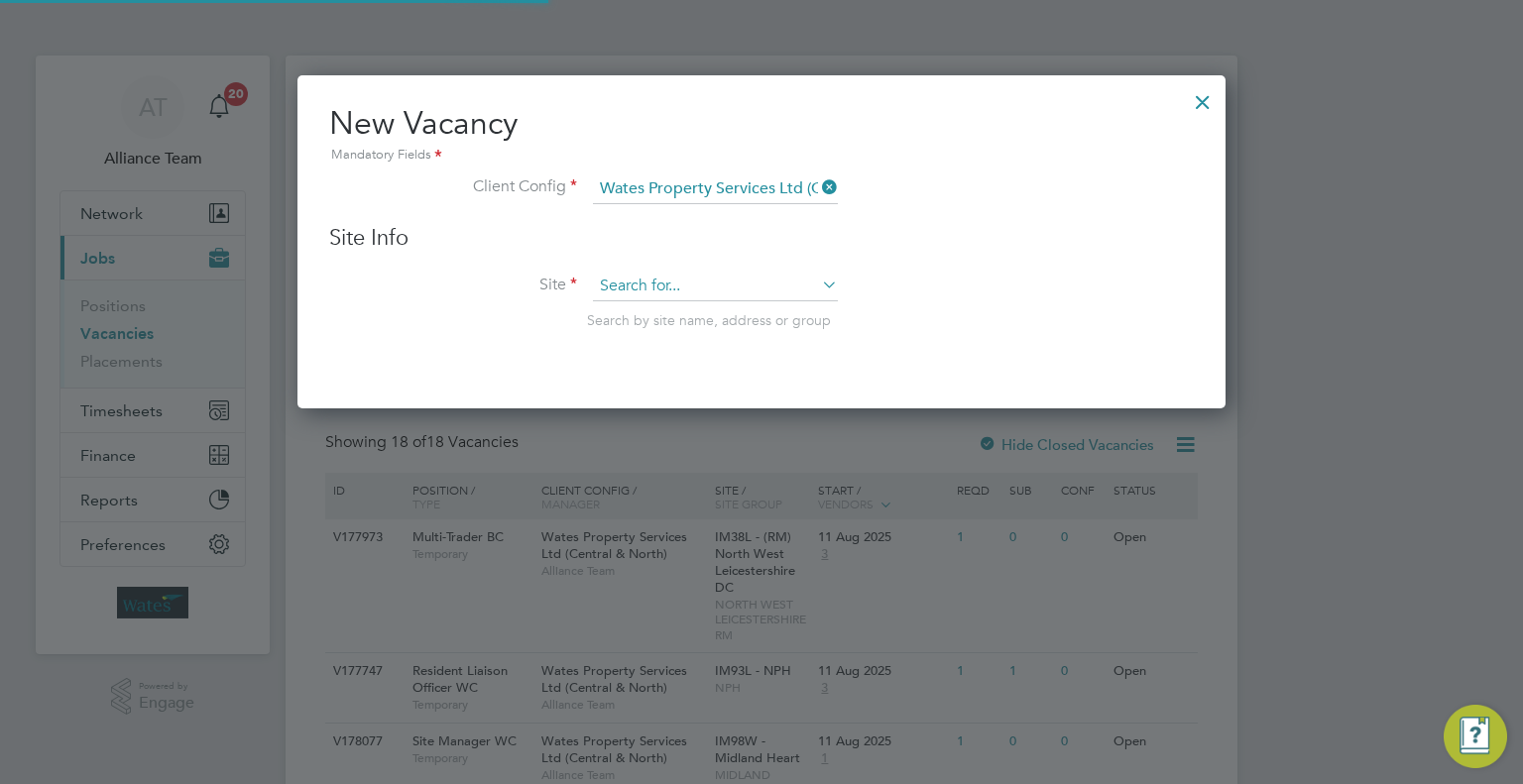 click at bounding box center (715, 286) 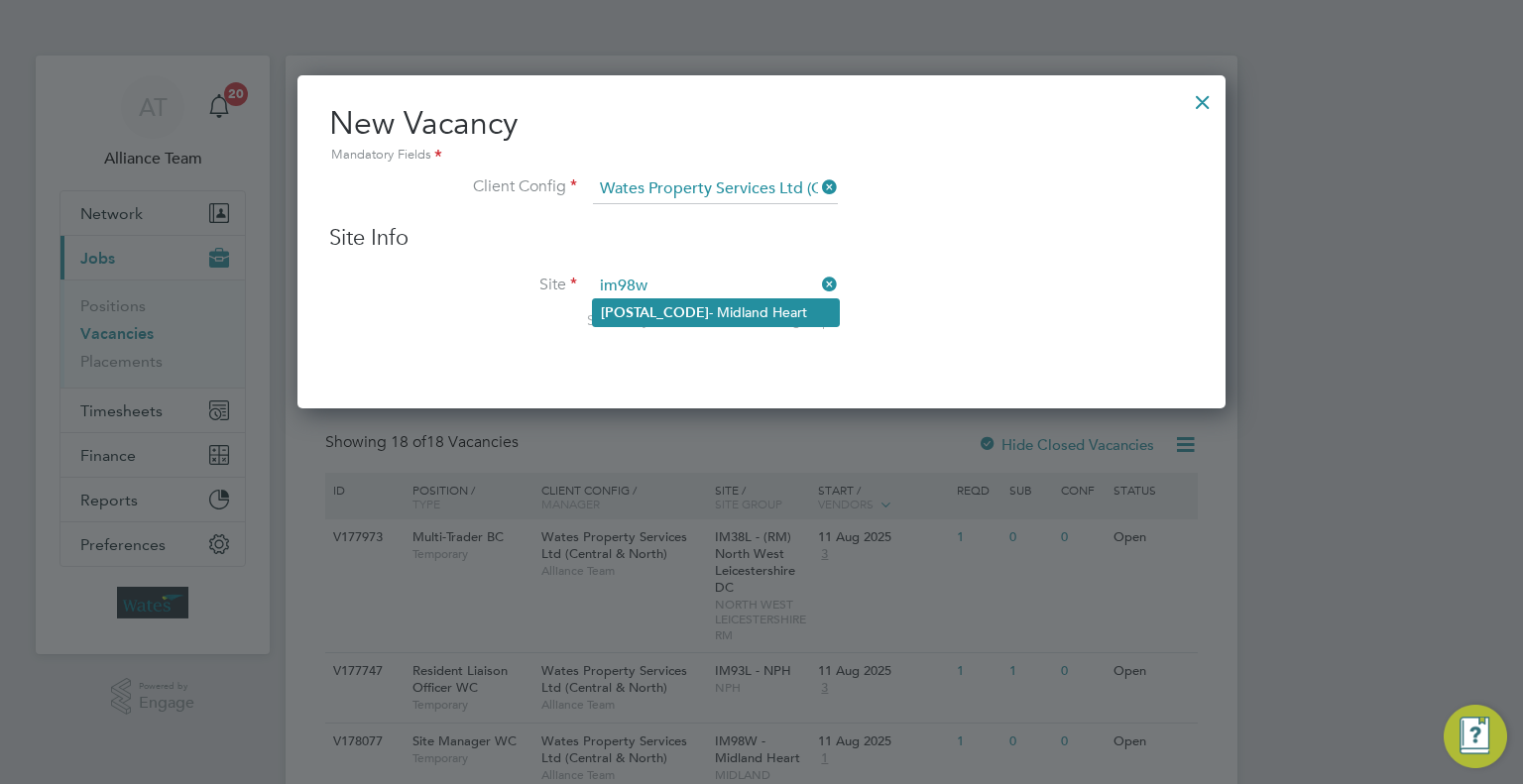 click on "IM98W  - [COMPANY]" 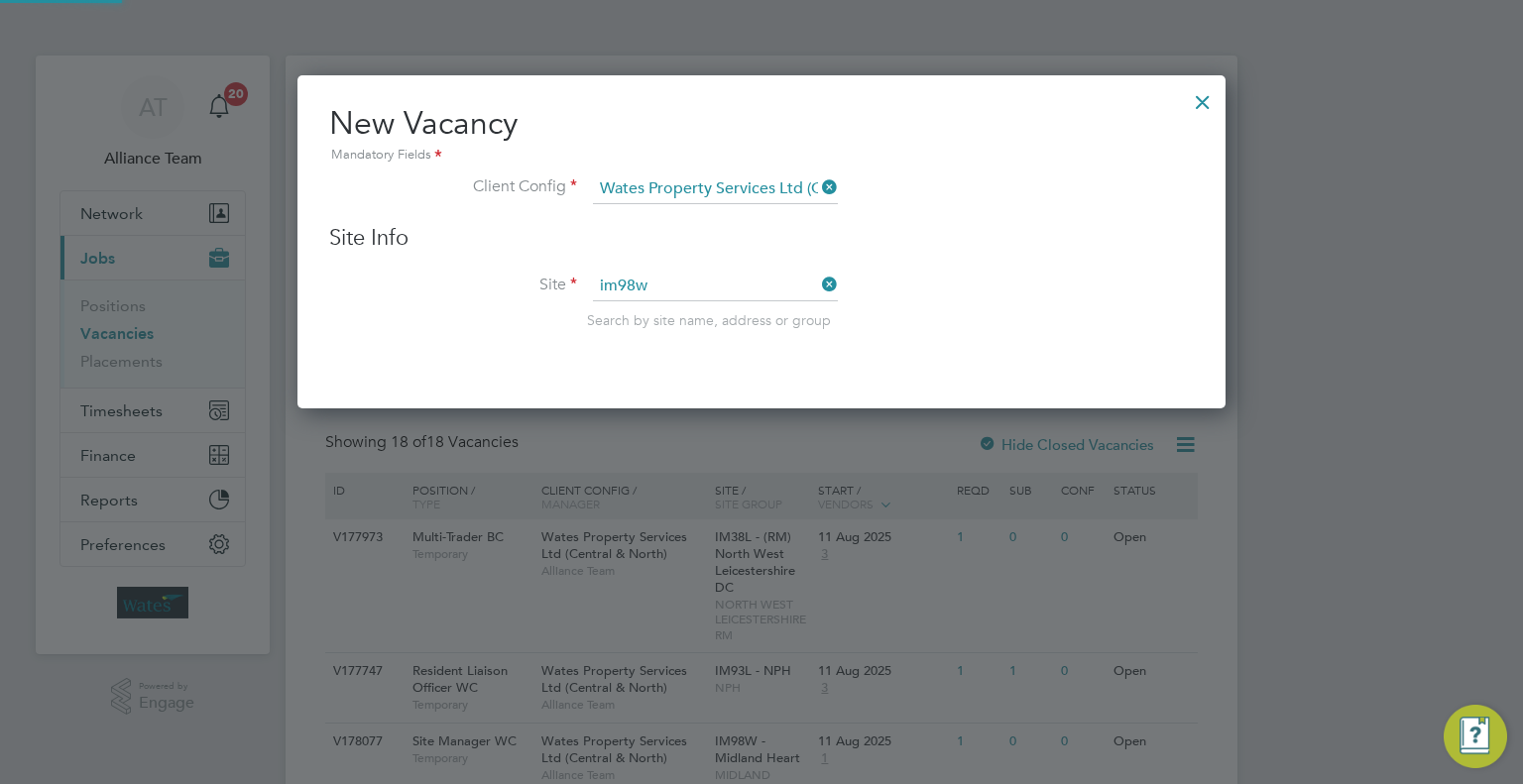 type on "IM98W - Midland Heart" 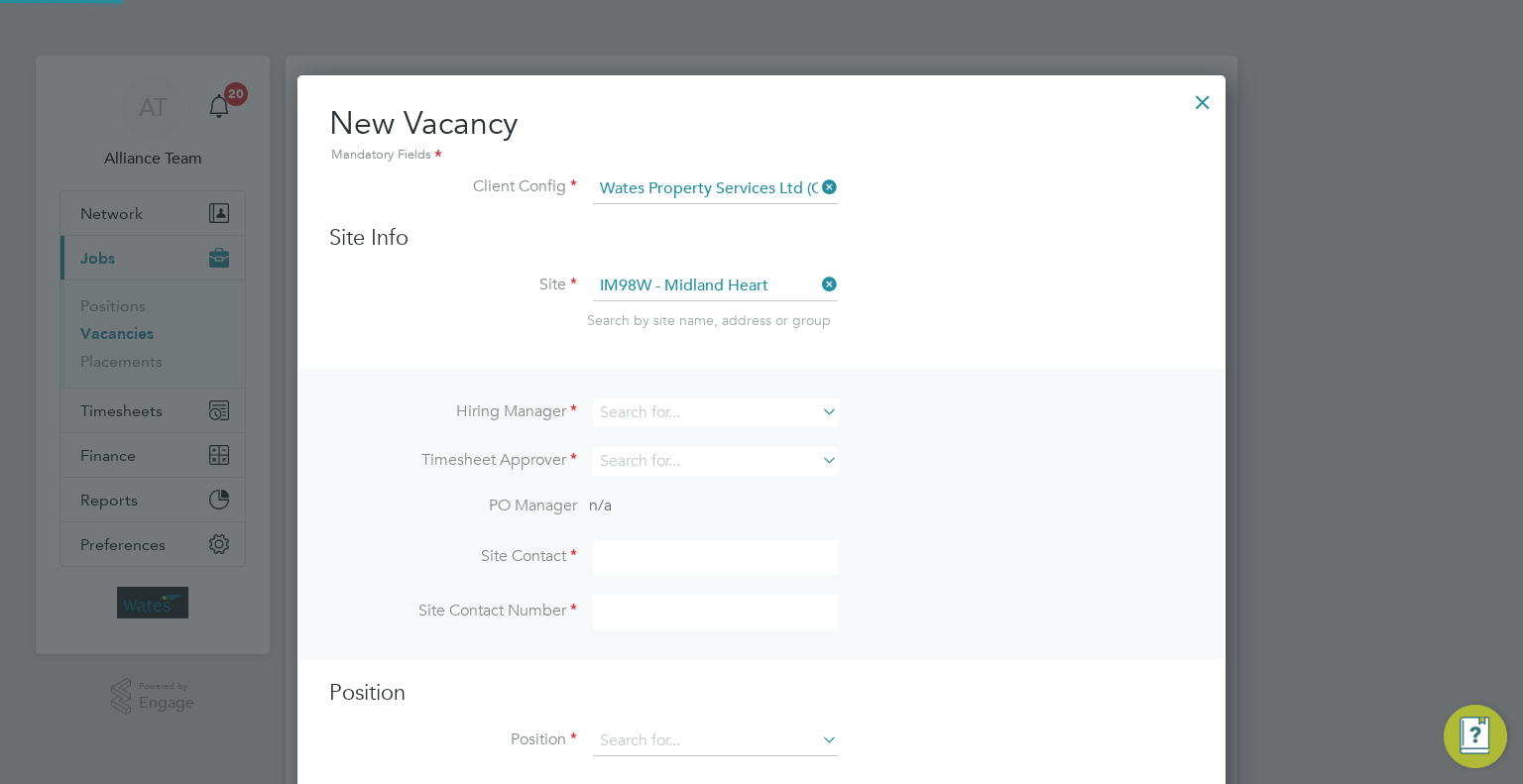 scroll, scrollTop: 10, scrollLeft: 10, axis: both 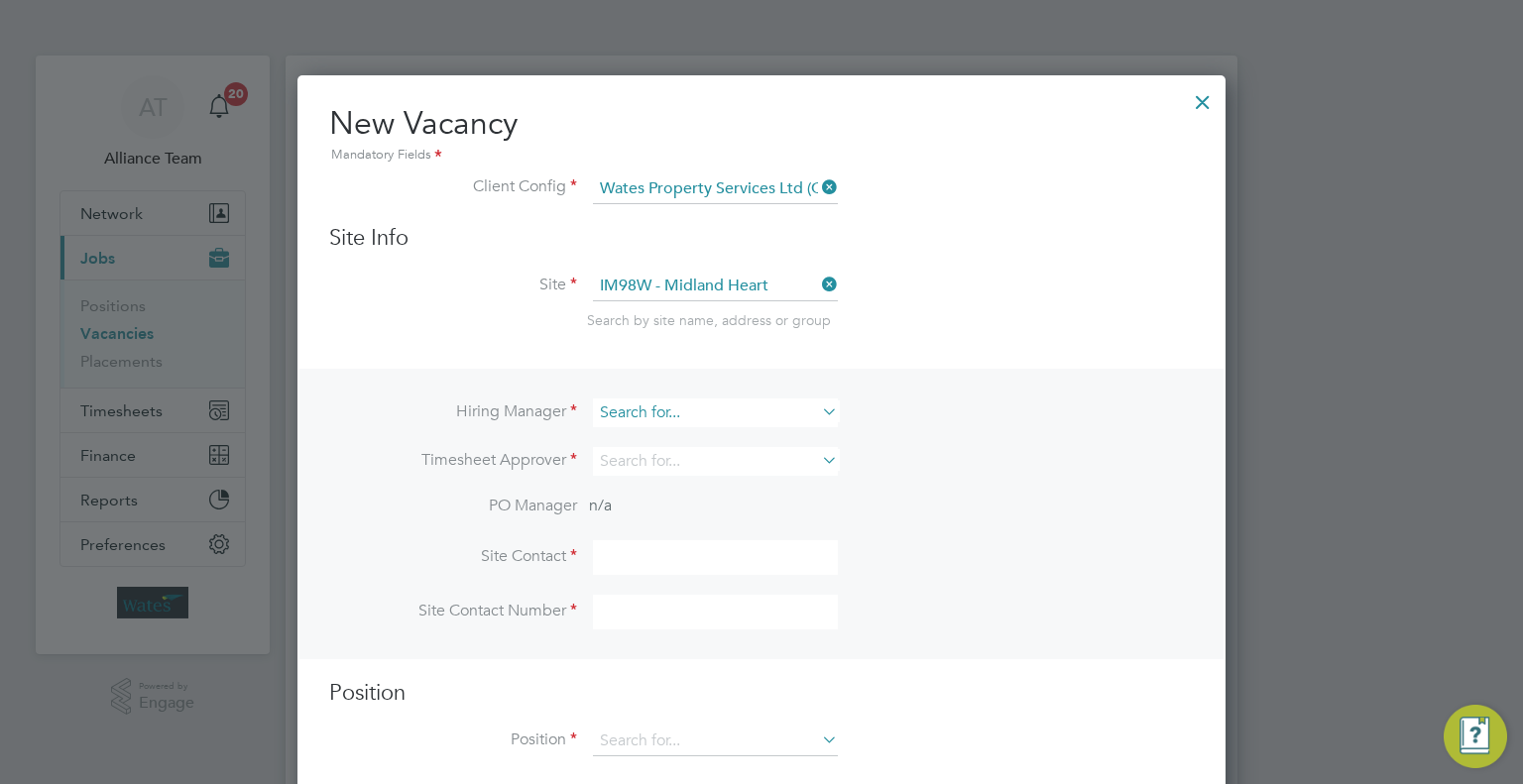 click at bounding box center (715, 412) 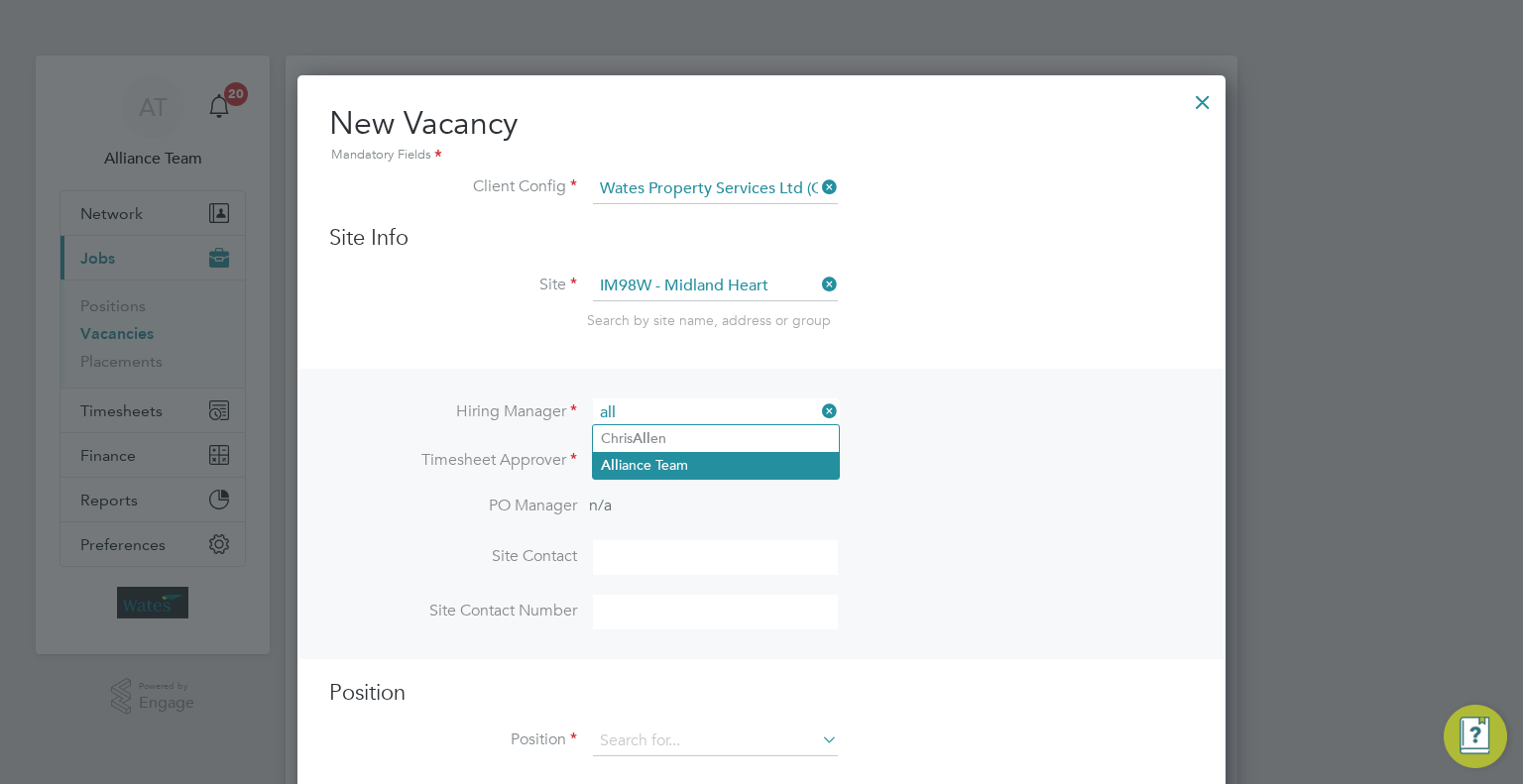 click on "All iance Team" 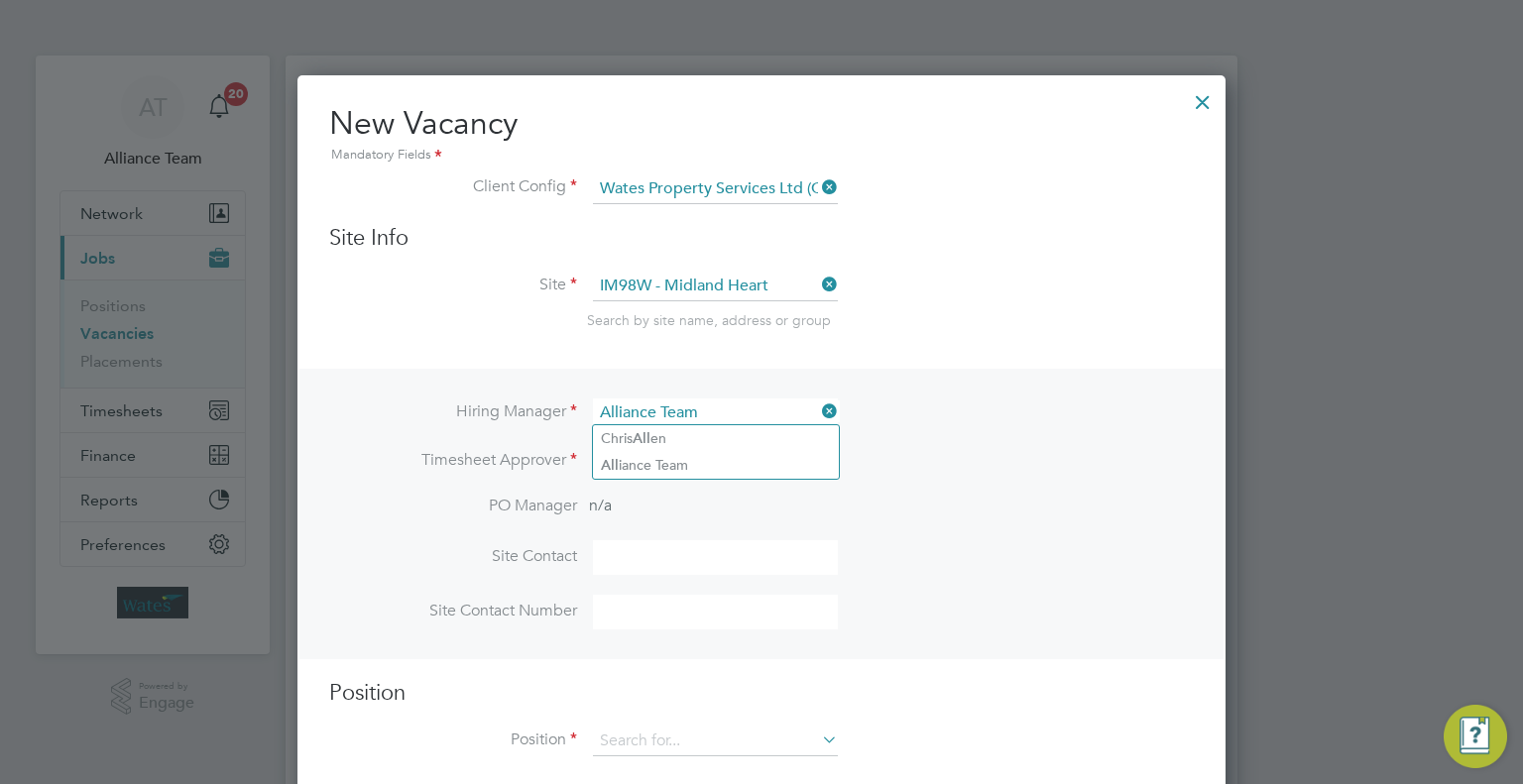 scroll, scrollTop: 11, scrollLeft: 10, axis: both 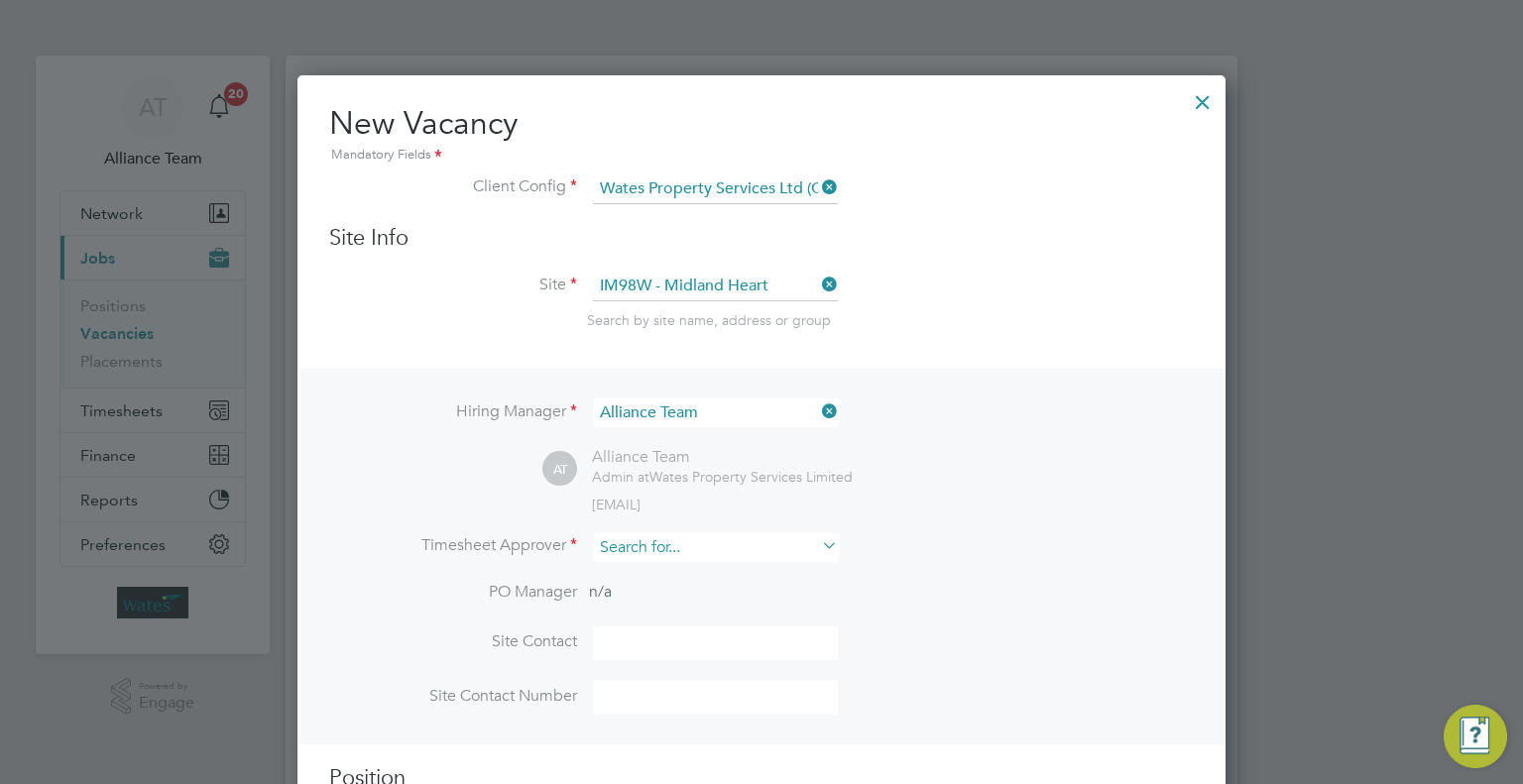 click at bounding box center (715, 547) 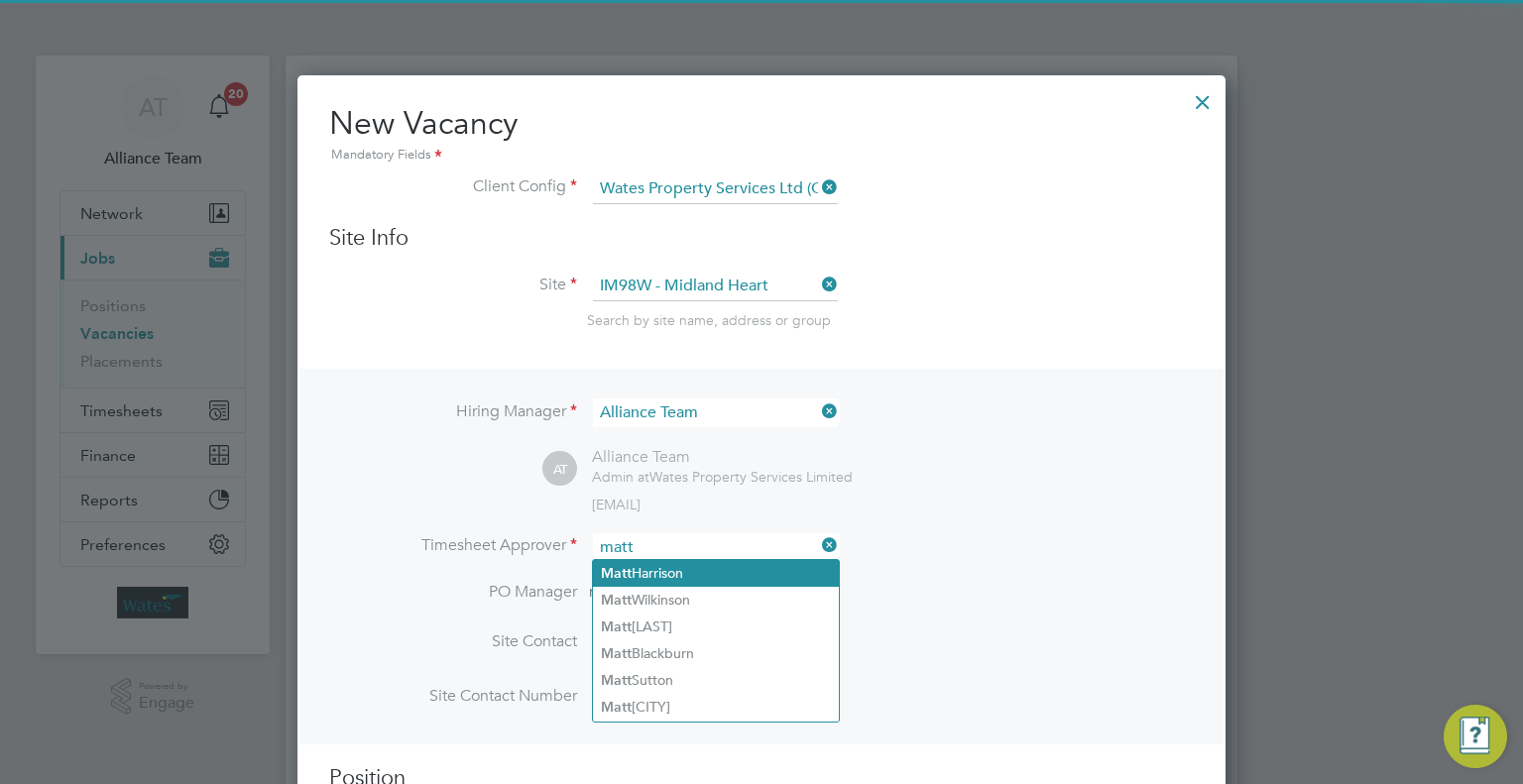 click on "[FIRST] [LAST]" 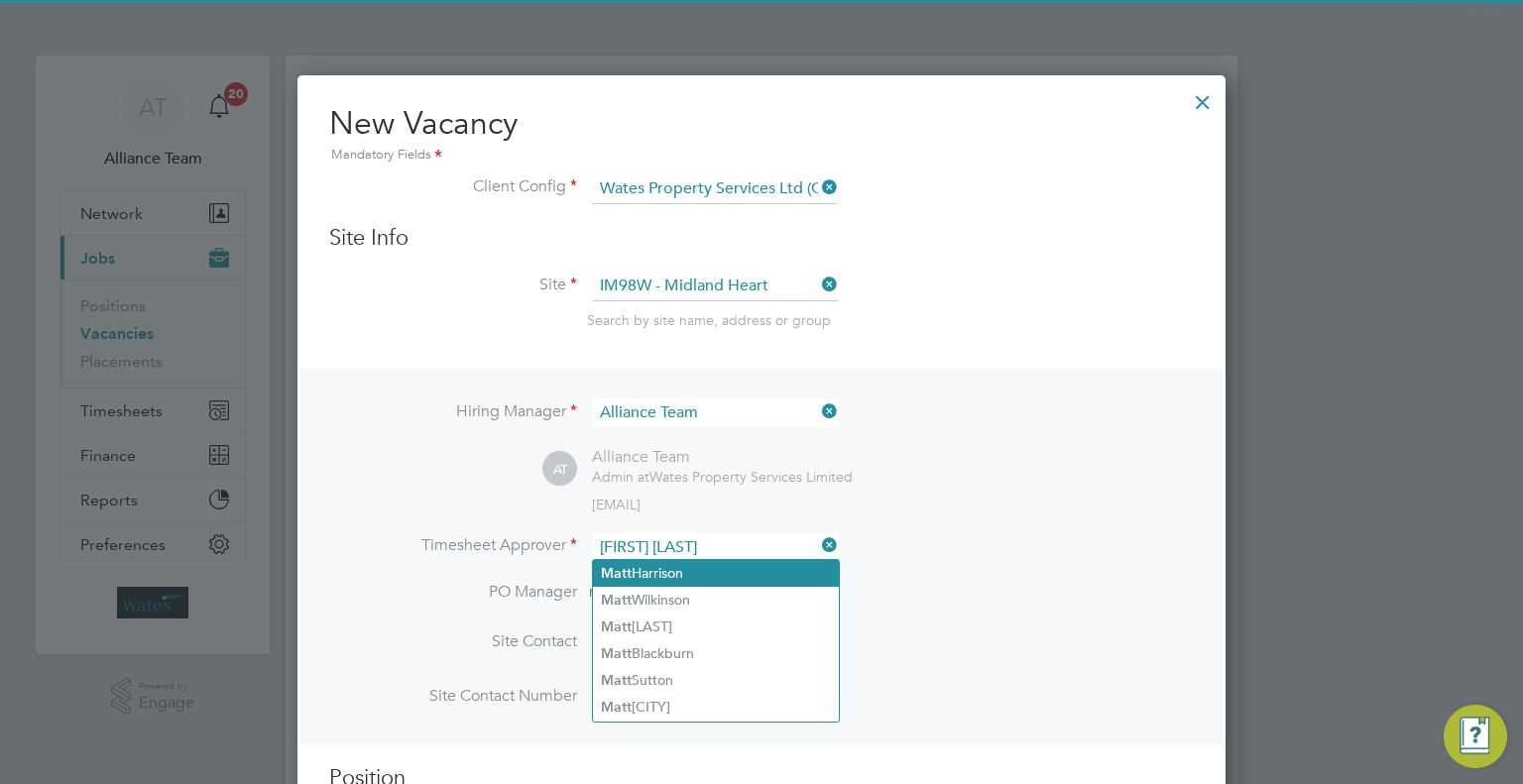 scroll, scrollTop: 9, scrollLeft: 10, axis: both 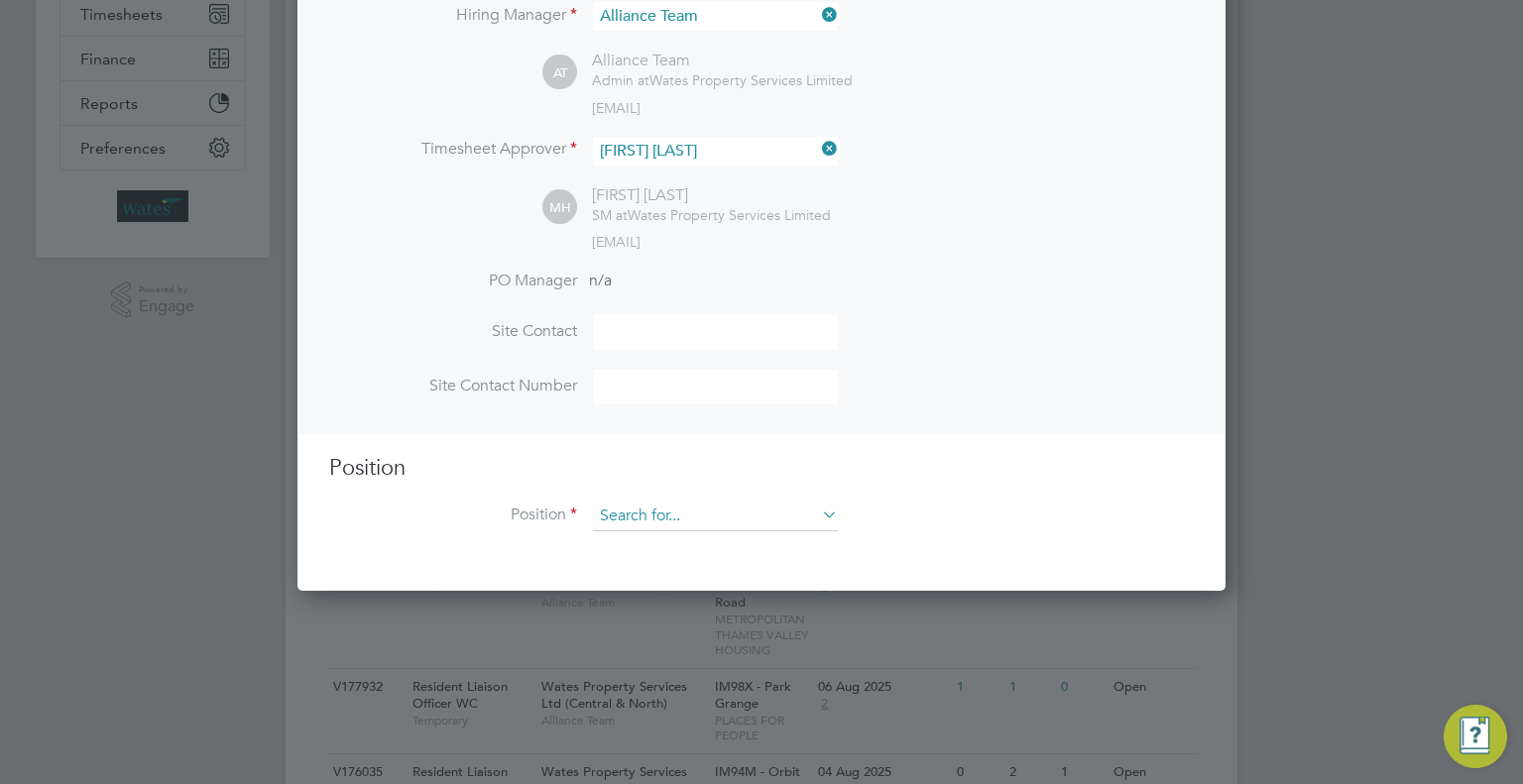 click at bounding box center [715, 516] 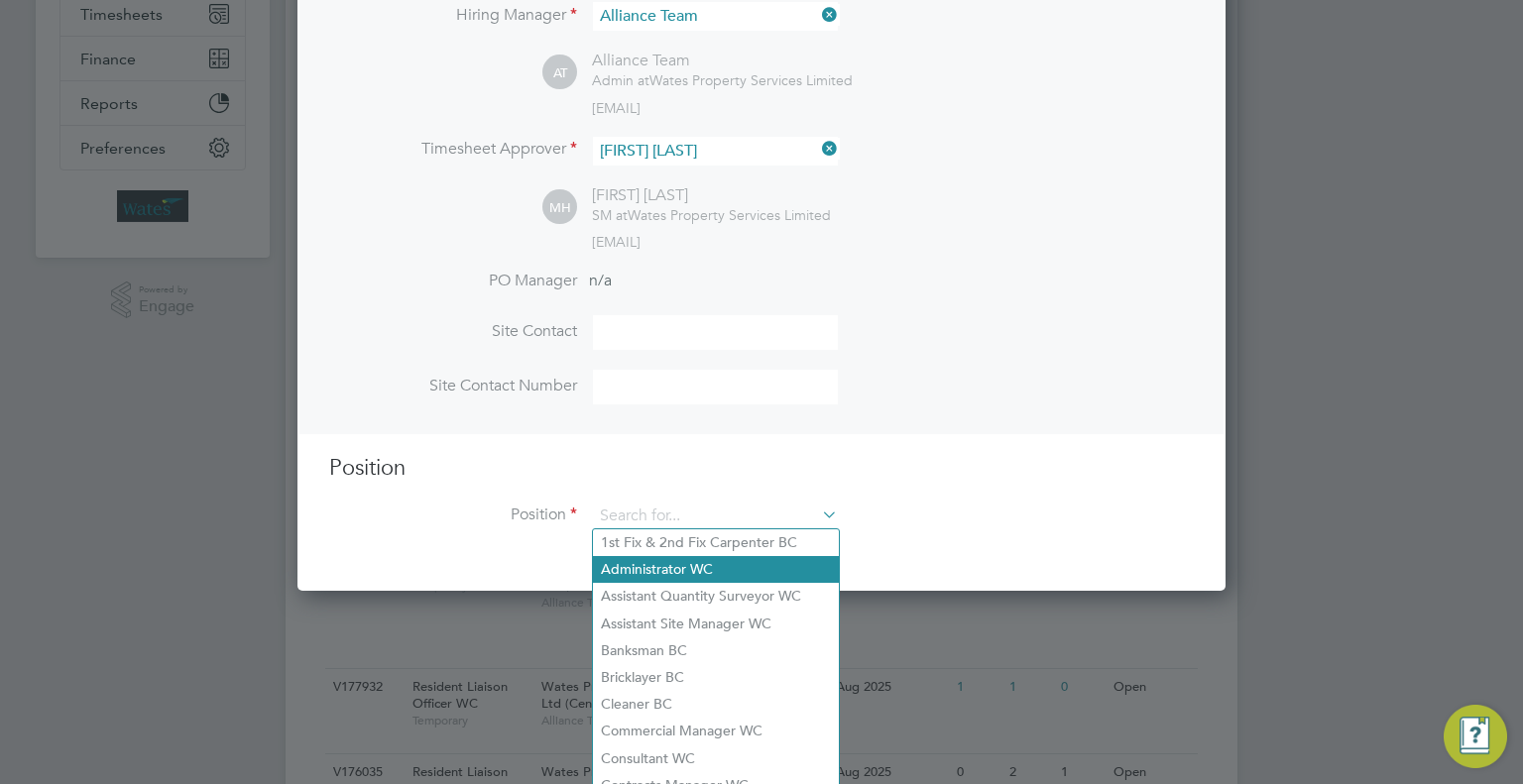 scroll, scrollTop: 496, scrollLeft: 0, axis: vertical 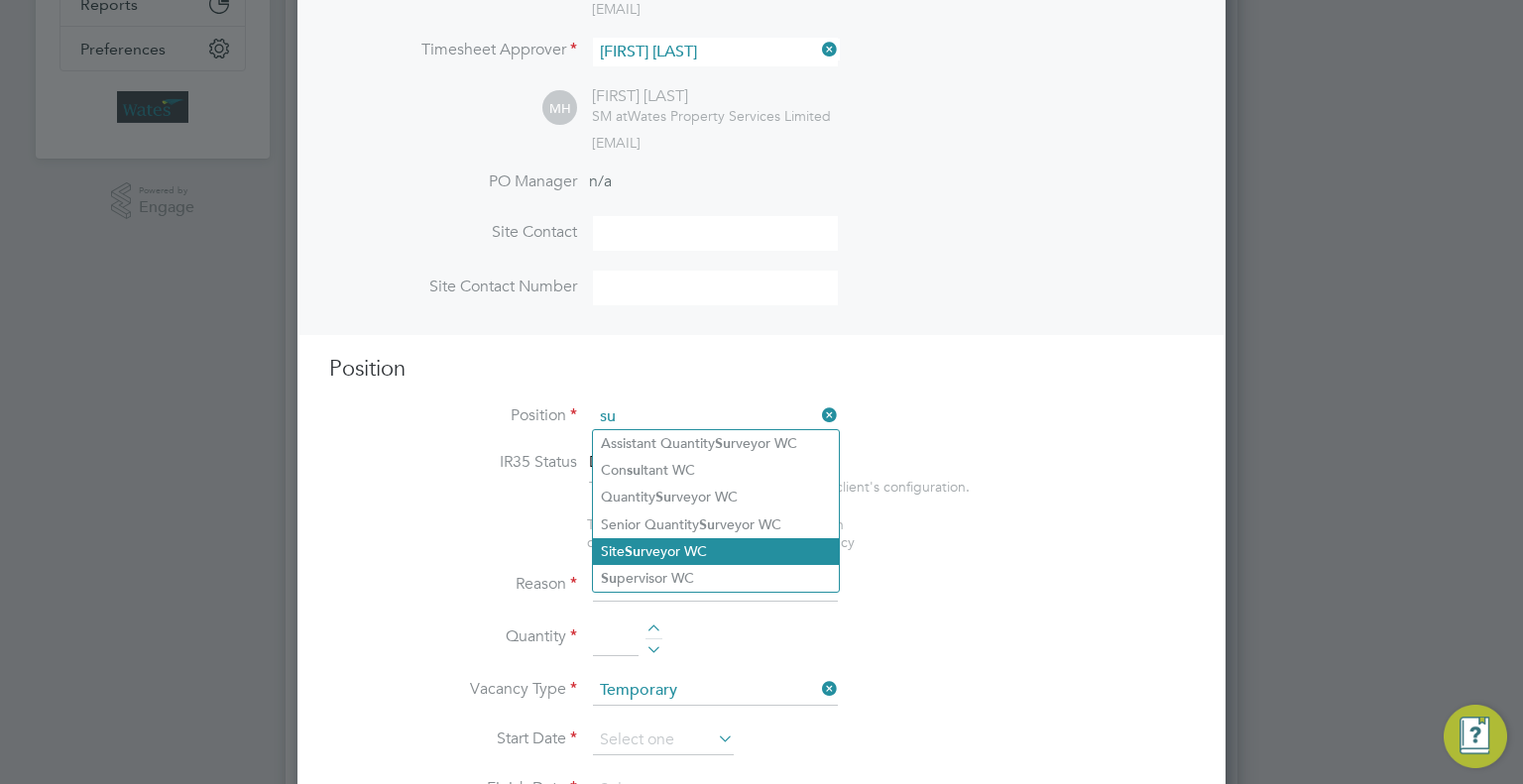 click on "Site  Su rveyor WC" 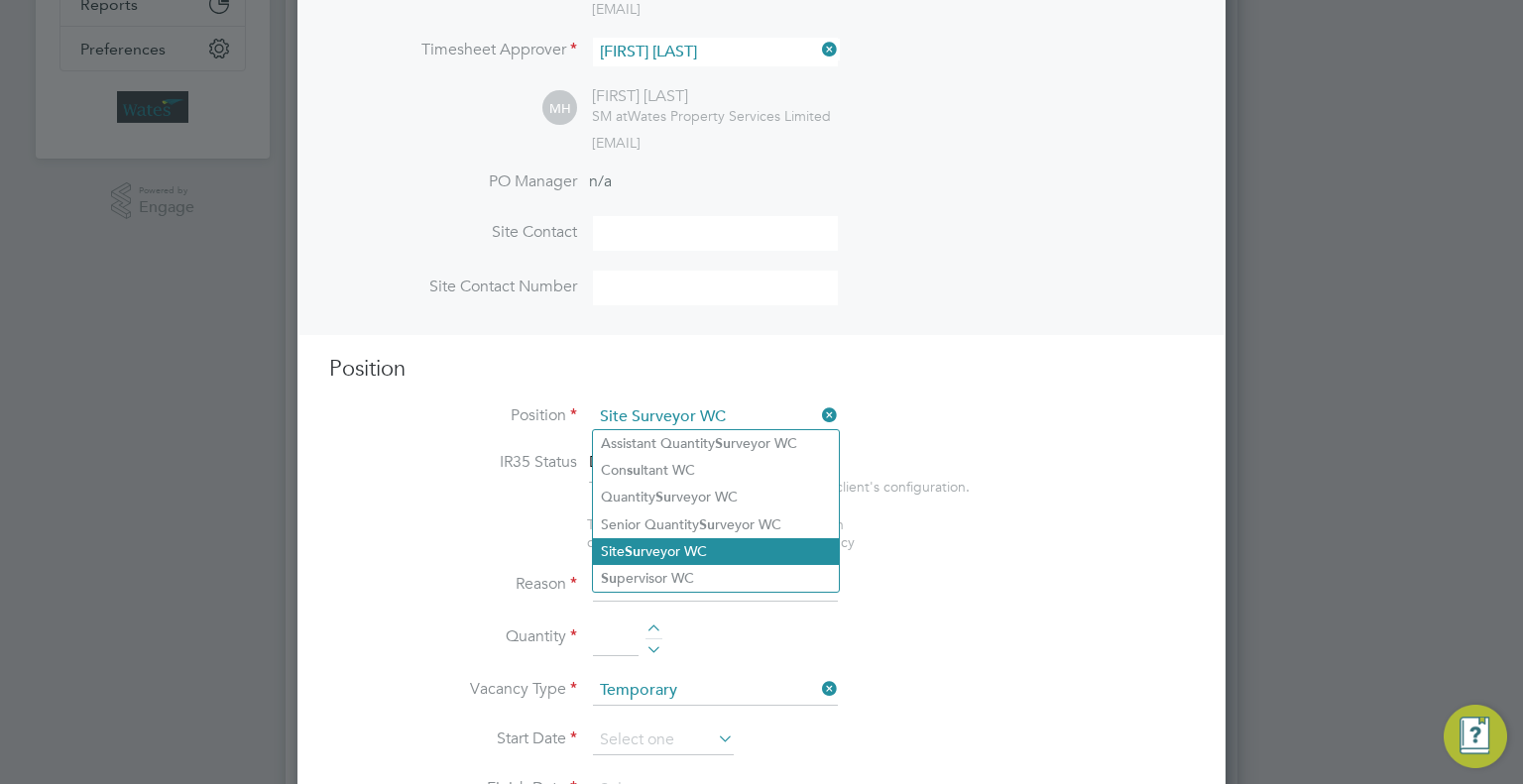 type on "Site Surveyor" 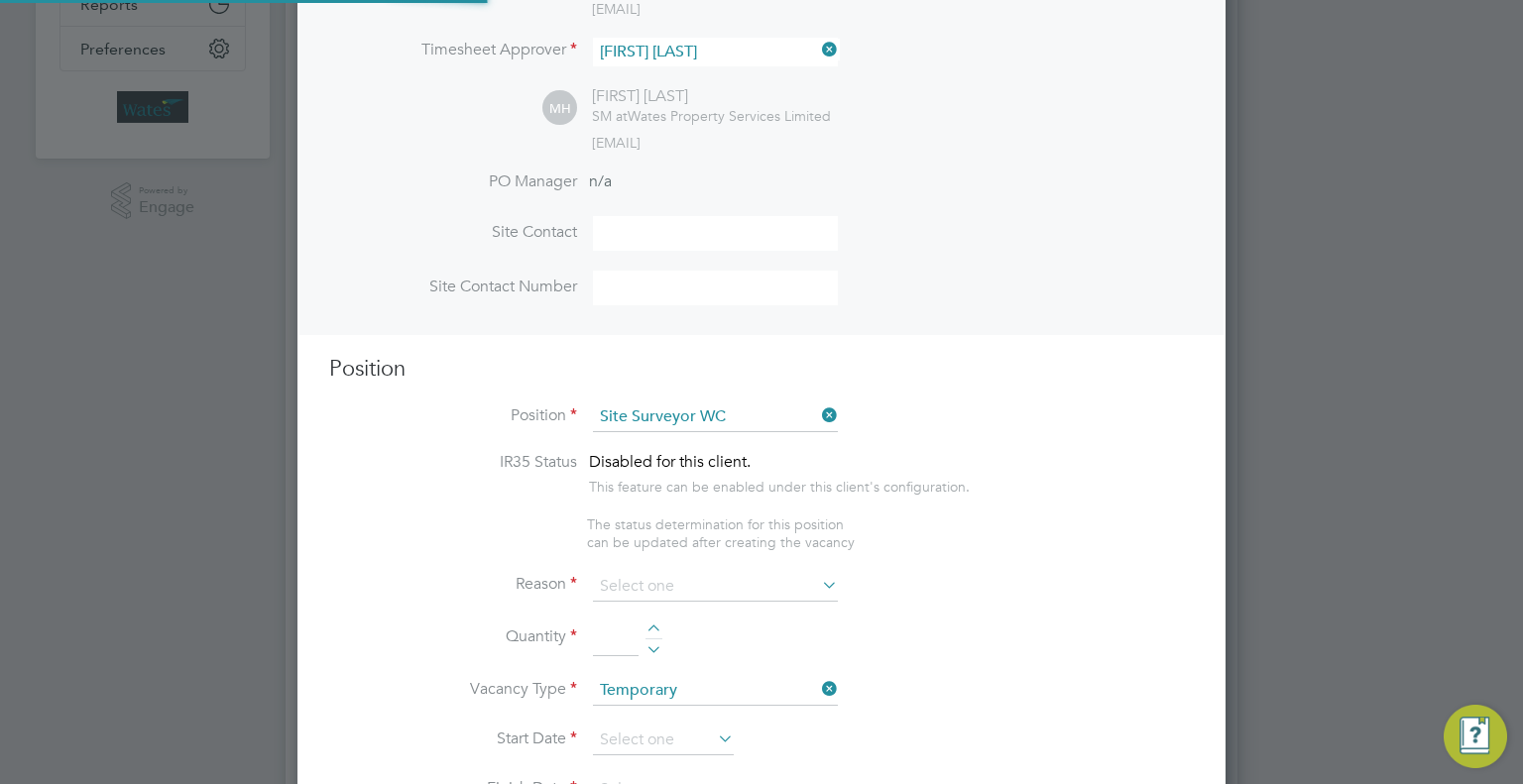 scroll, scrollTop: 10, scrollLeft: 10, axis: both 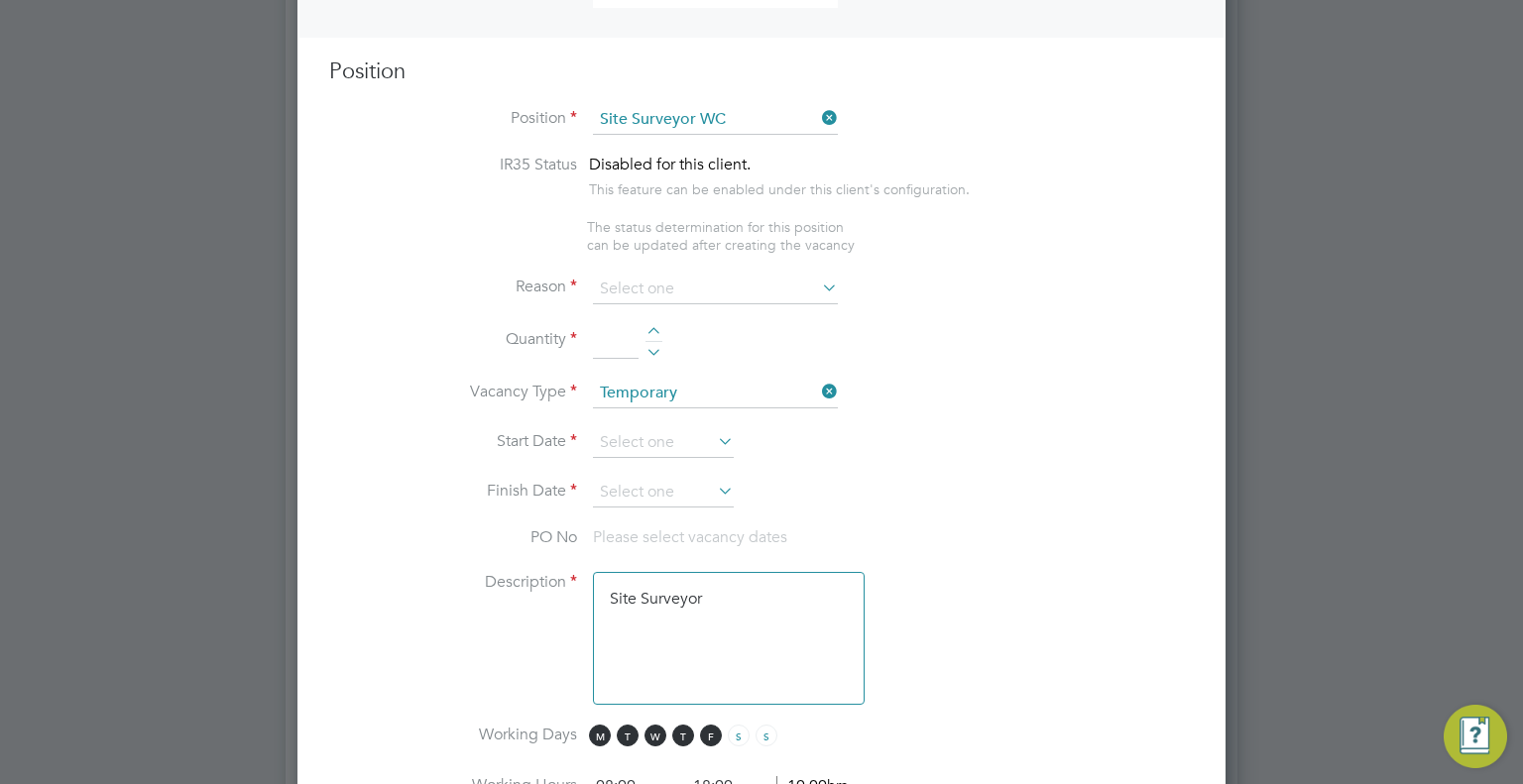 click on "IR35 Status Disabled for this client. This feature can be enabled under this client's configuration. The status determination for this position can be updated after creating the vacancy Reason Quantity Vacancy Type Temporary Start Date Finish Date PO No Please select vacancy dates Description Site Surveyor Working Days M T W T F S S Working Hours 08:00 - 18:00 10.00hrs Skills / Qualifications The list will appear here... Tools The list will appear here... Additional H&S The list will appear here... Additional H&S The list will appear here... Submission Acceptance Auto The hiring manager's (or someone from the hirer) confirmation is not required. The worker will be placed immediately upon submission. Manual The hiring manager's (or someone from the hirer) confirmation is required to either accept or reject the worker." at bounding box center (762, 765) 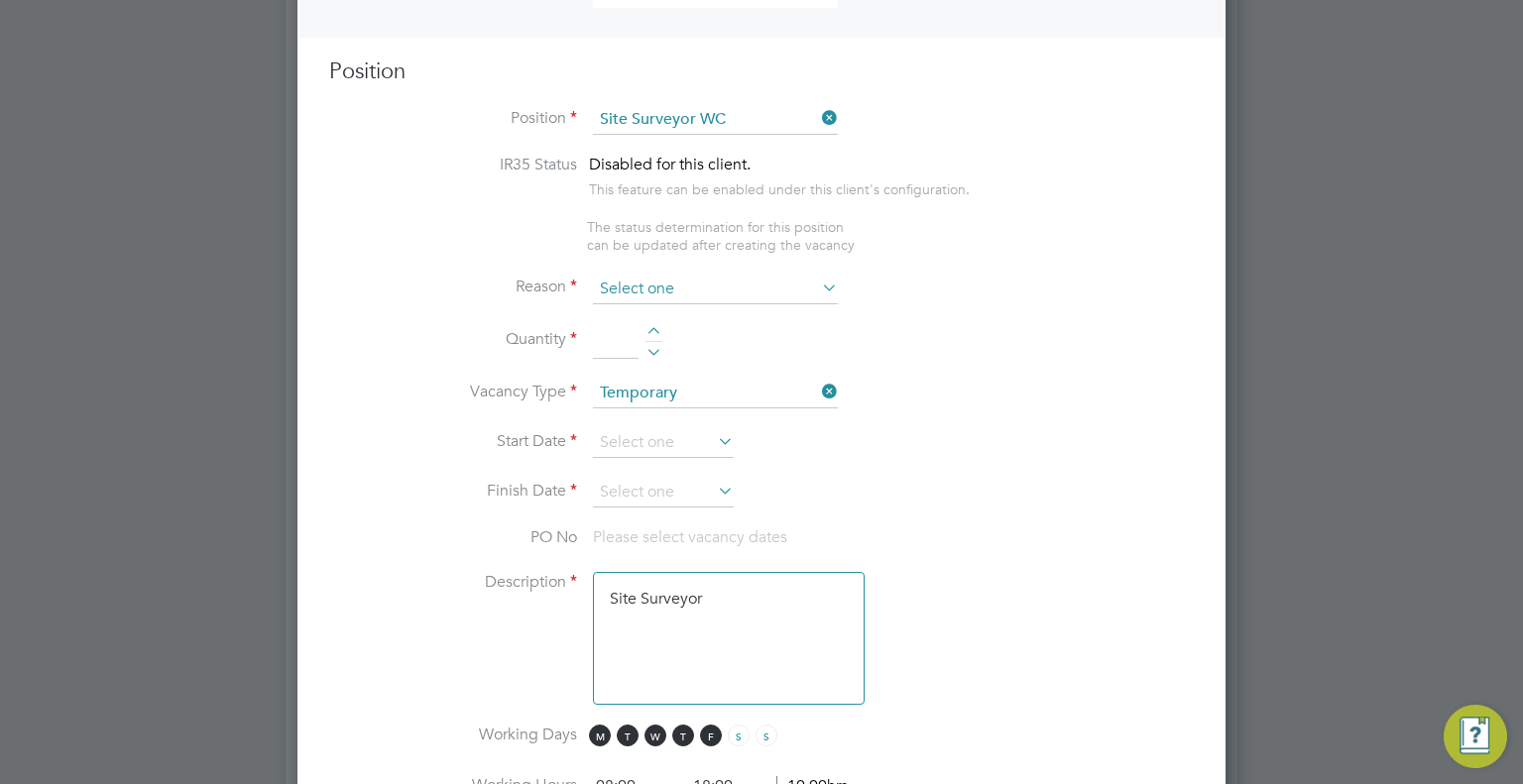 click at bounding box center (715, 289) 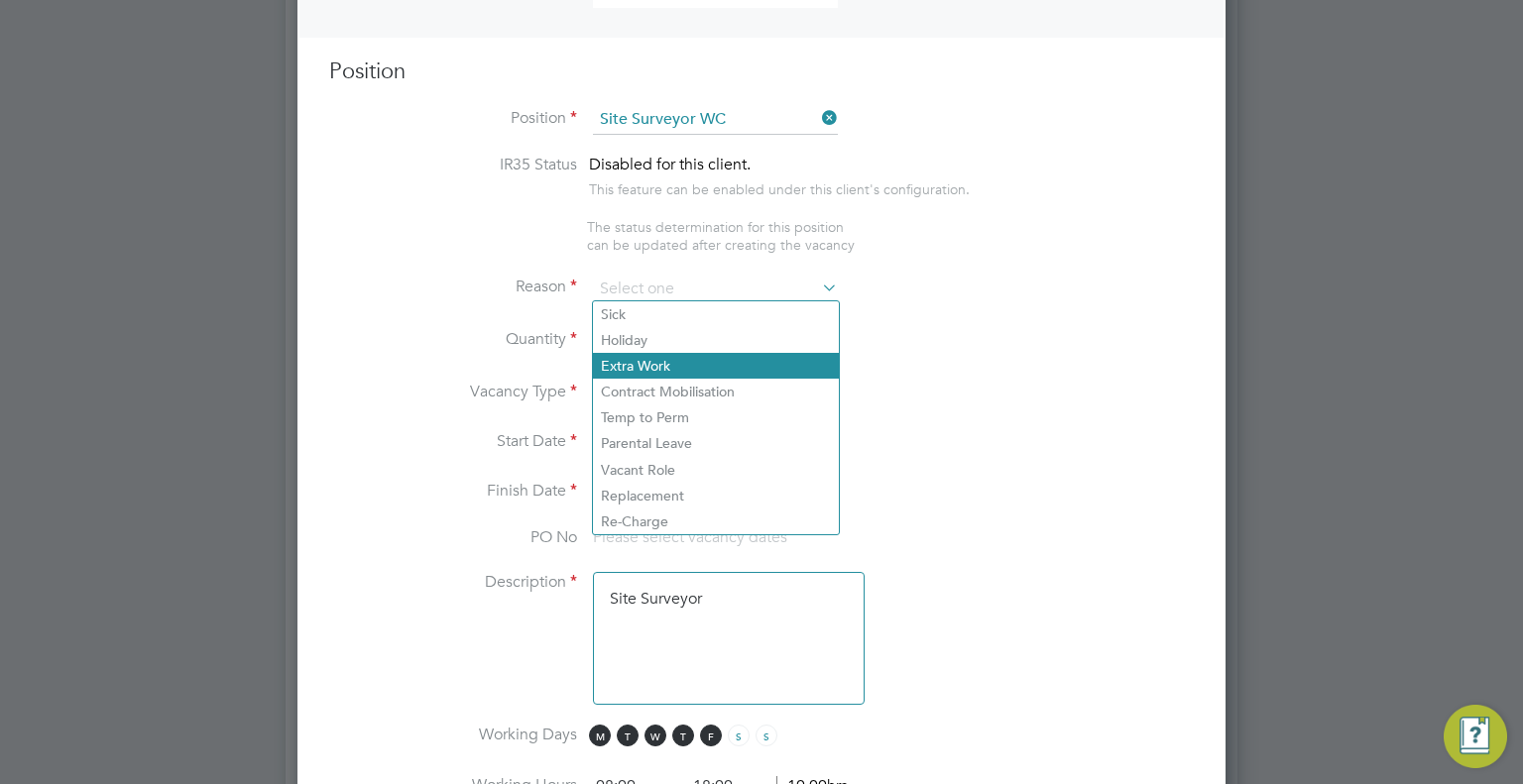 click on "Extra Work" 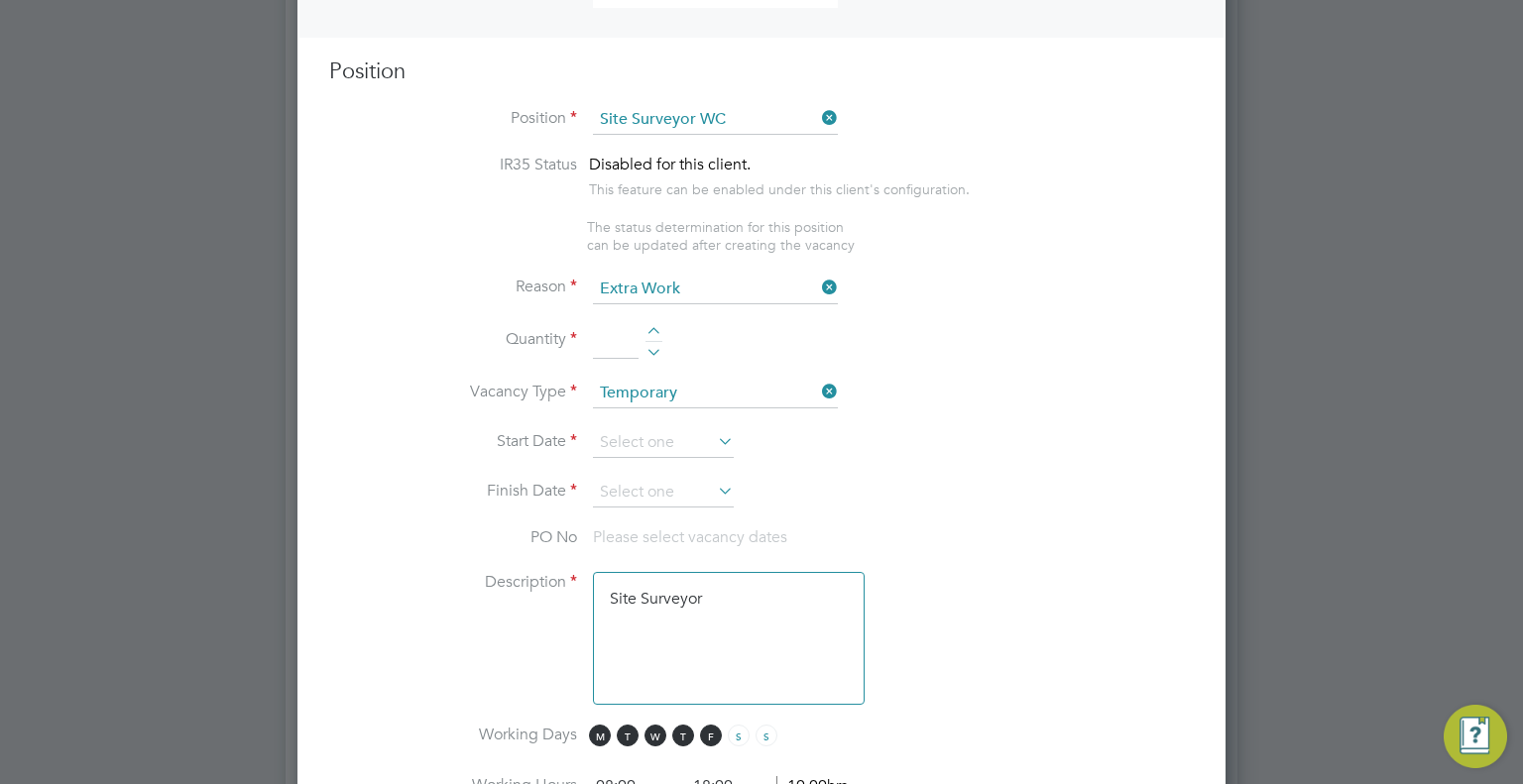 click at bounding box center (616, 342) 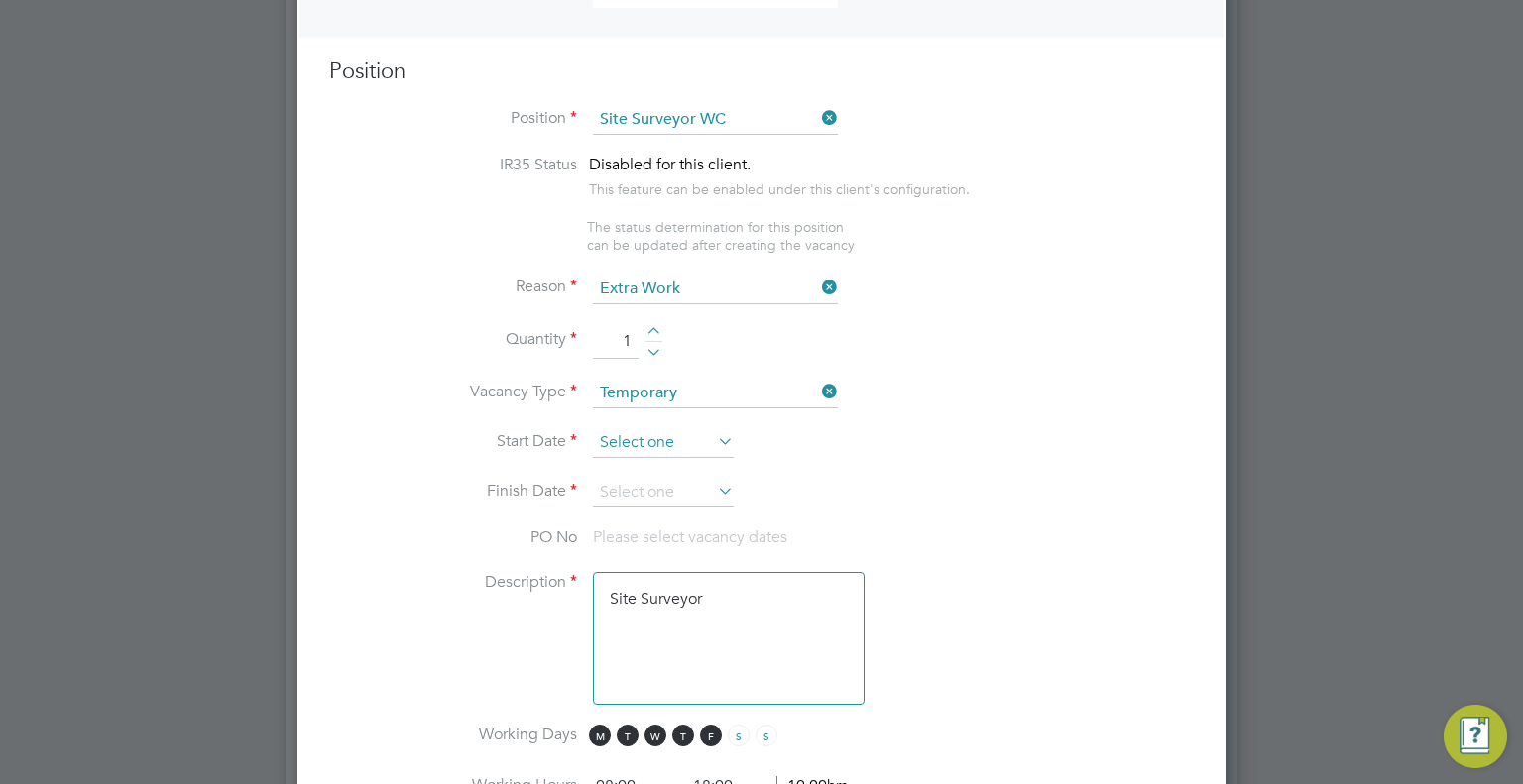 click at bounding box center [663, 443] 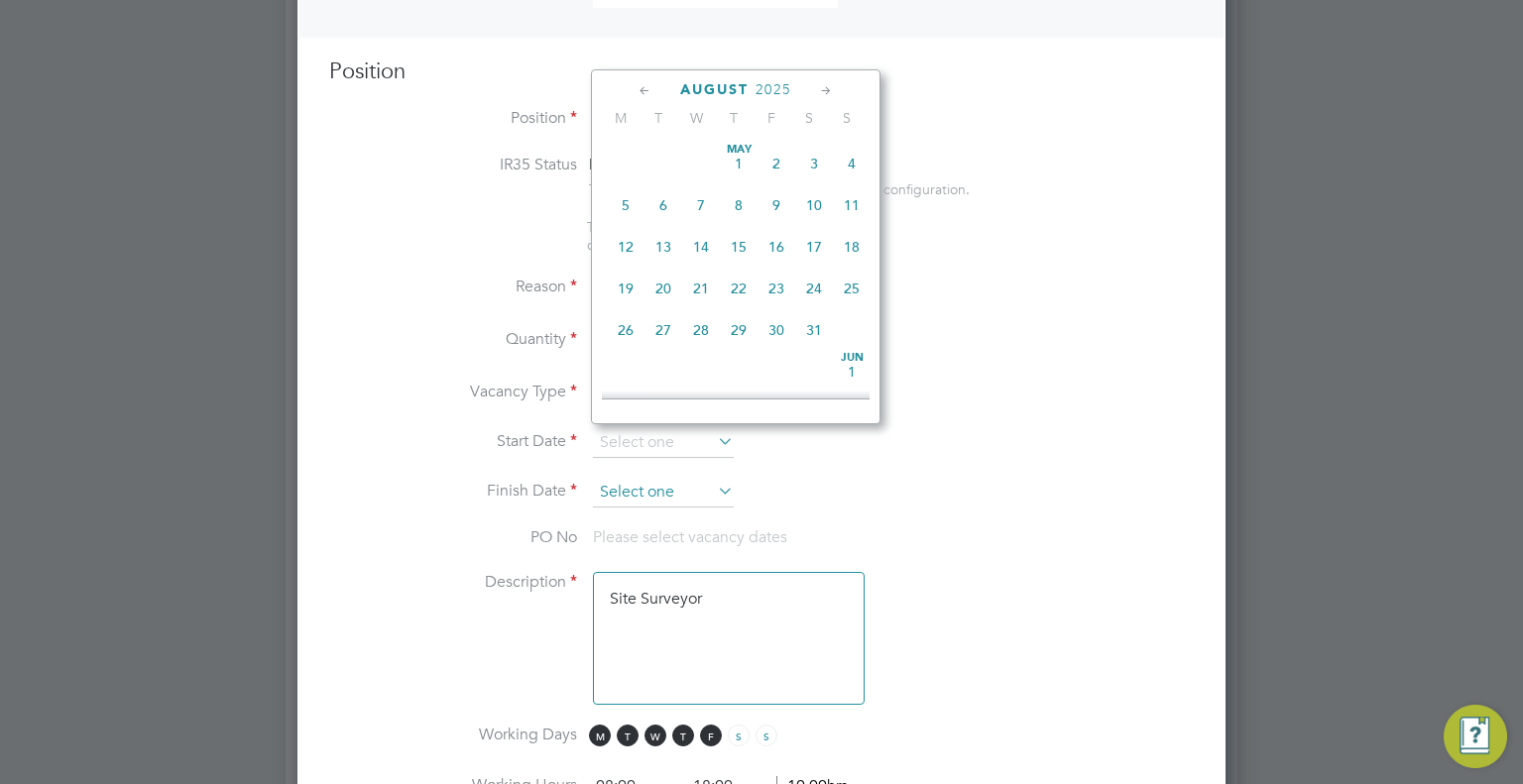 scroll, scrollTop: 646, scrollLeft: 0, axis: vertical 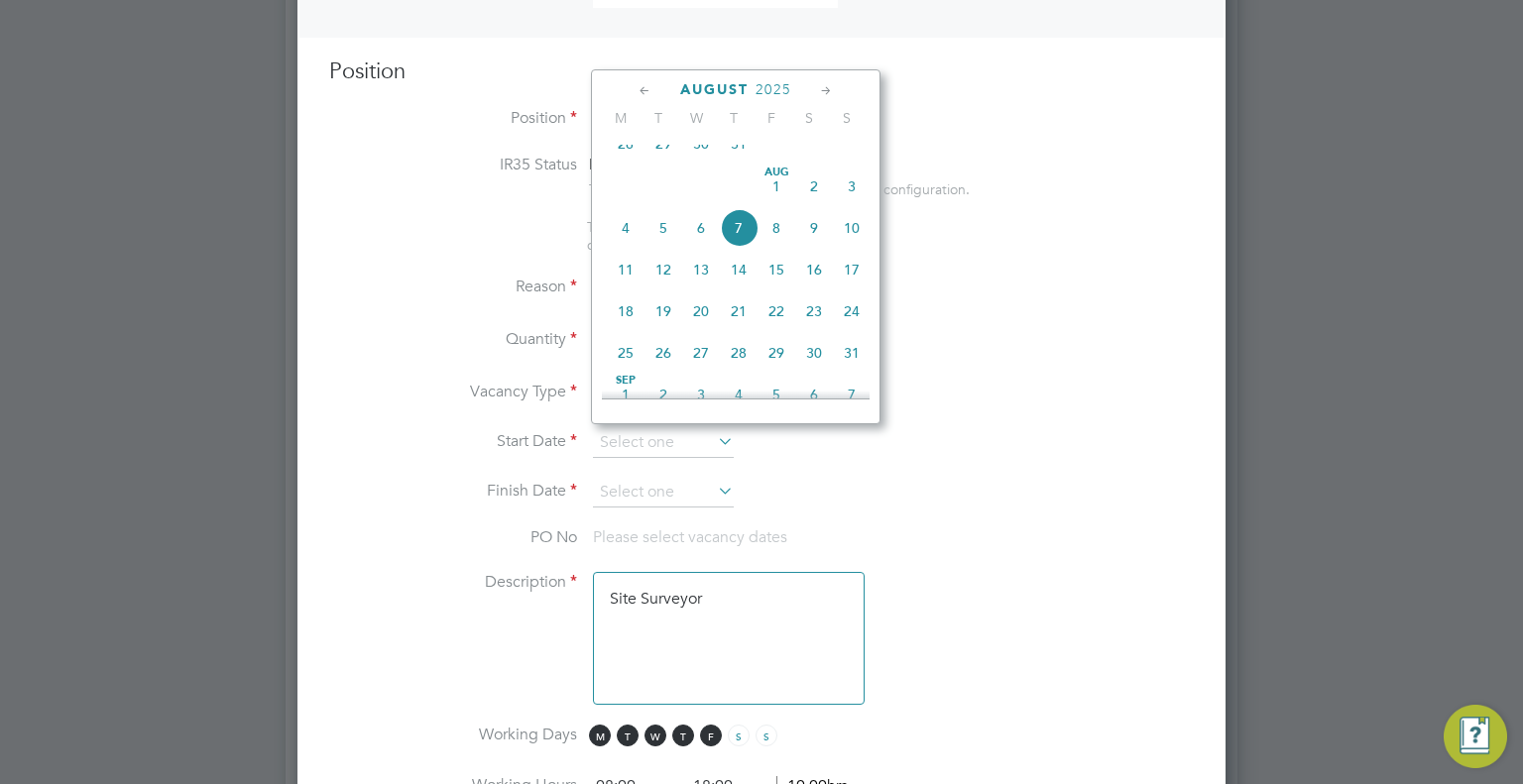 click on "18" 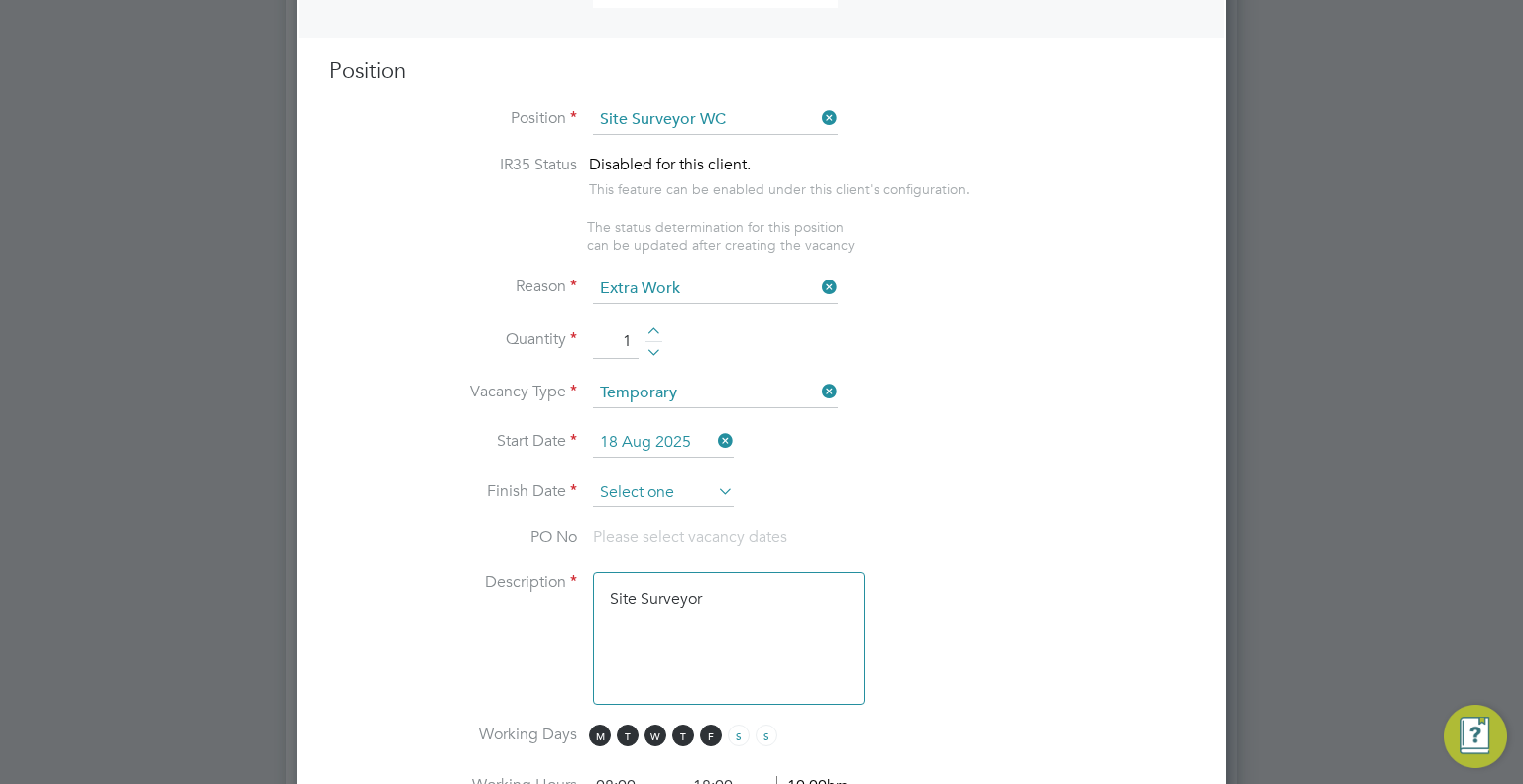 click at bounding box center (663, 493) 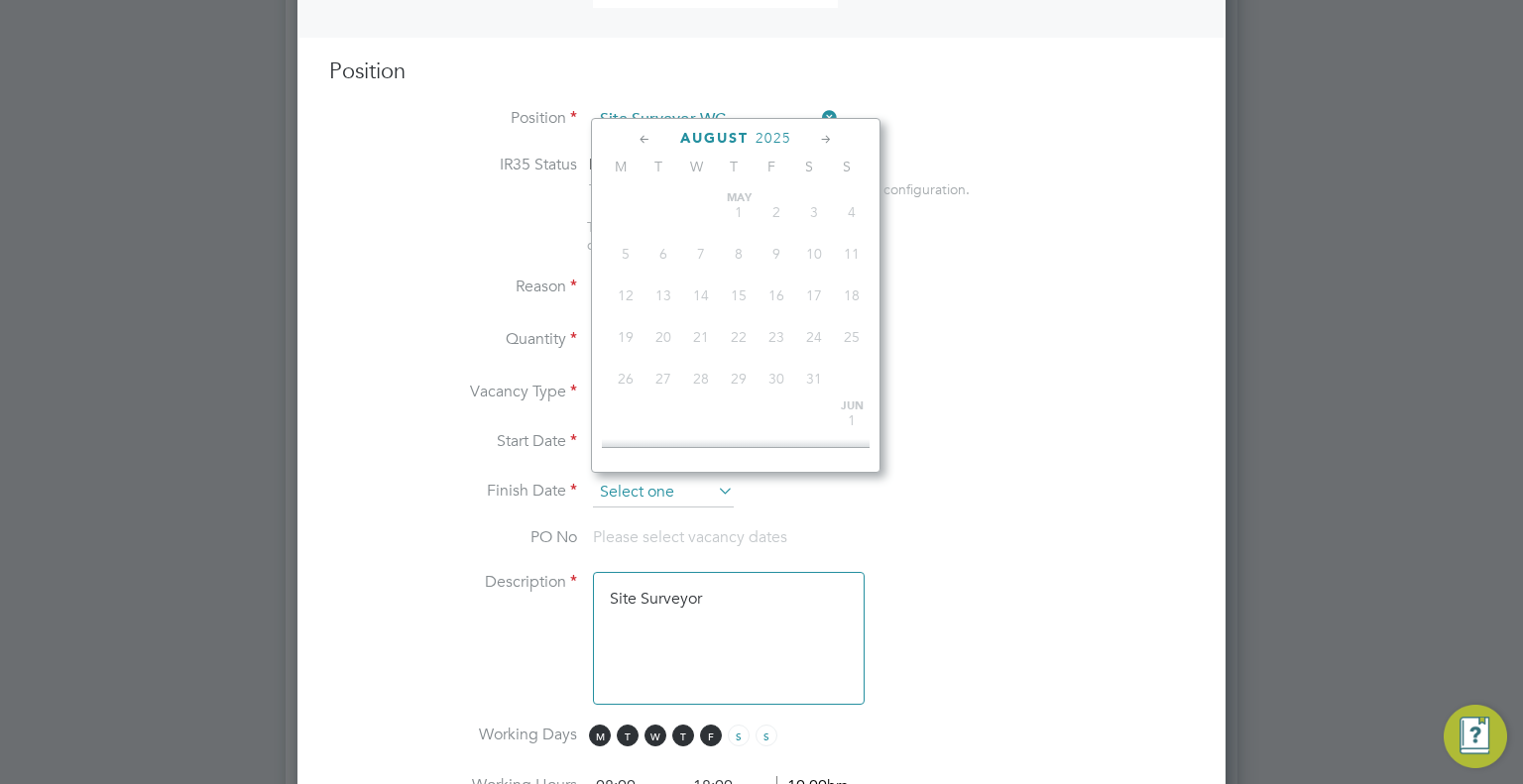 scroll, scrollTop: 733, scrollLeft: 0, axis: vertical 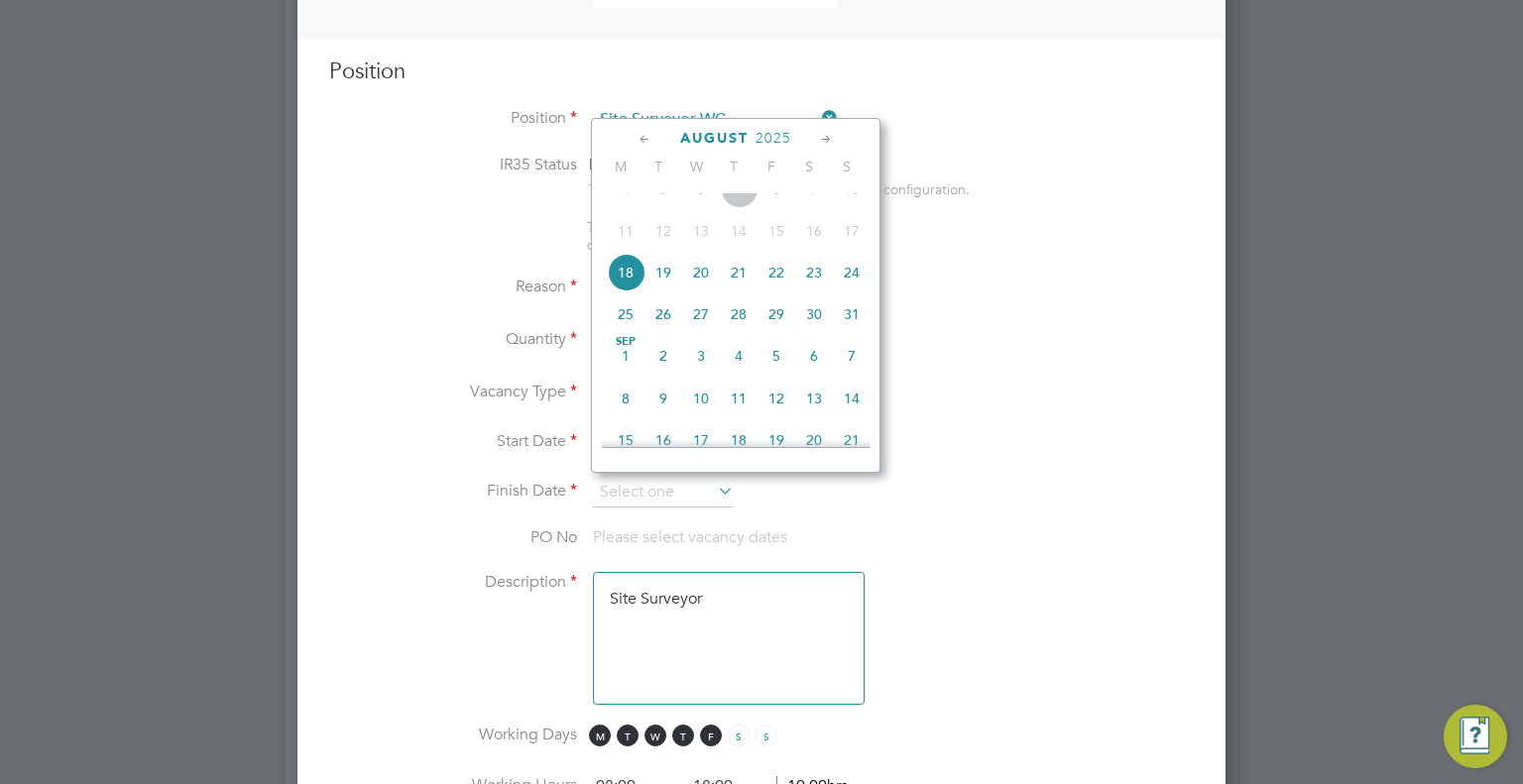 click 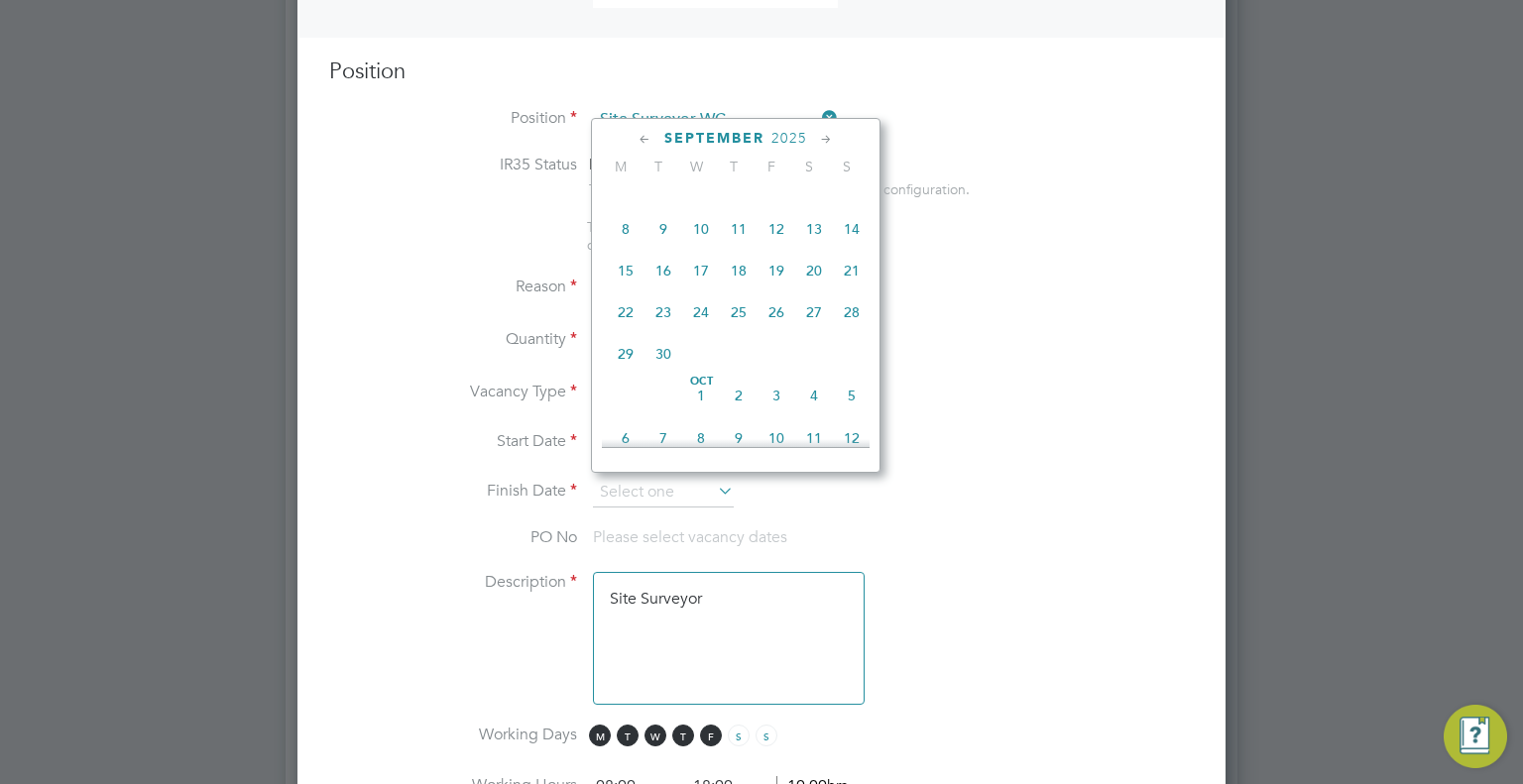 click 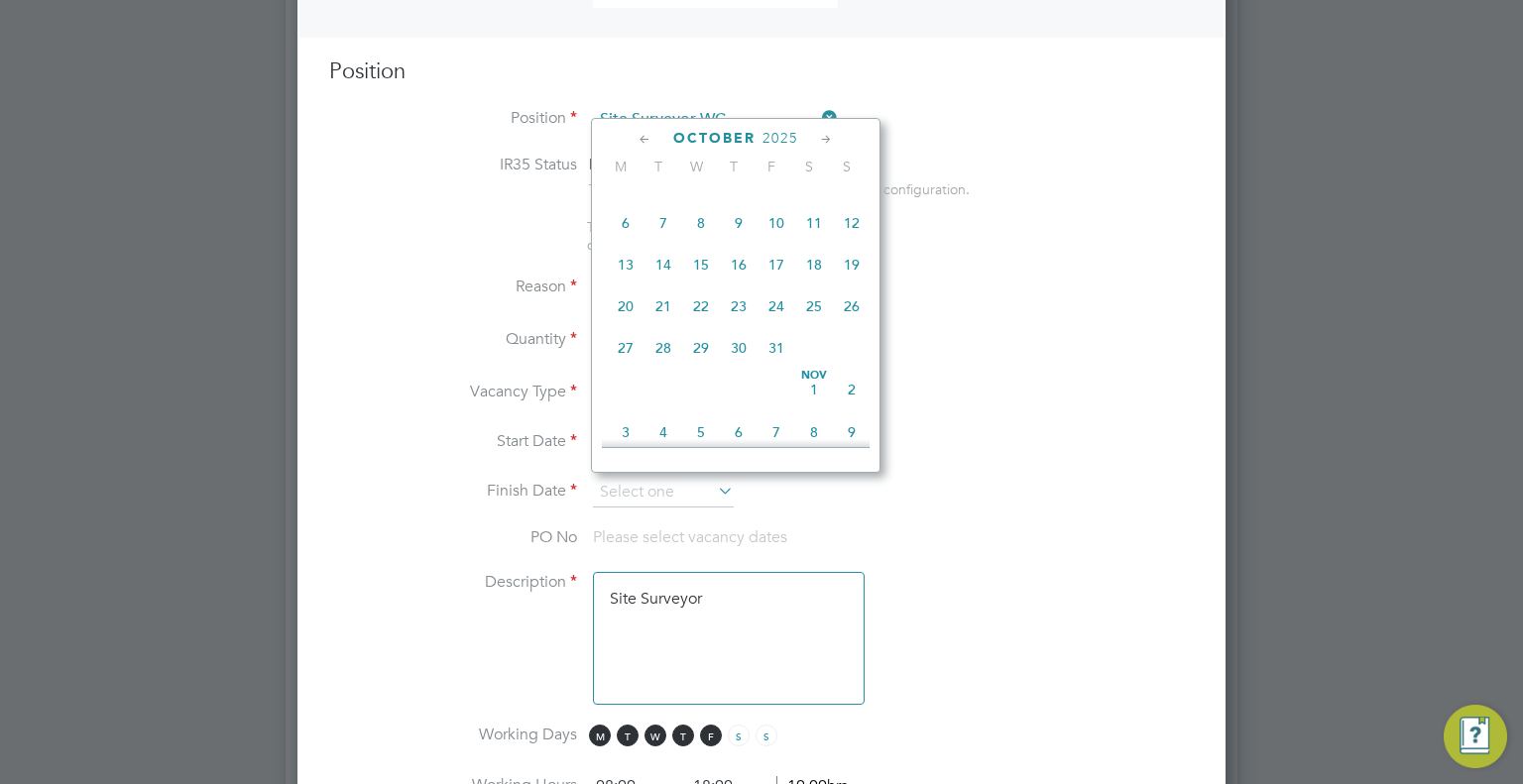click on "31" 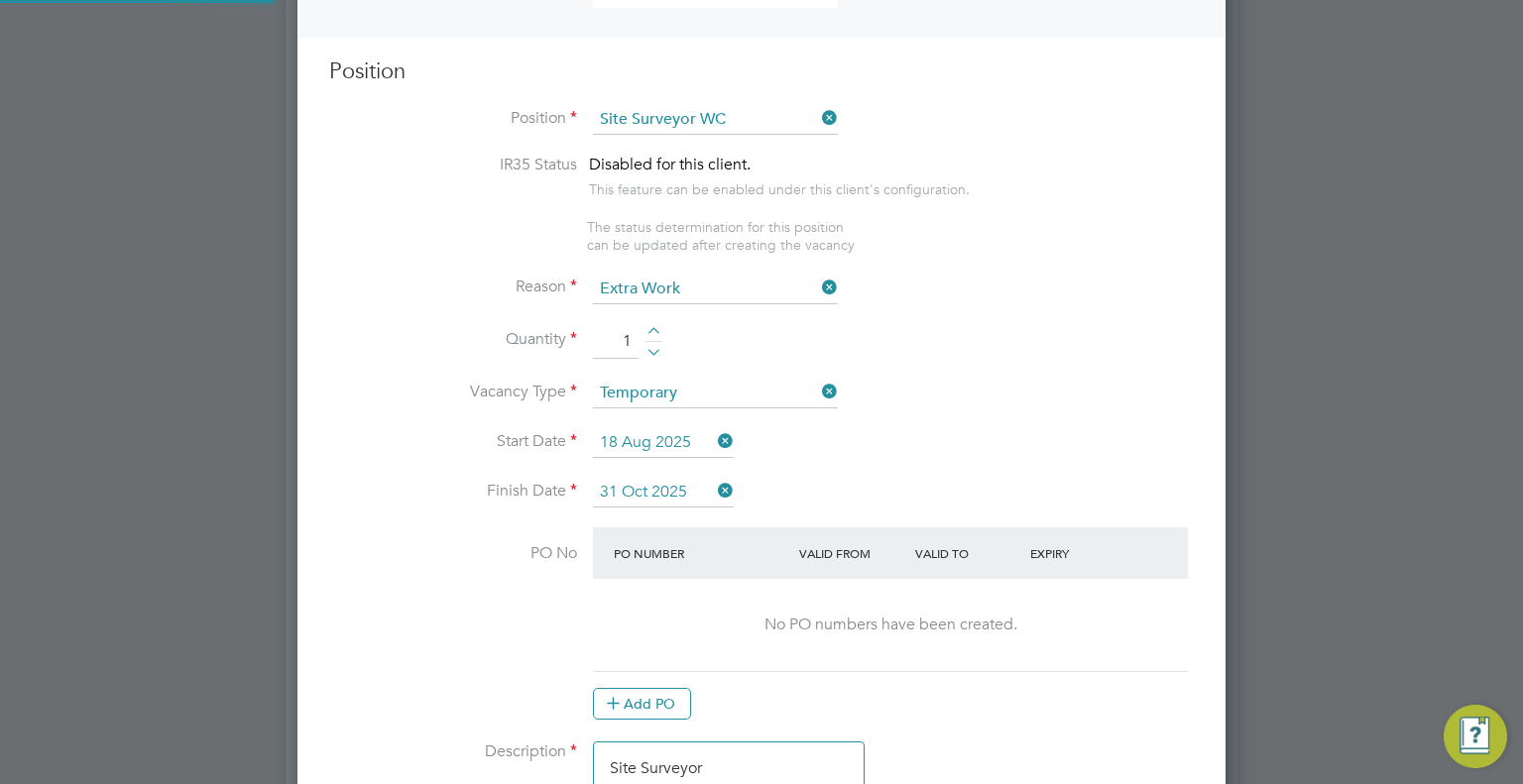 scroll, scrollTop: 9, scrollLeft: 10, axis: both 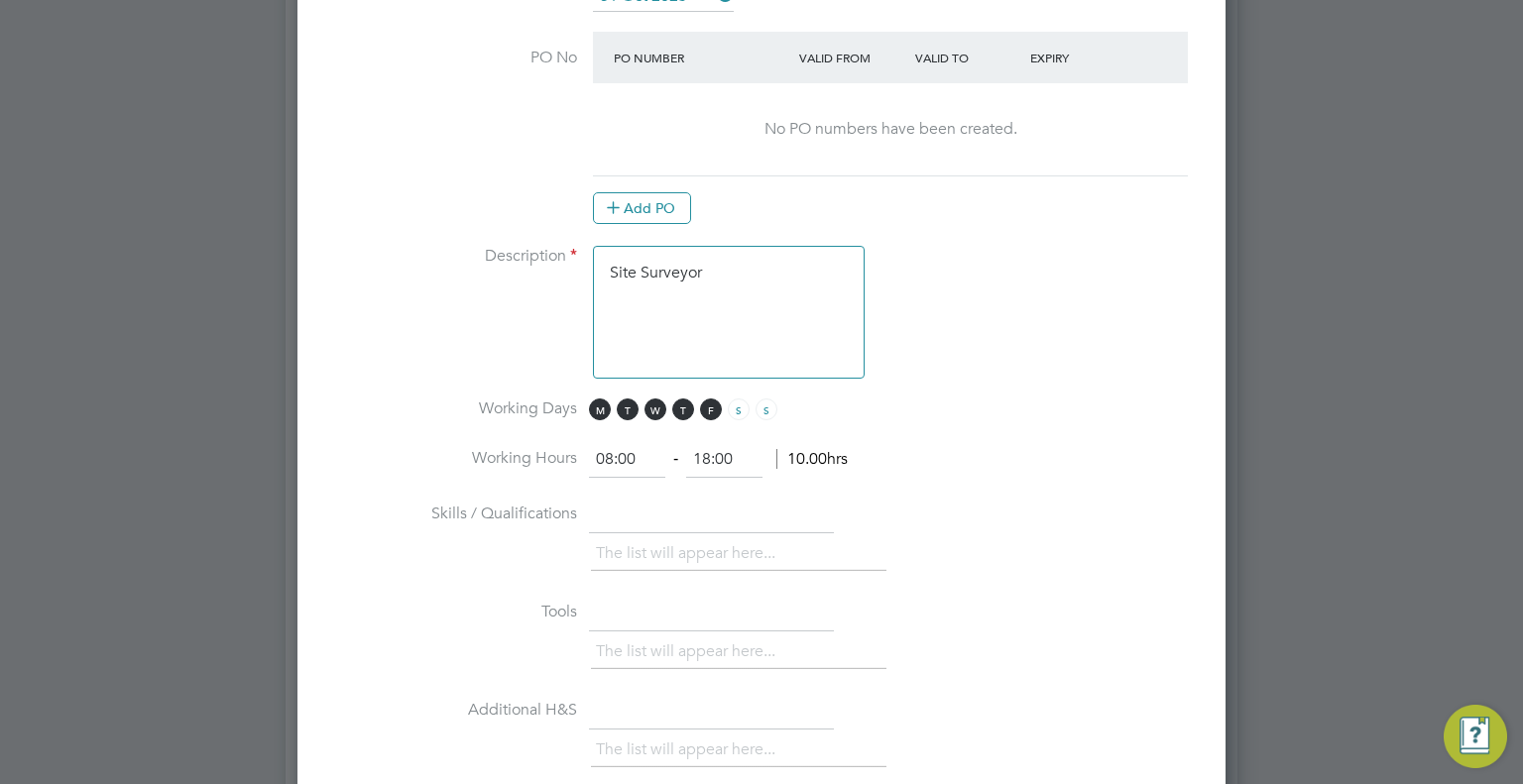 drag, startPoint x: 643, startPoint y: 269, endPoint x: 522, endPoint y: 273, distance: 121.0661 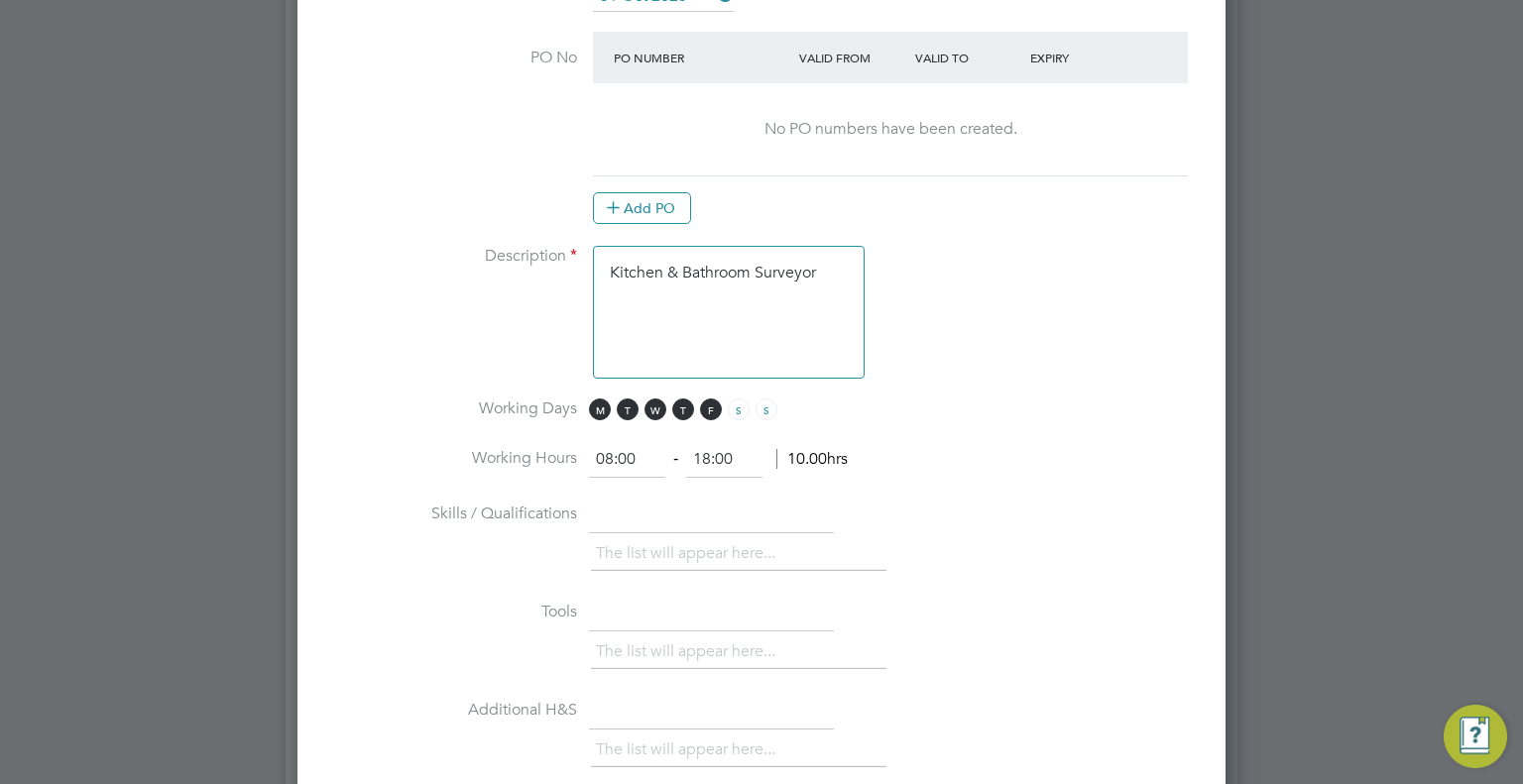 click on "Kitchen & Bathroom Surveyor" at bounding box center [729, 312] 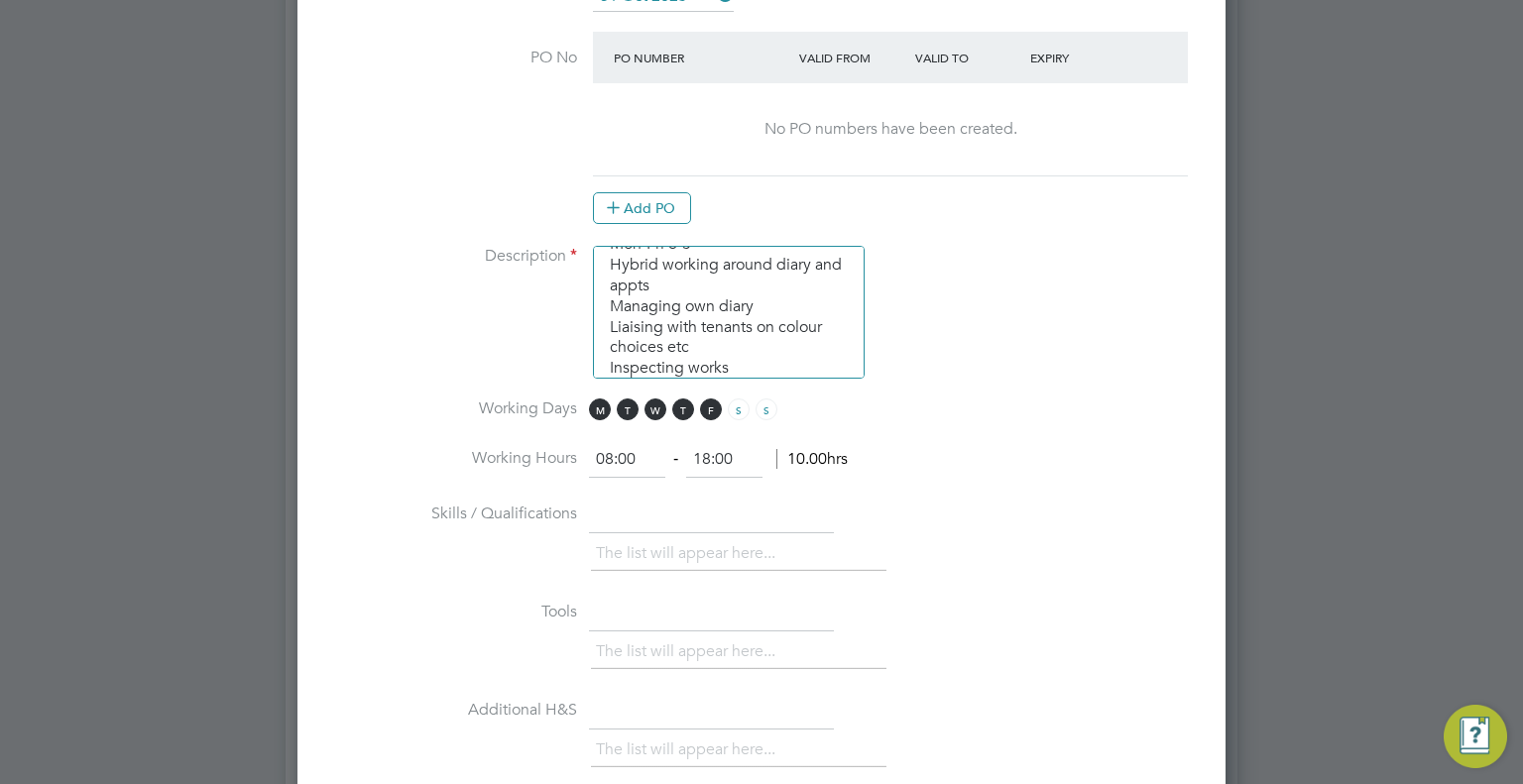 scroll, scrollTop: 69, scrollLeft: 0, axis: vertical 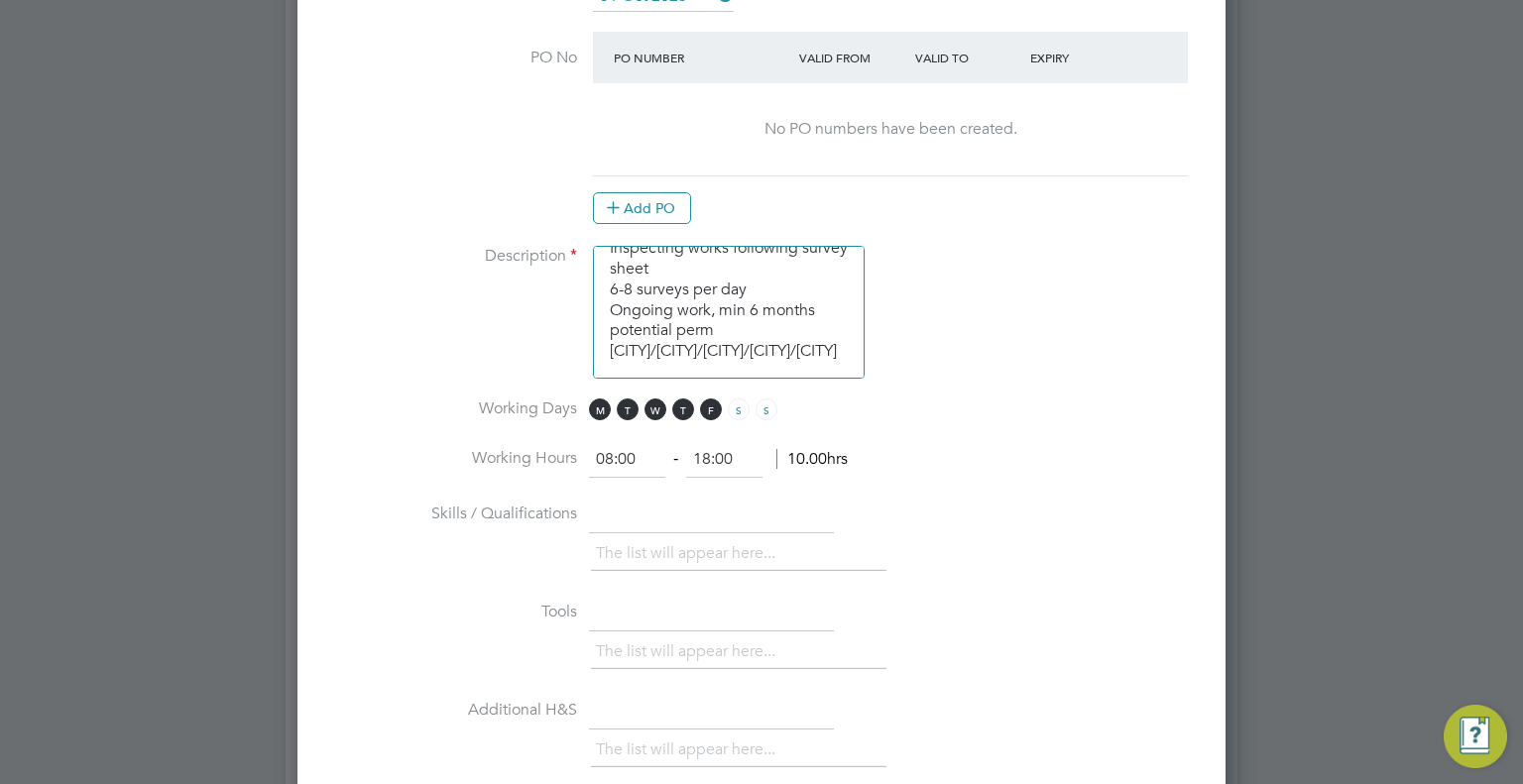 type on "Kitchen & Bathroom Surveyor
Mon-Fri 8-5
Hybrid working around diary and appts
Managing own diary
Liaising with tenants on colour choices etc
Inspecting works following survey sheet
6-8 surveys per day
Ongoing work, min 6 months potential perm
[CITY]/[CITY]/[CITY]/[CITY]/[CITY]" 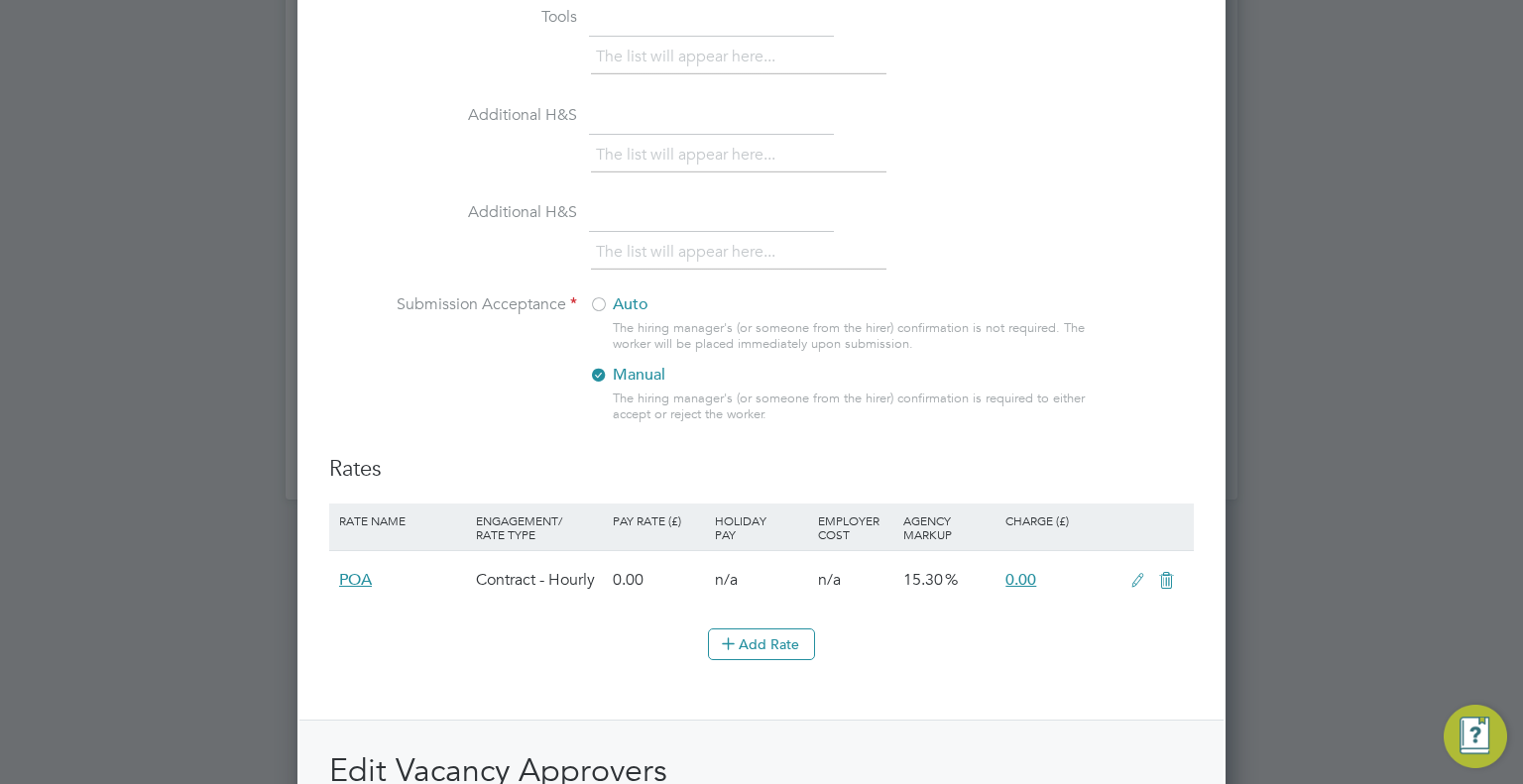 scroll, scrollTop: 2249, scrollLeft: 0, axis: vertical 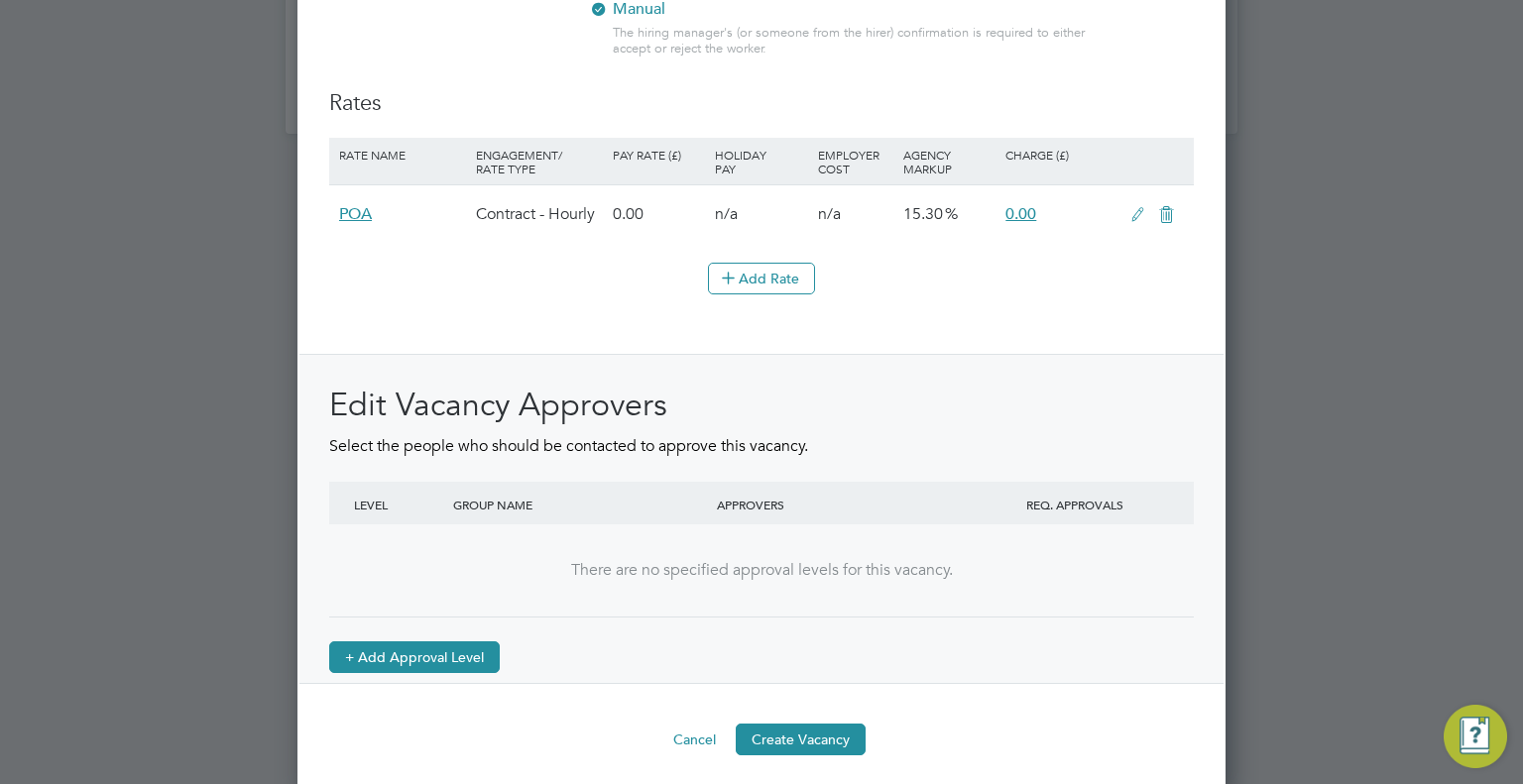 click on "+ Add Approval Level" at bounding box center [414, 657] 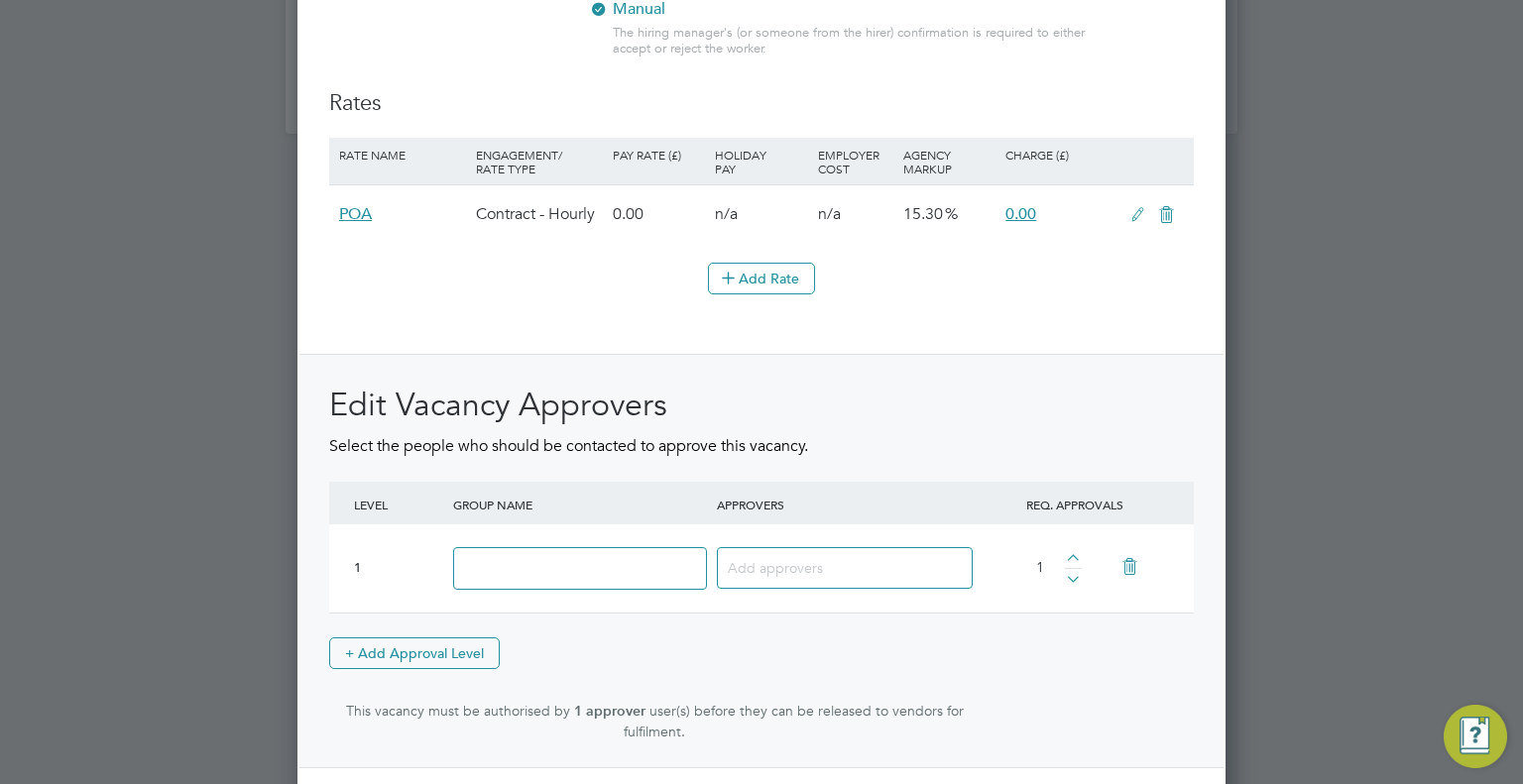 scroll, scrollTop: 9, scrollLeft: 10, axis: both 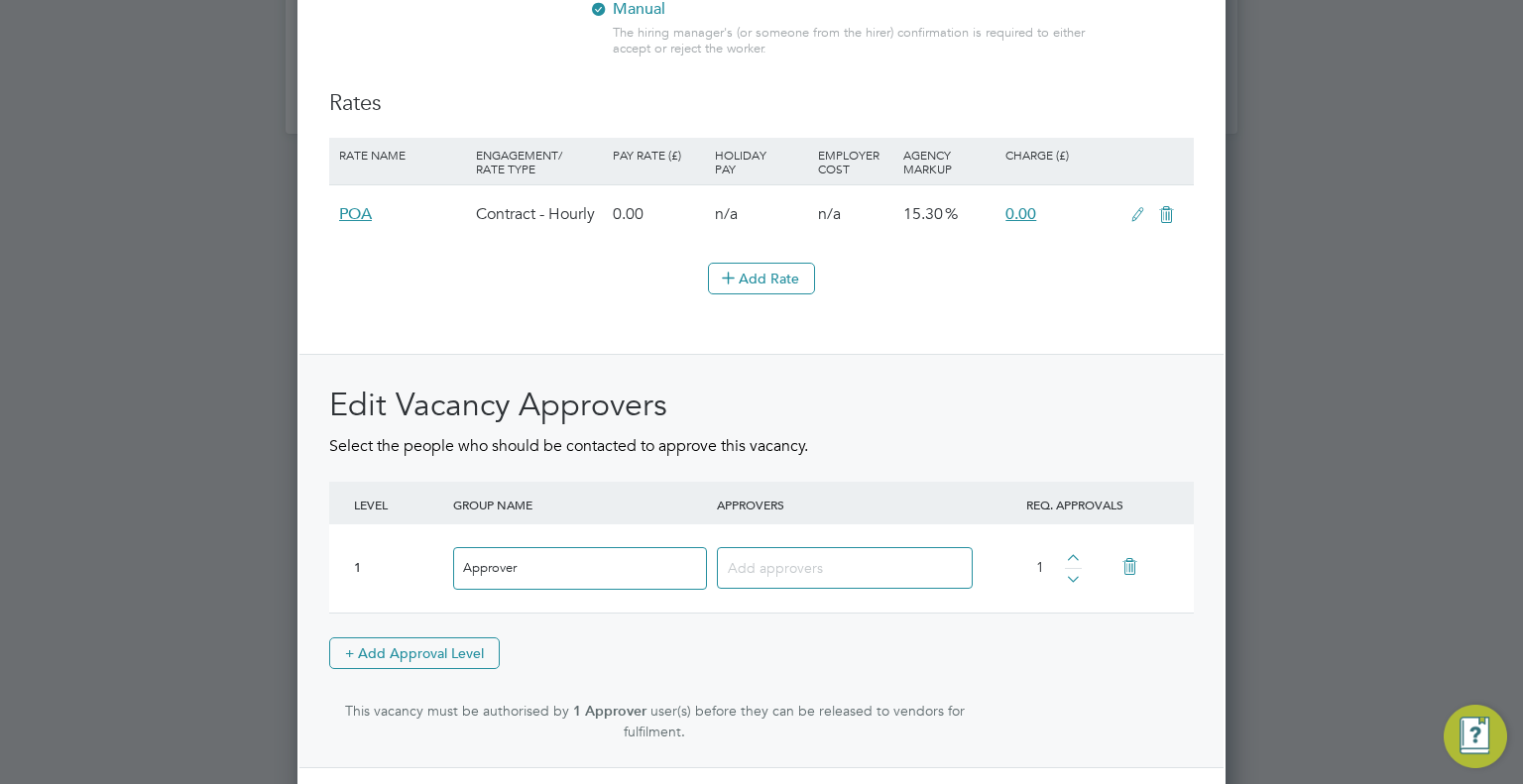 click at bounding box center (845, 568) 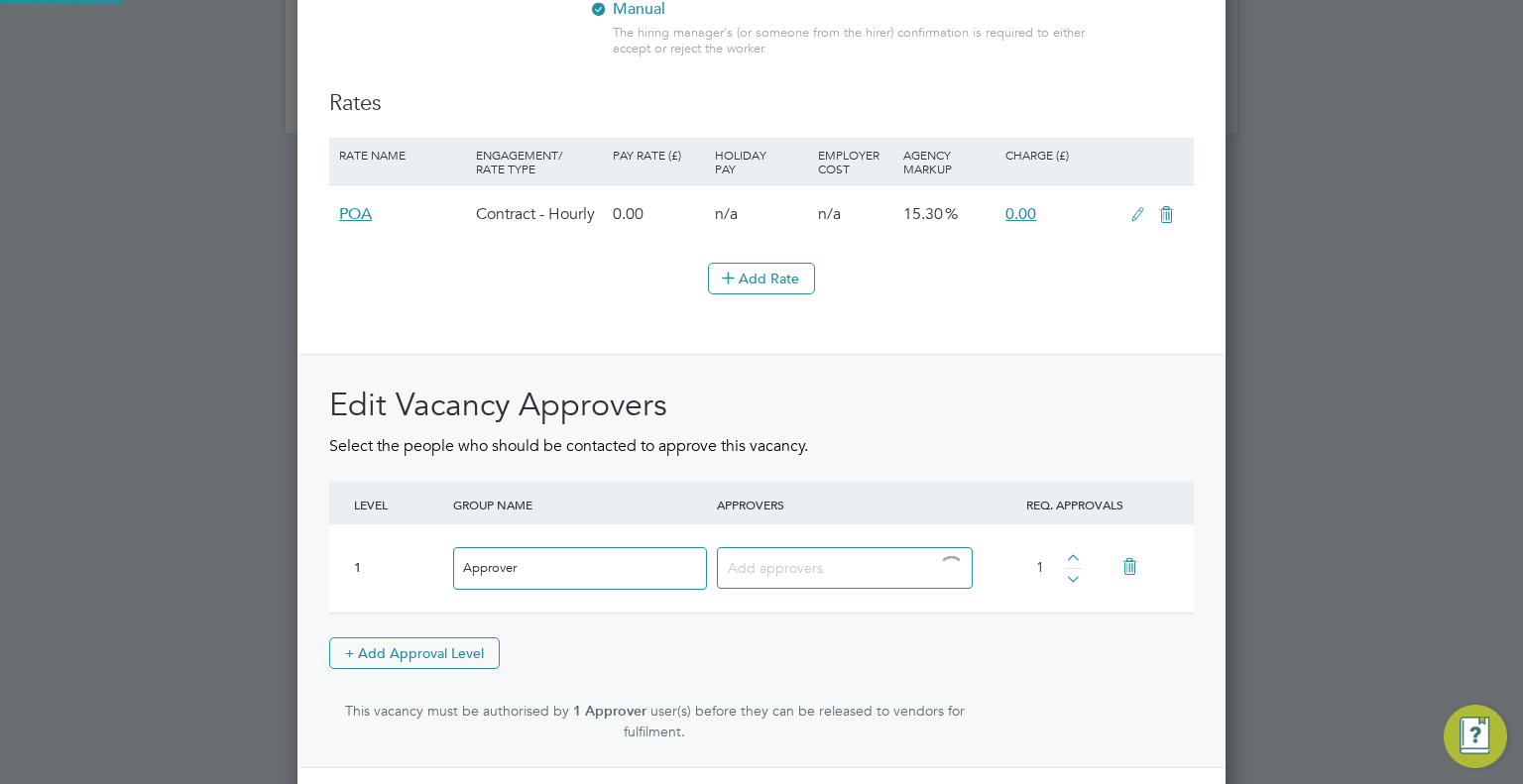 click at bounding box center (837, 567) 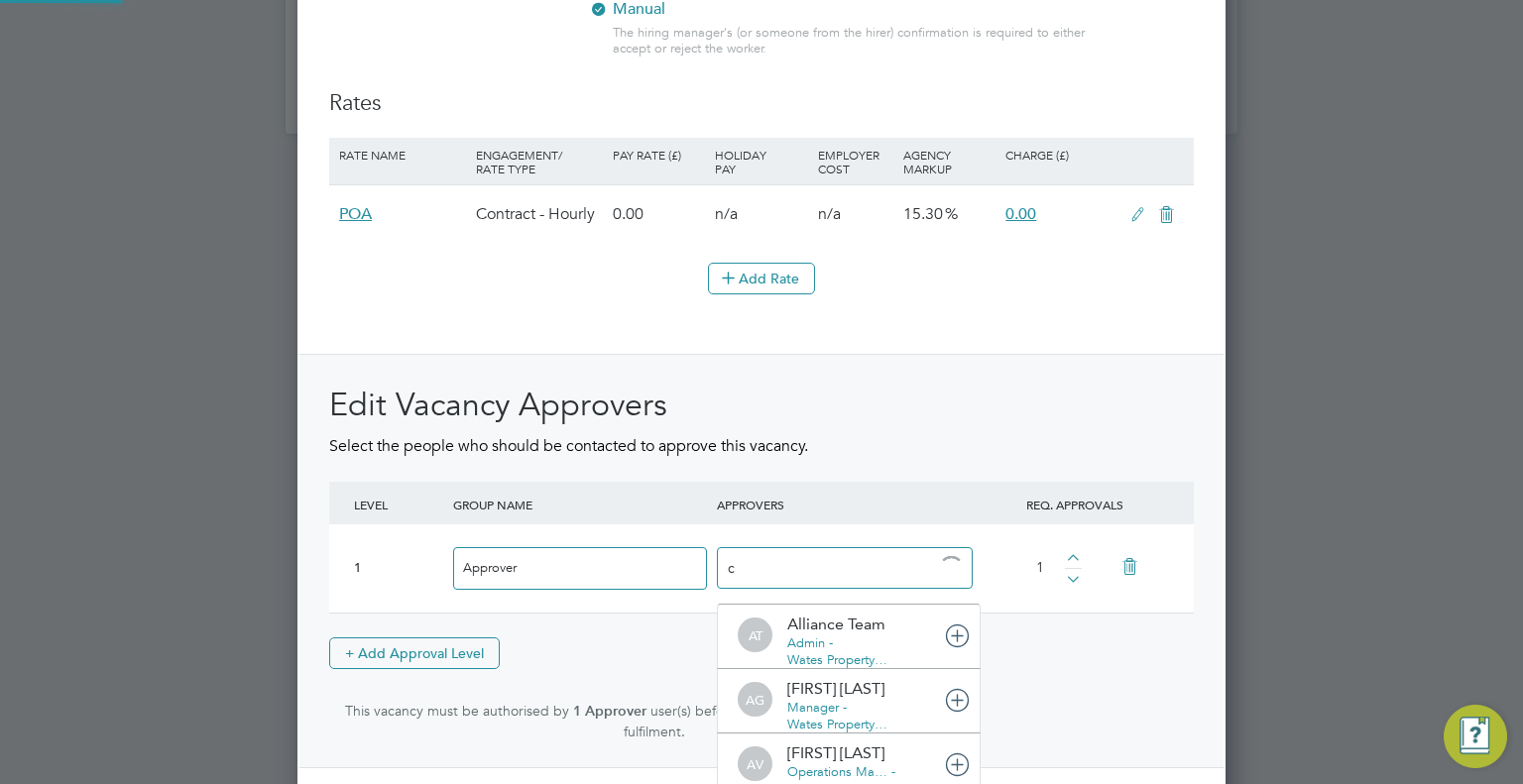 scroll, scrollTop: 10, scrollLeft: 10, axis: both 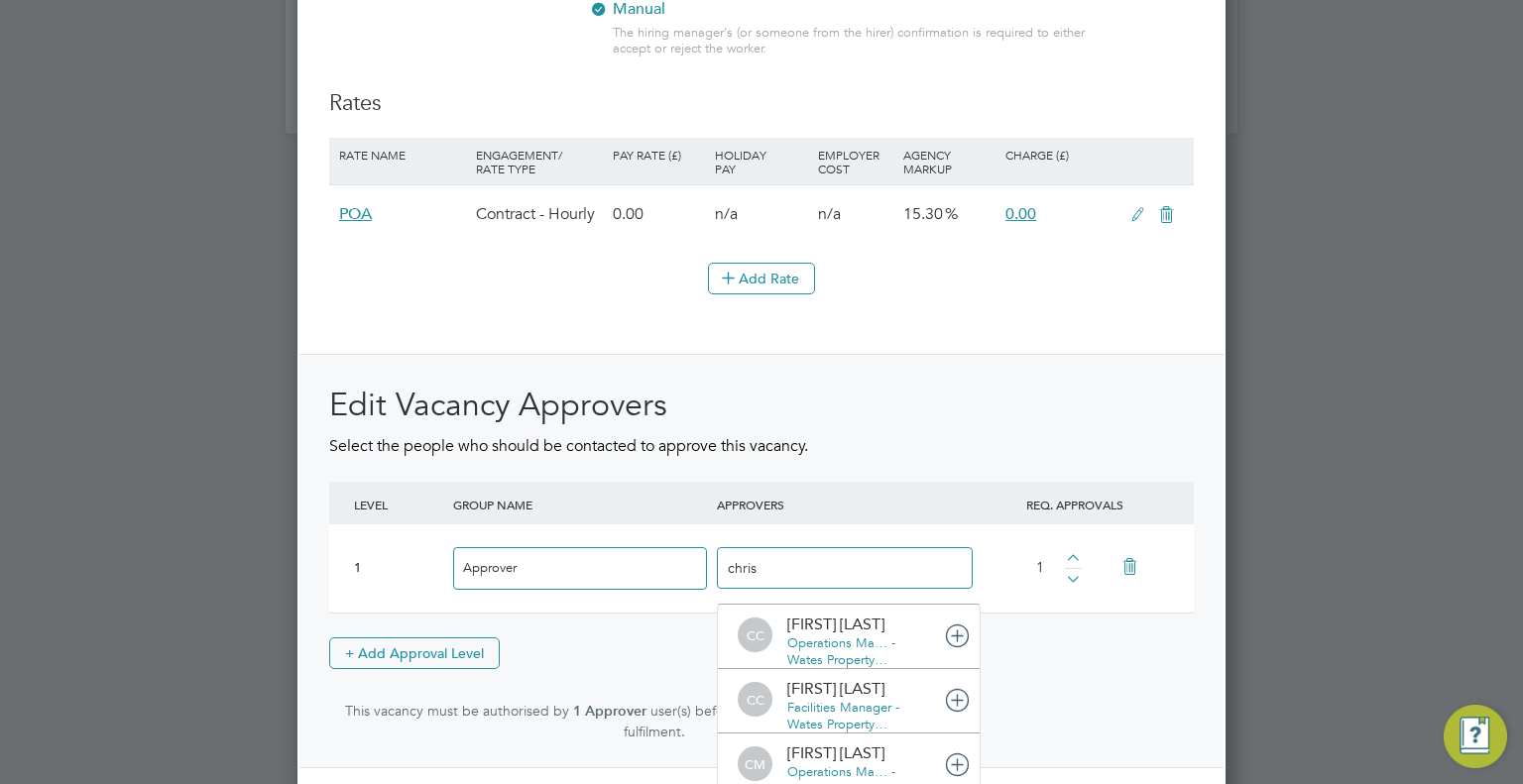 type on "christ" 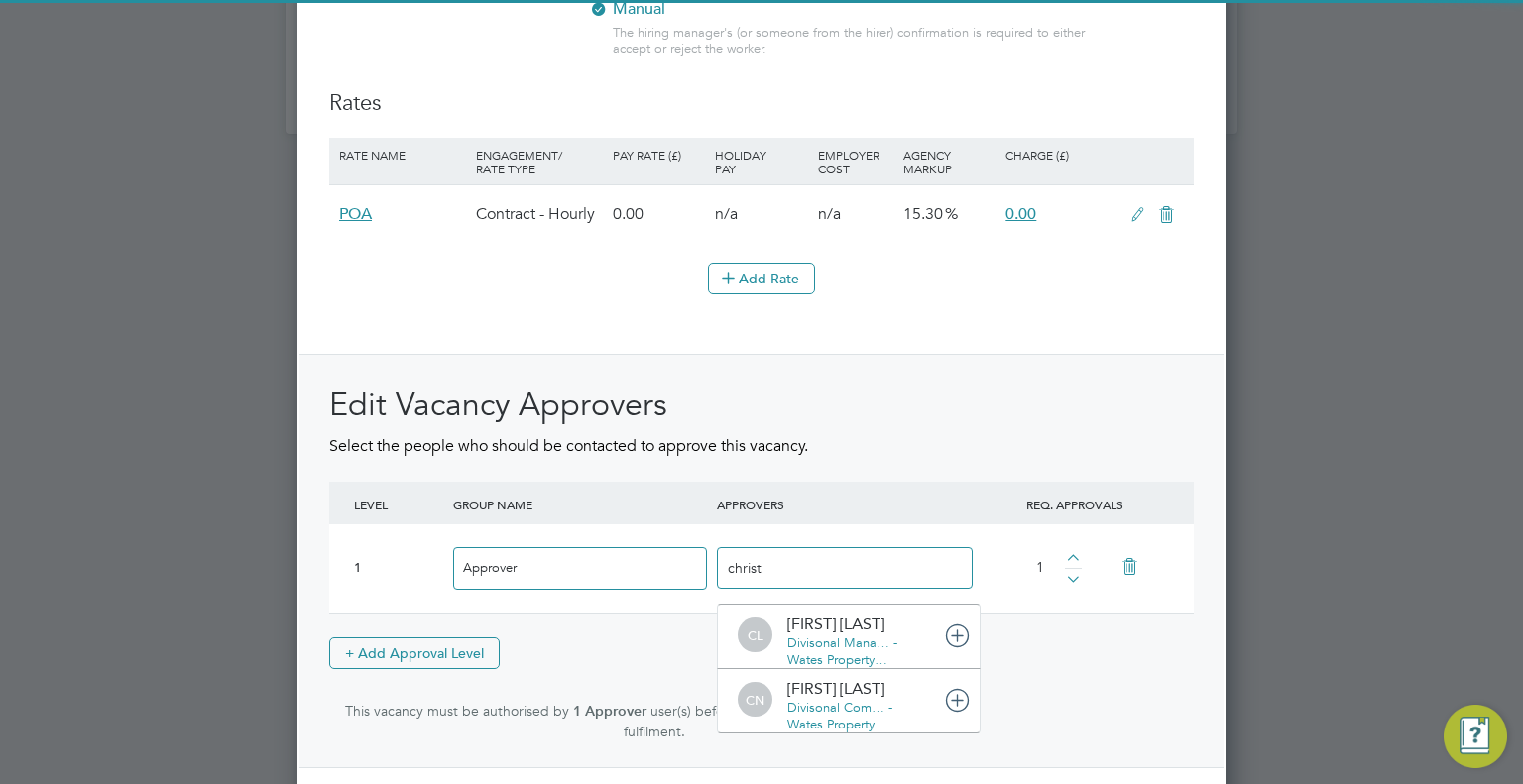 type 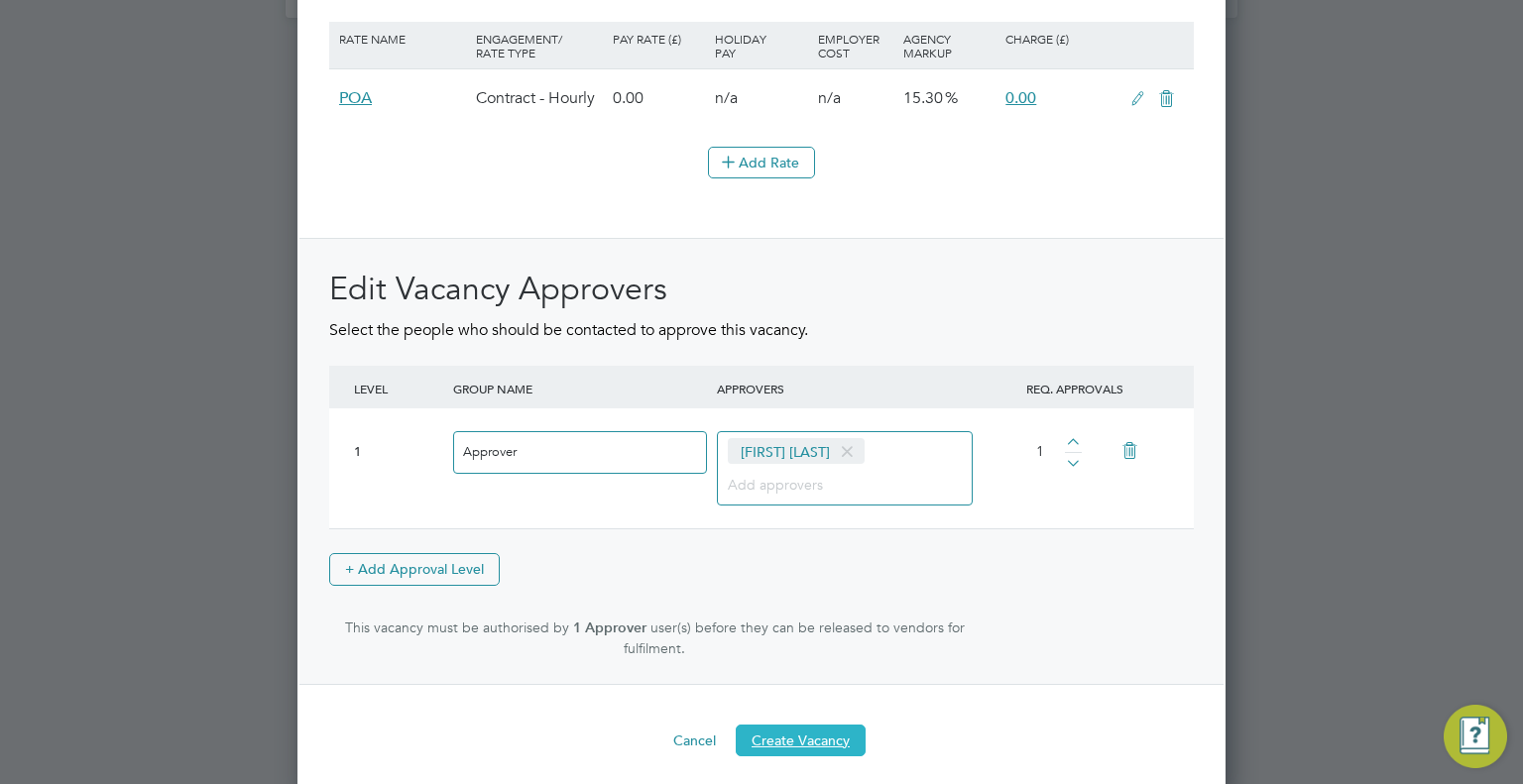 click on "Create Vacancy" at bounding box center [800, 740] 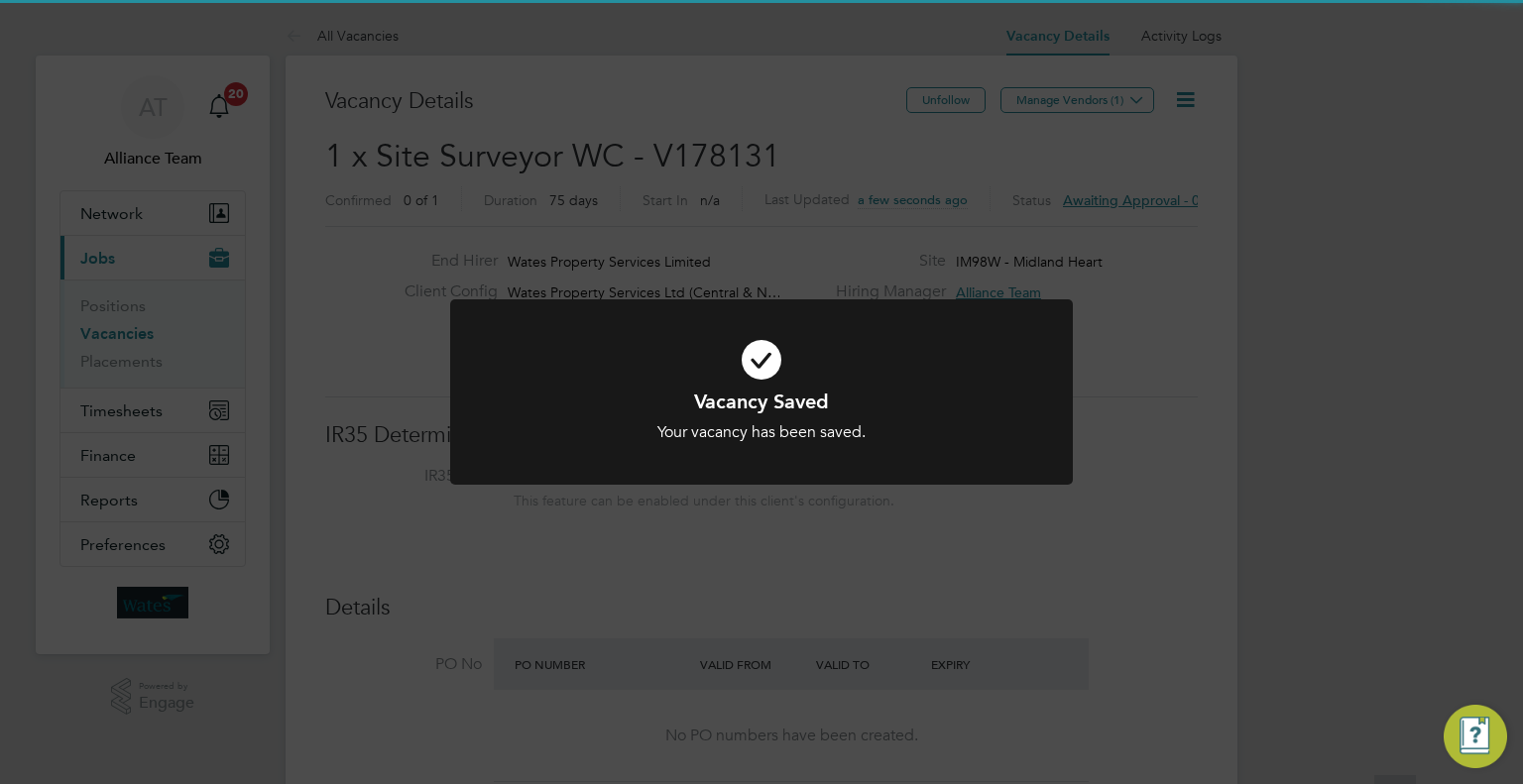 click on "Vacancy Saved Your vacancy has been saved. Cancel Okay" 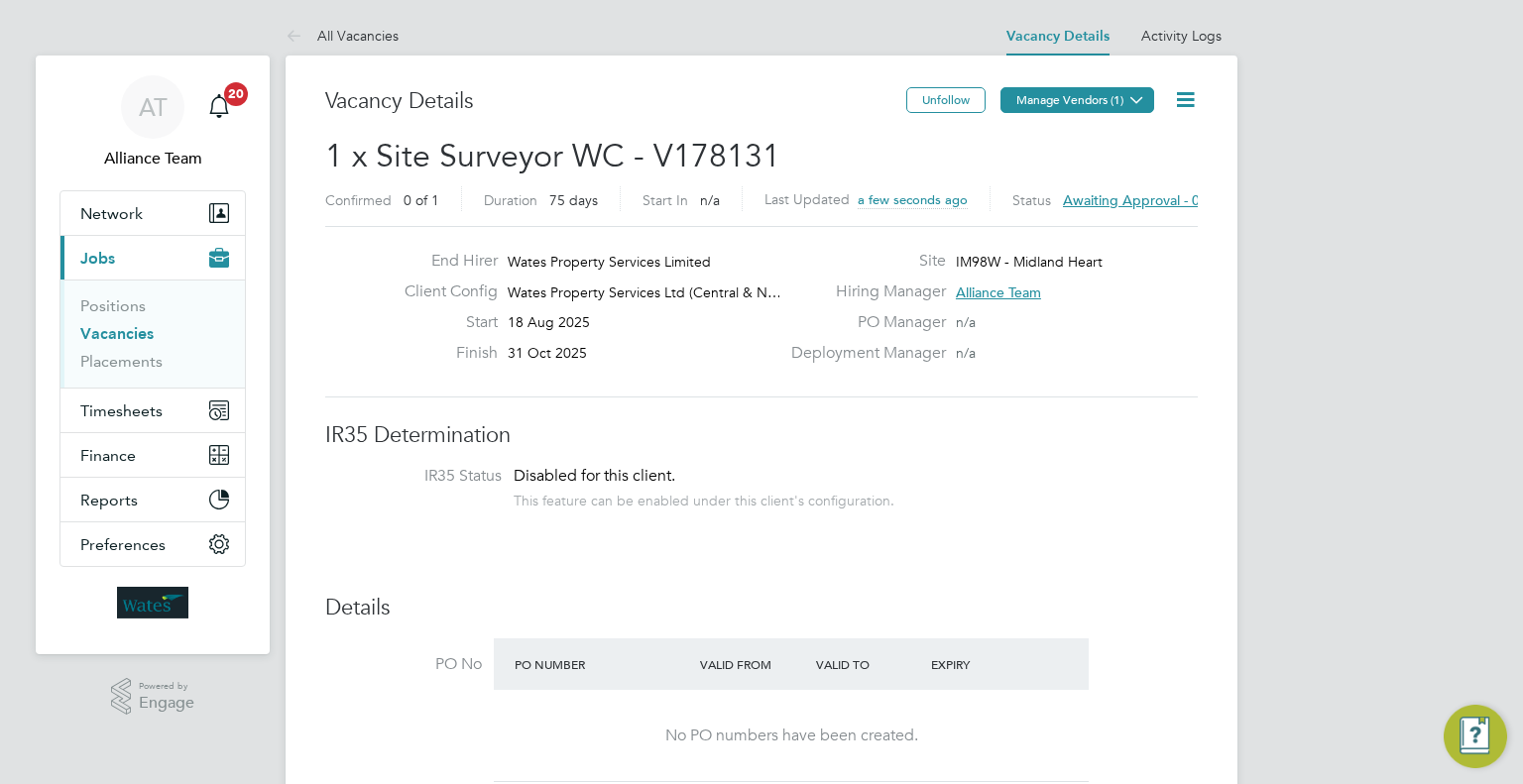 click on "Manage Vendors (1)" 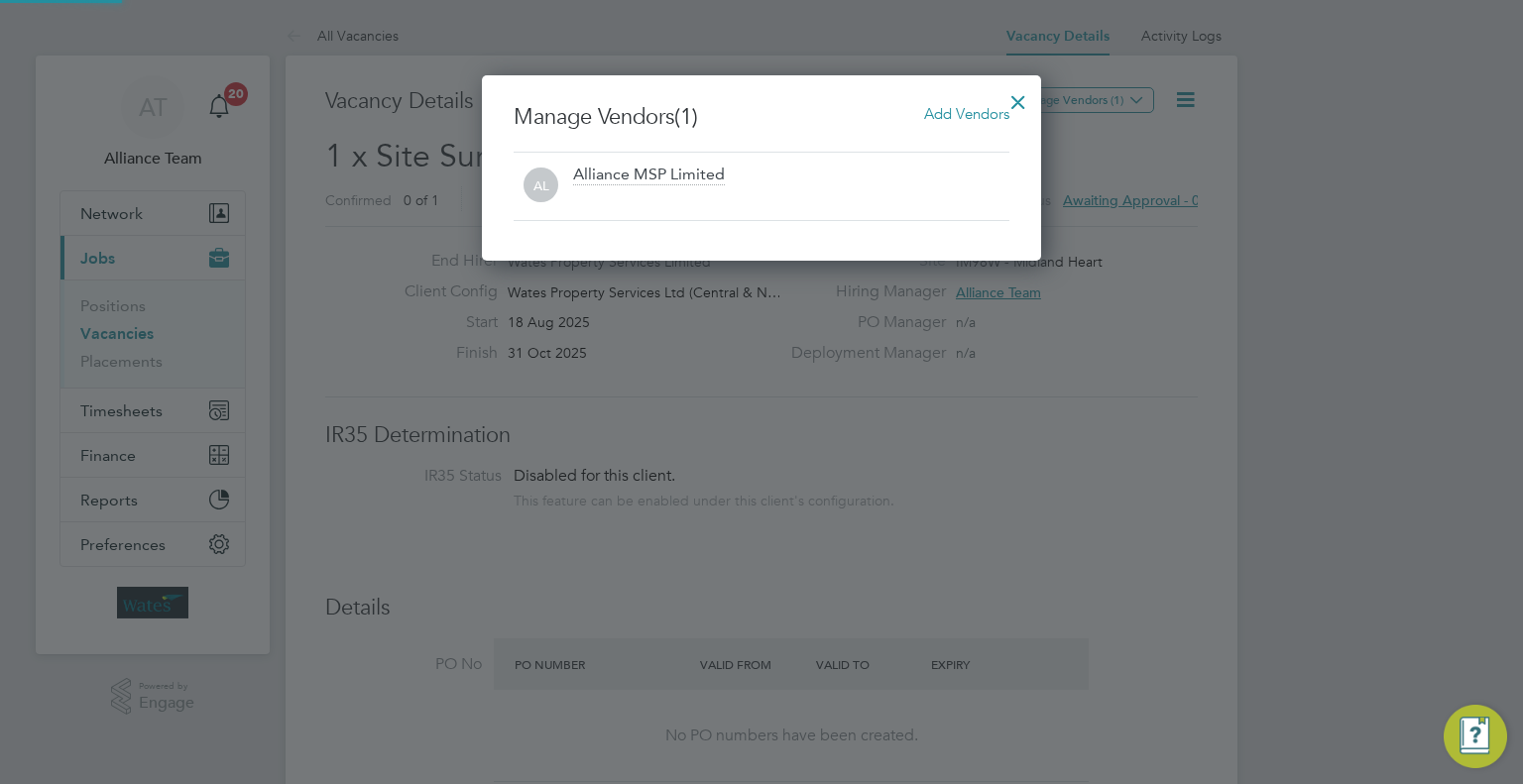 click on "Add Vendors" at bounding box center (967, 113) 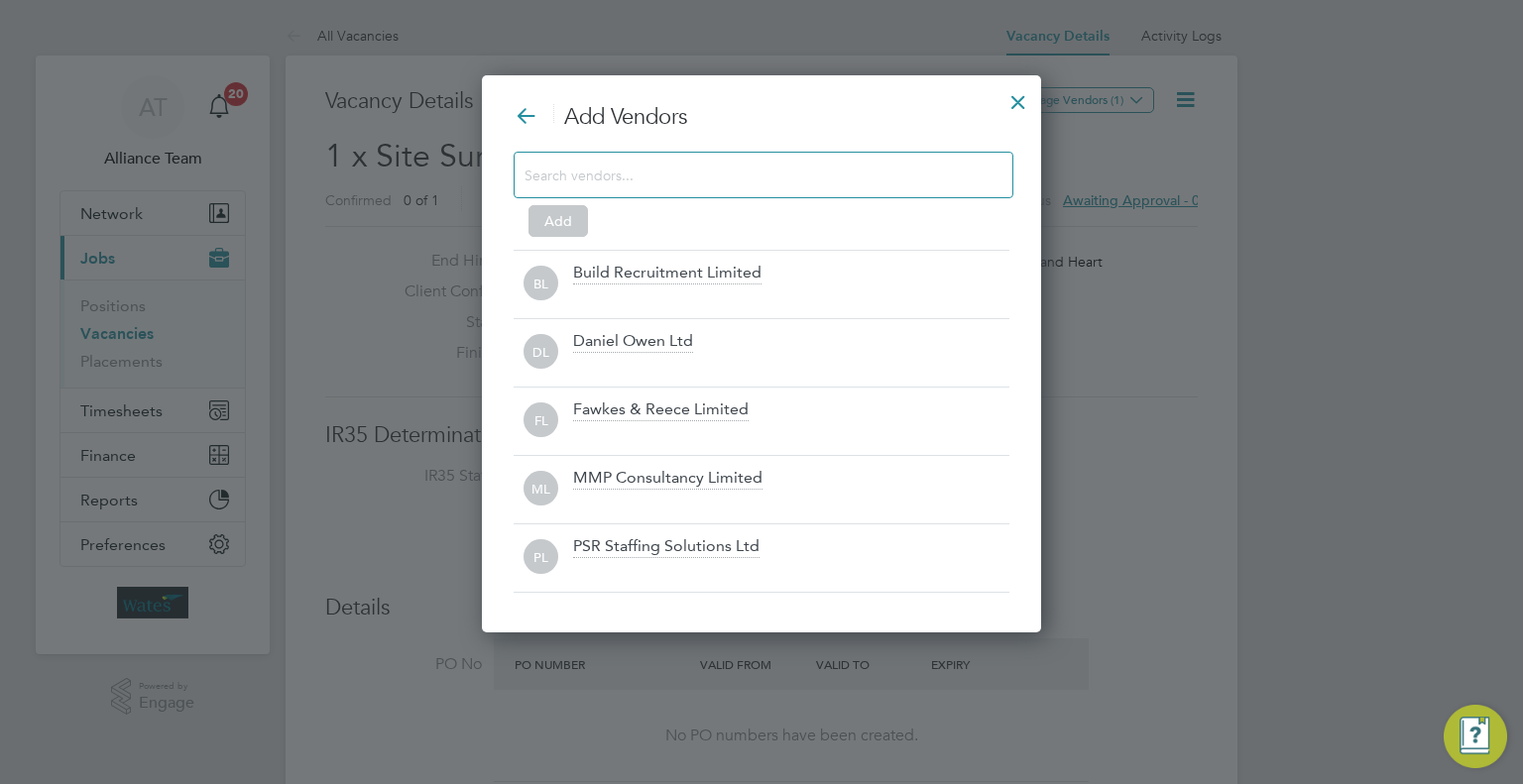click on "Build Recruitment Limited" at bounding box center (667, 274) 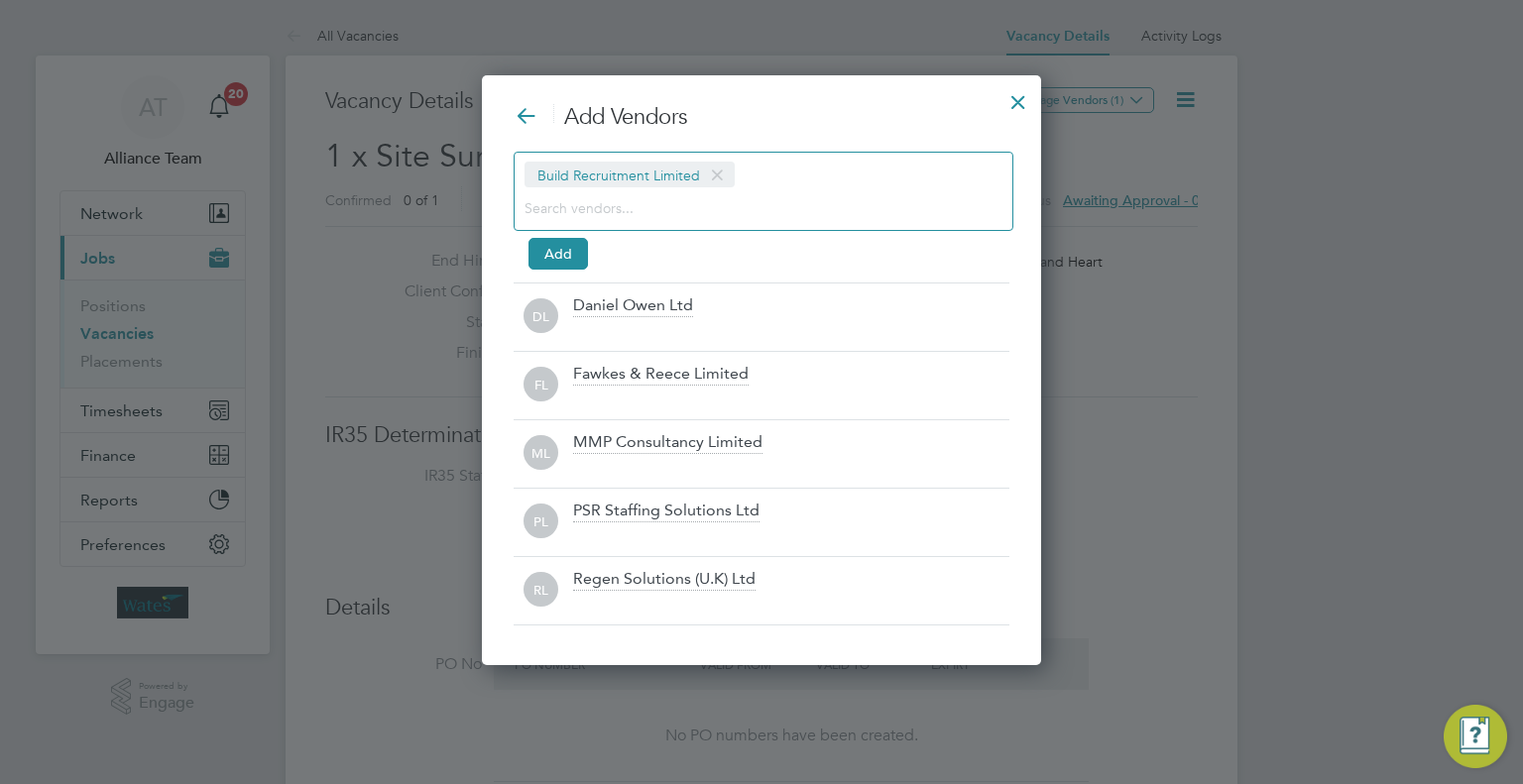 click at bounding box center [748, 207] 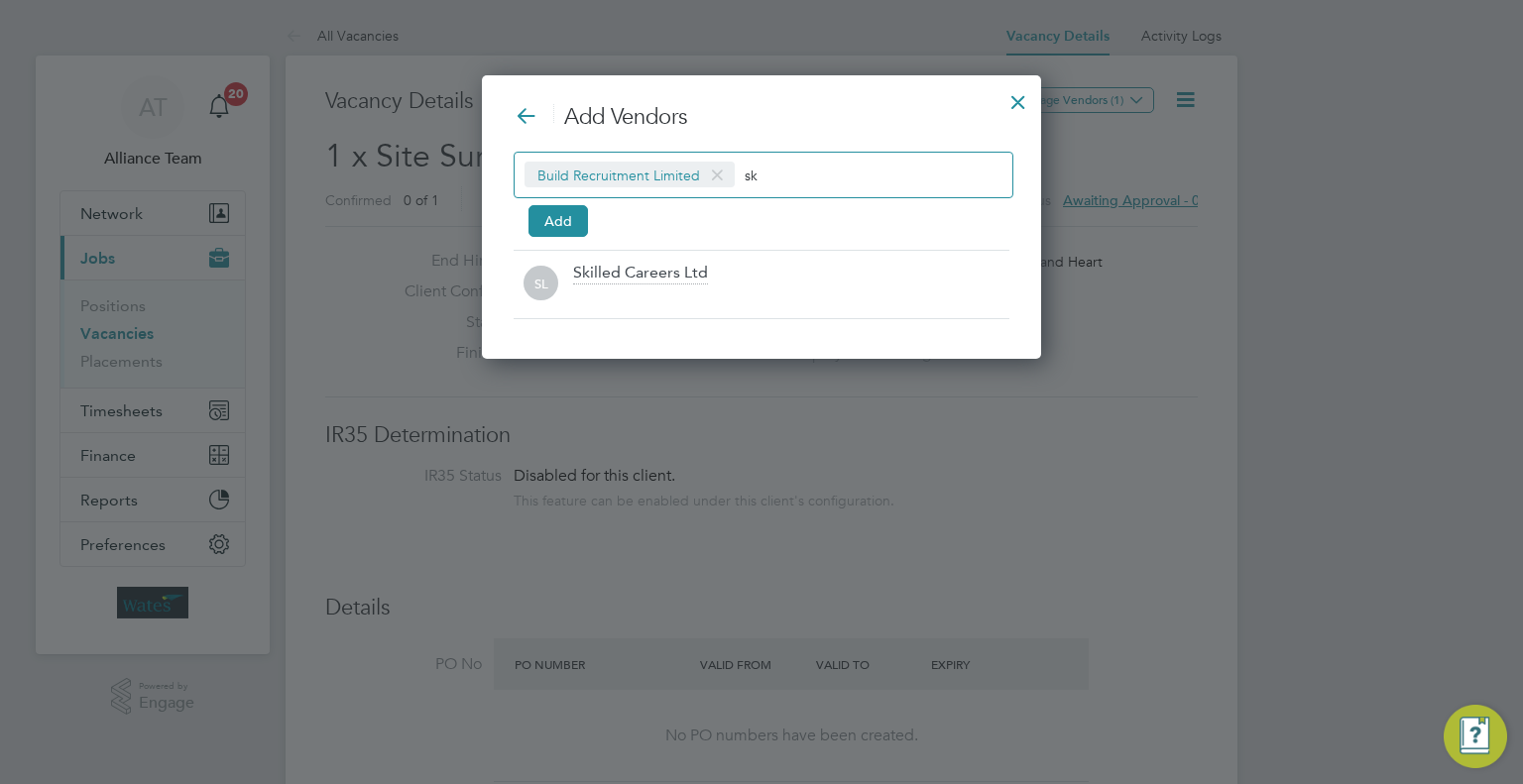 type on "sk" 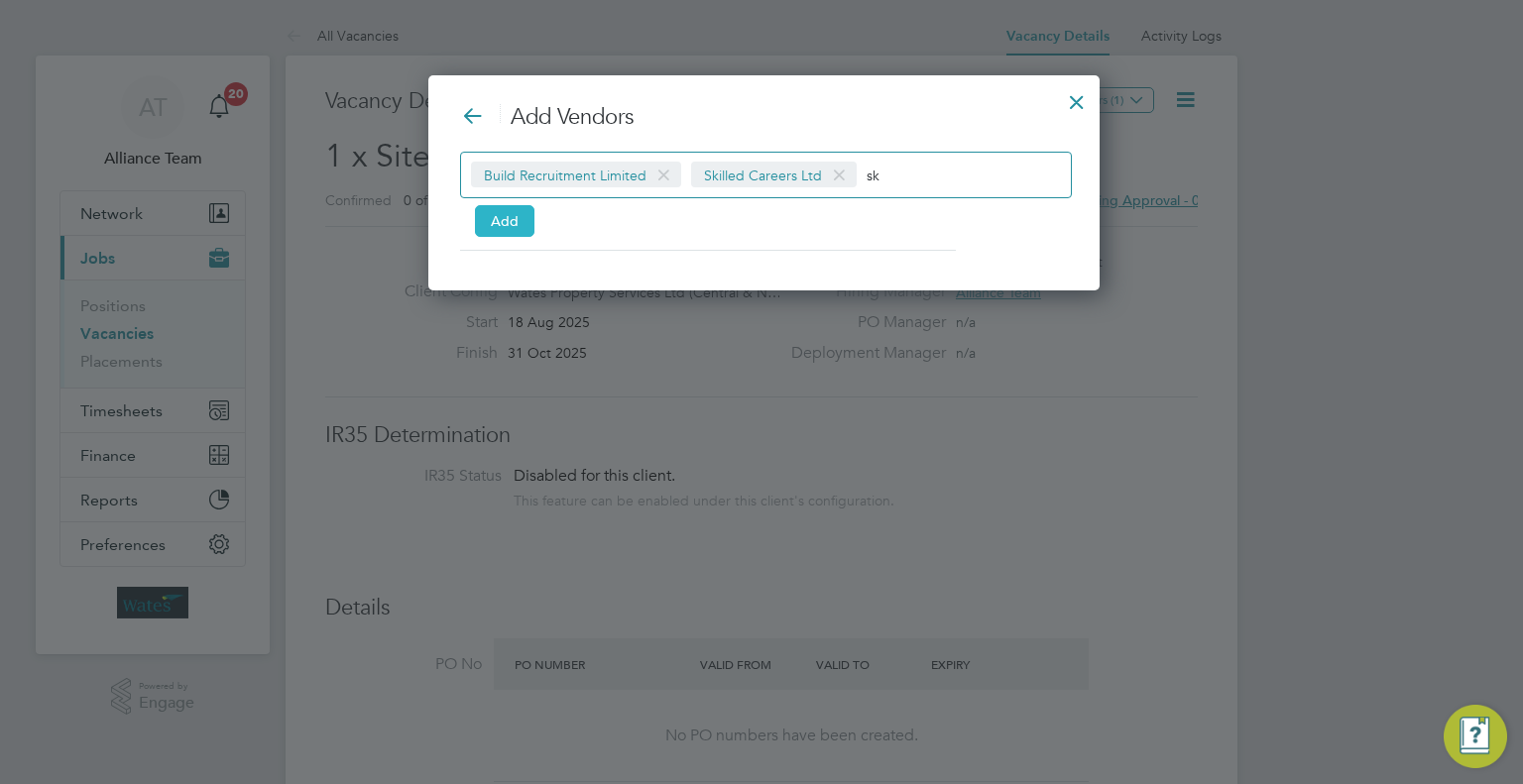 click on "Add" at bounding box center (505, 221) 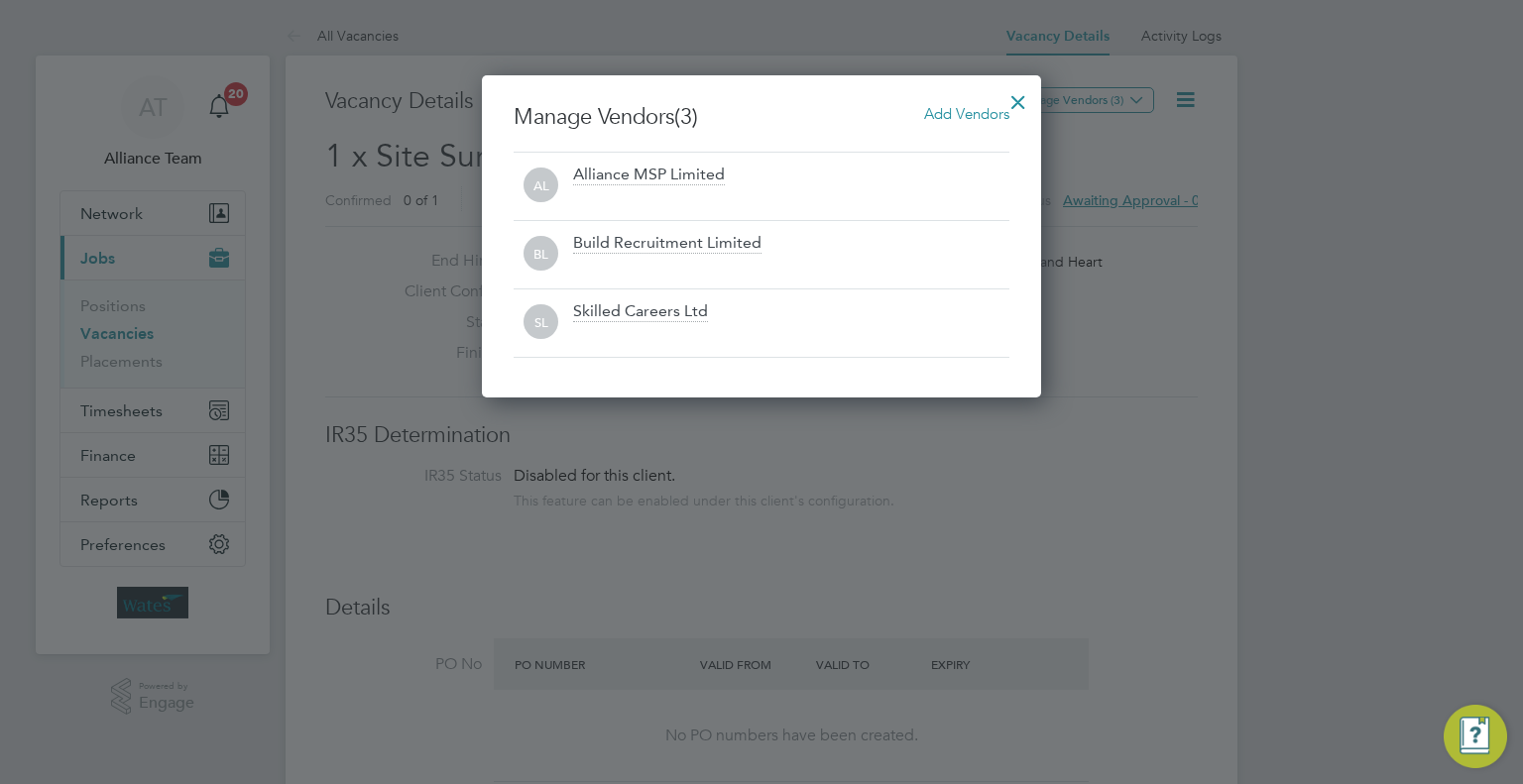 click at bounding box center (1018, 97) 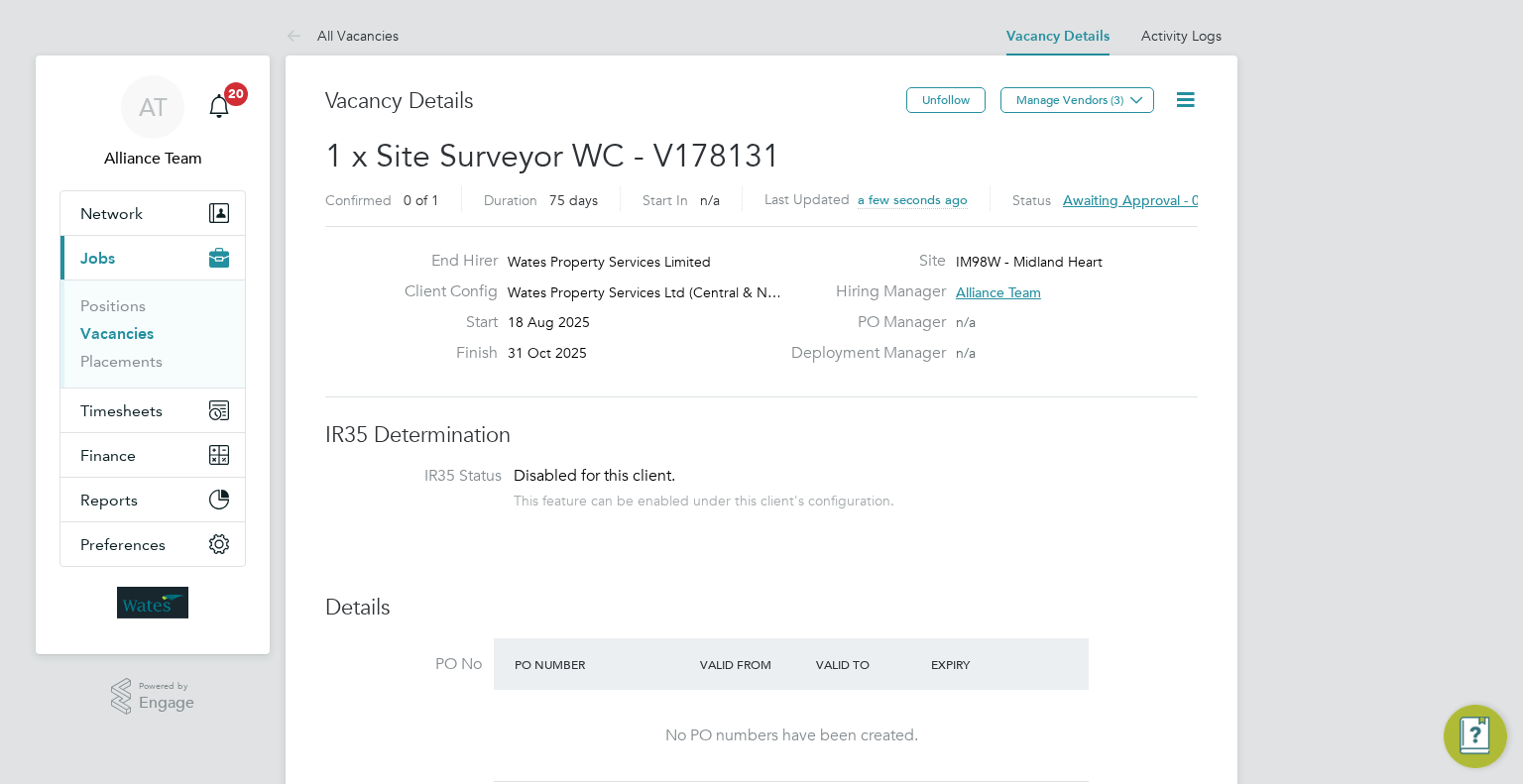 click 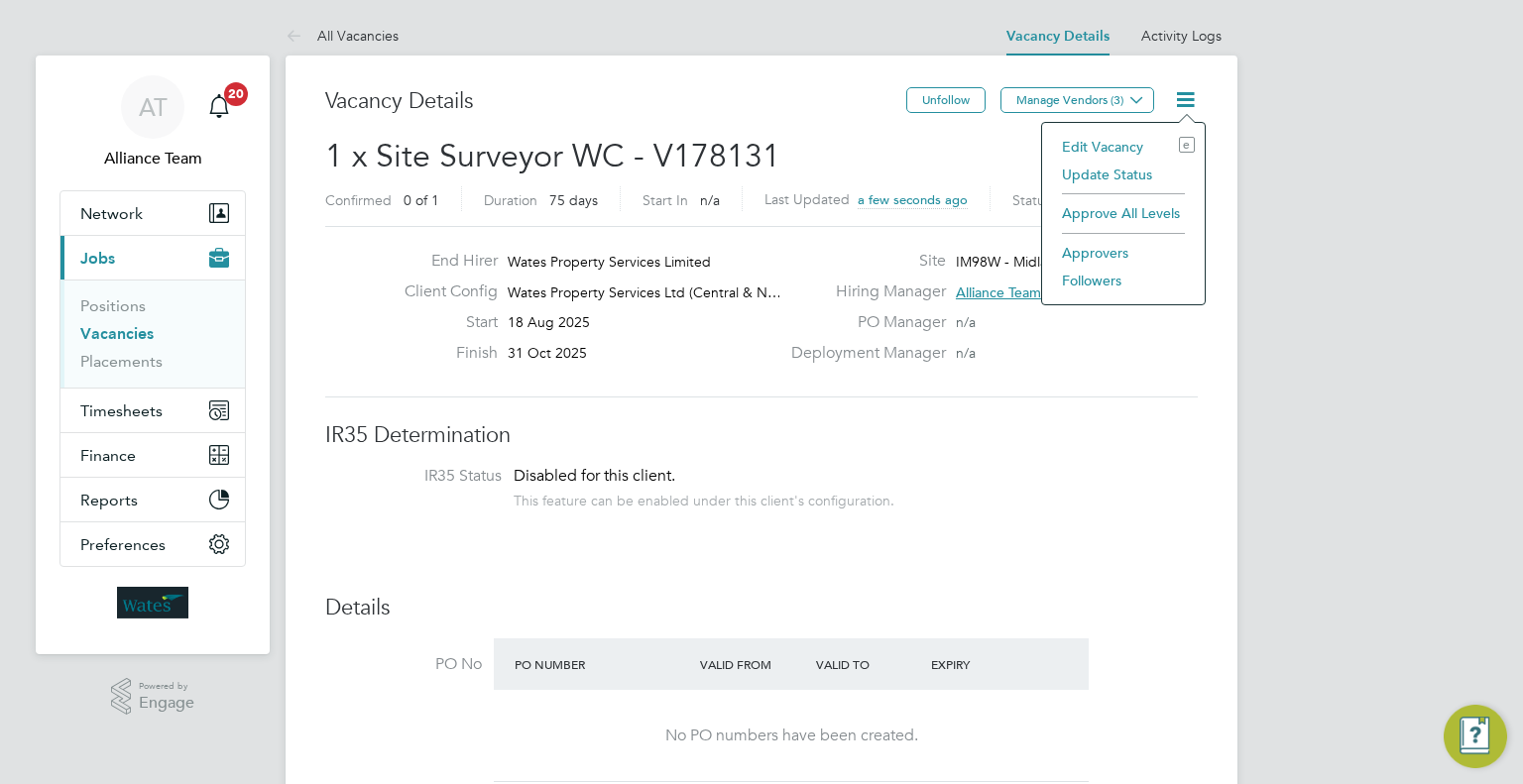 click on "Followers" 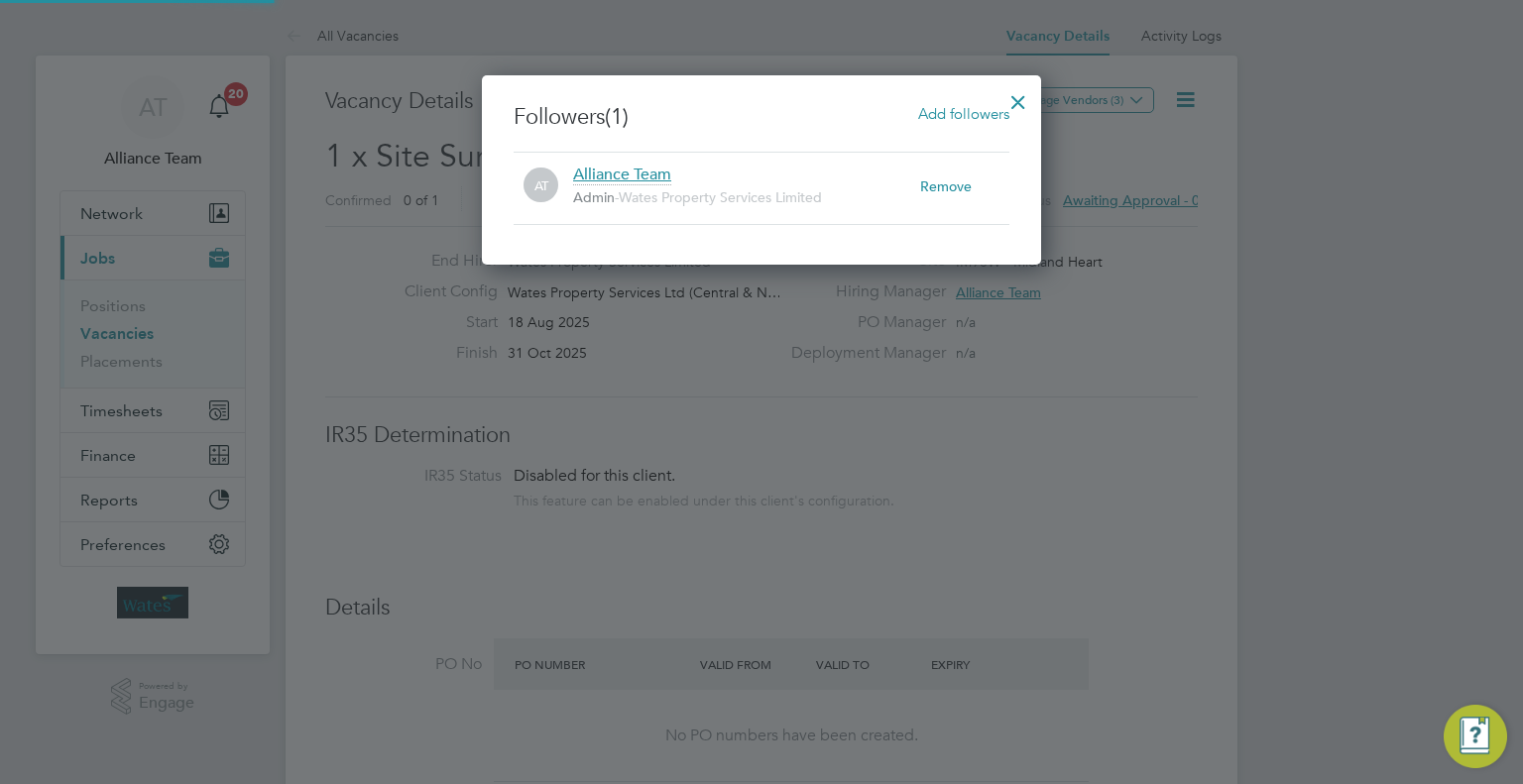 click on "Add followers" at bounding box center [964, 113] 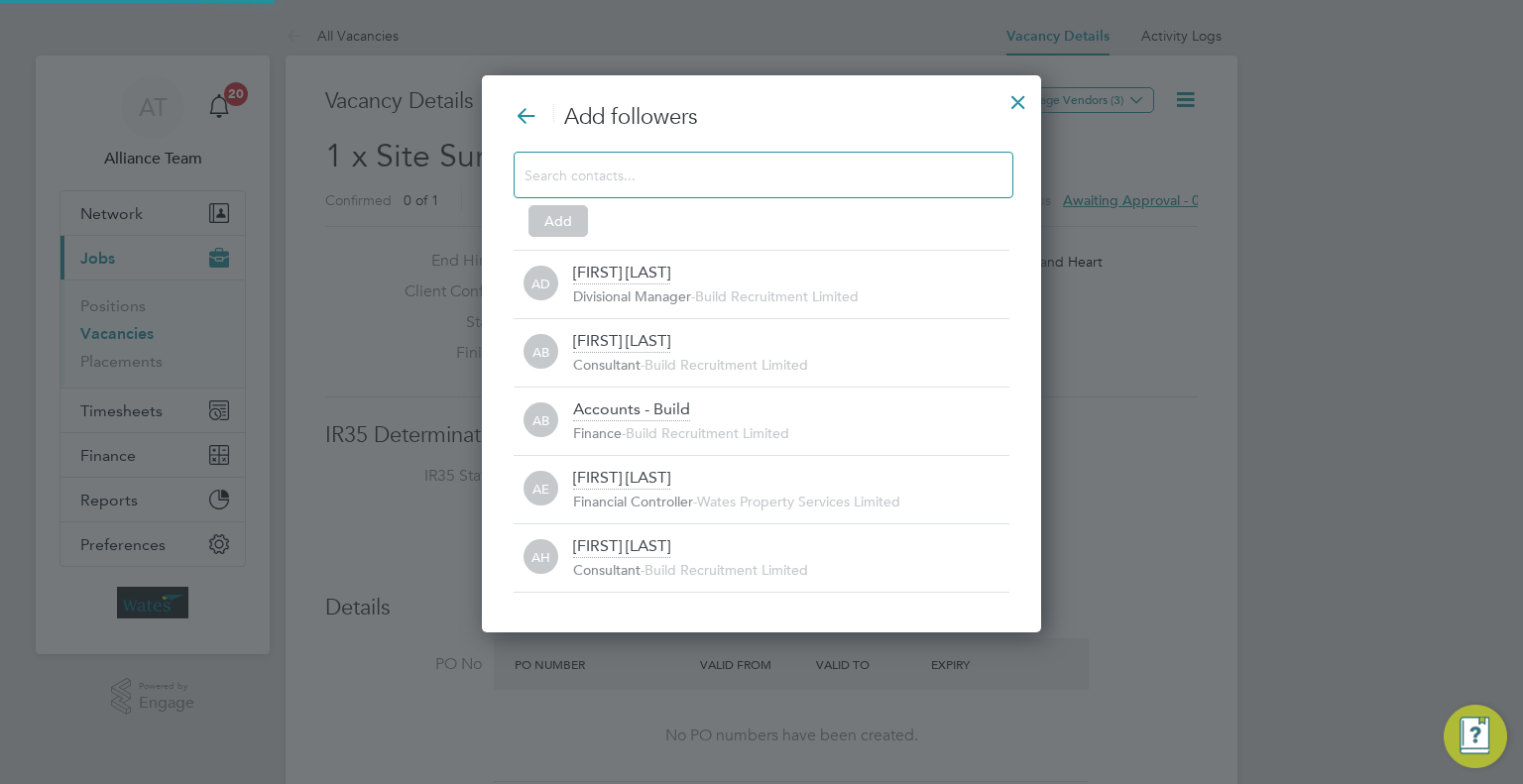 click at bounding box center [748, 174] 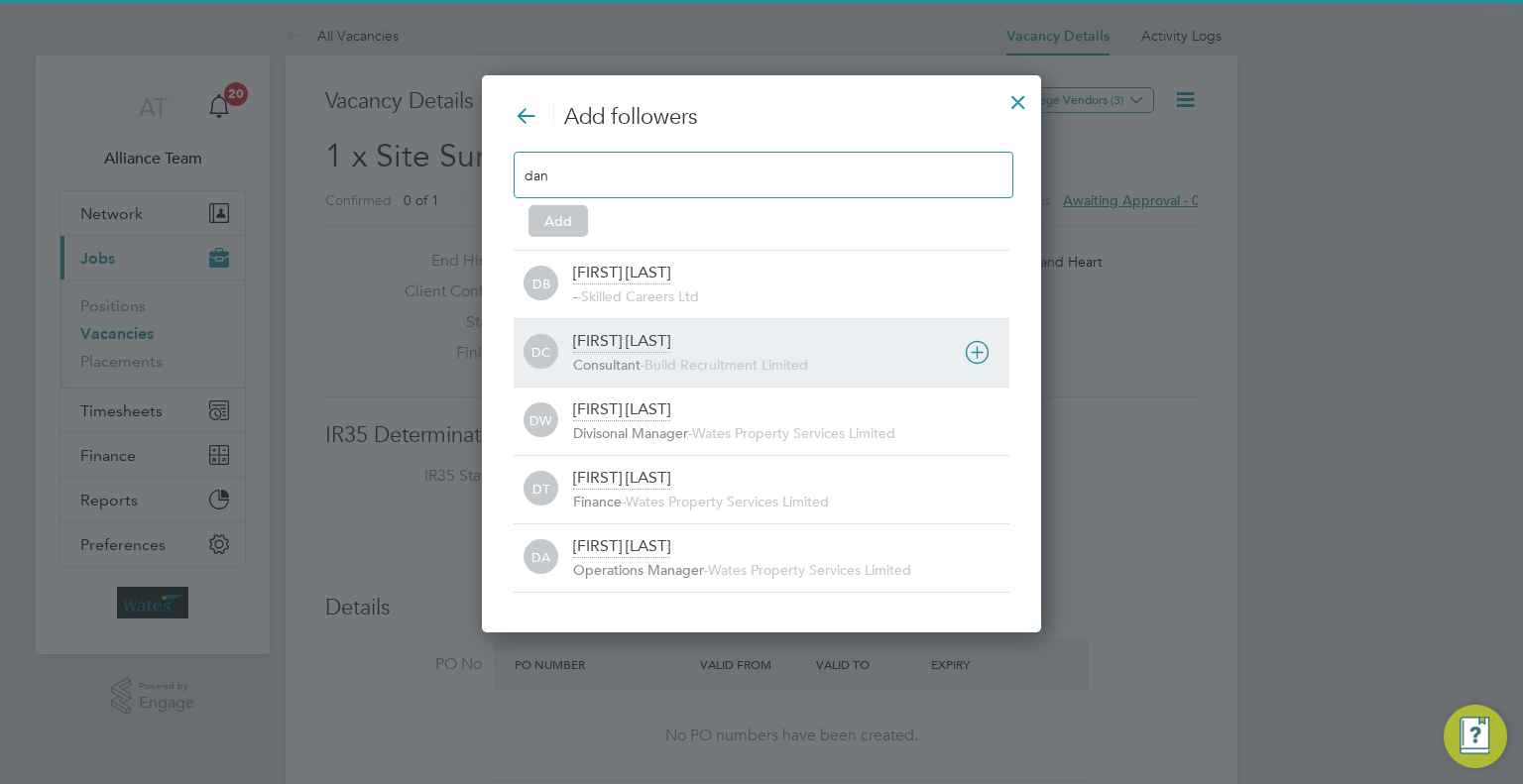 type on "dan" 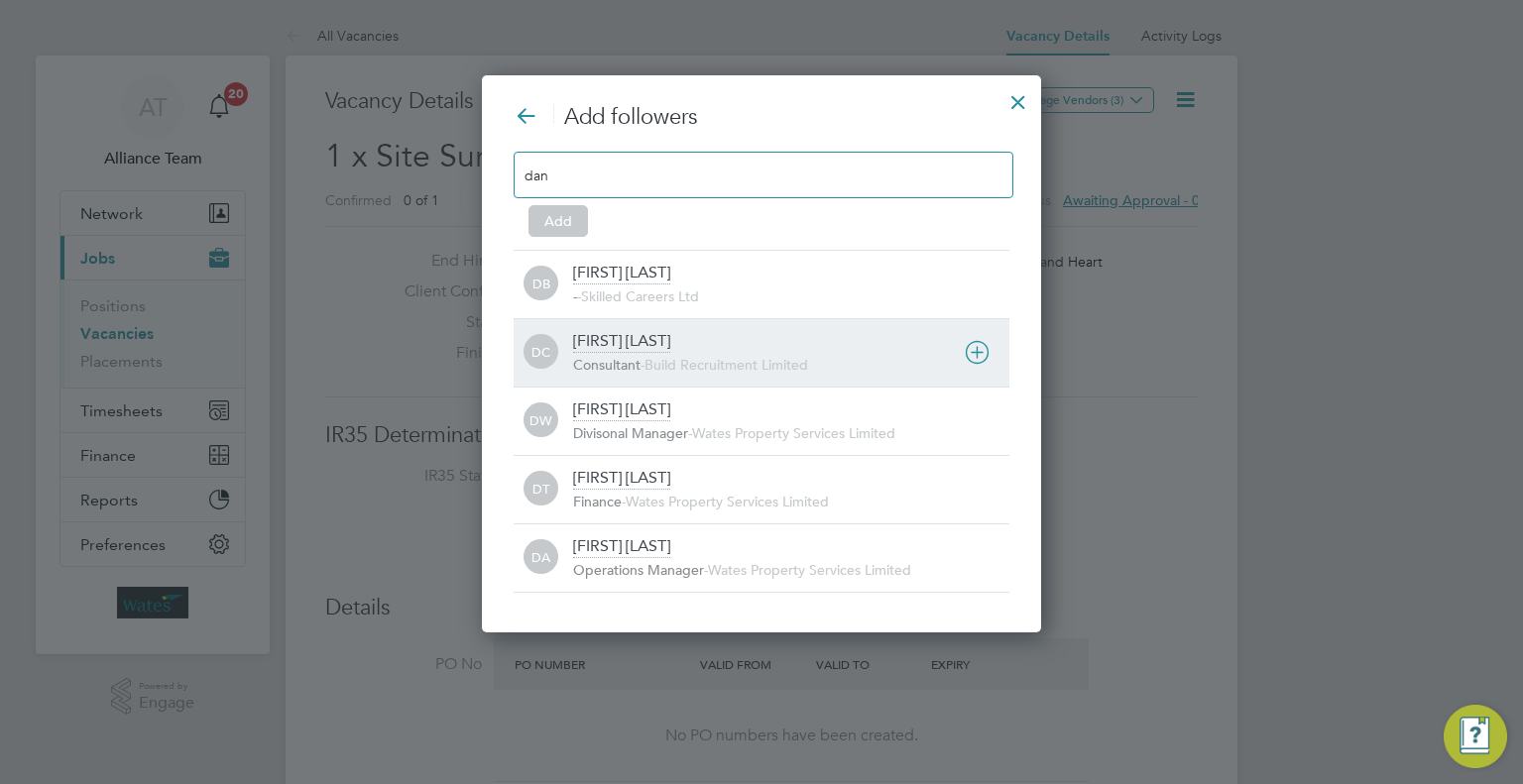 click on "[FIRST] [LAST]" at bounding box center [622, 342] 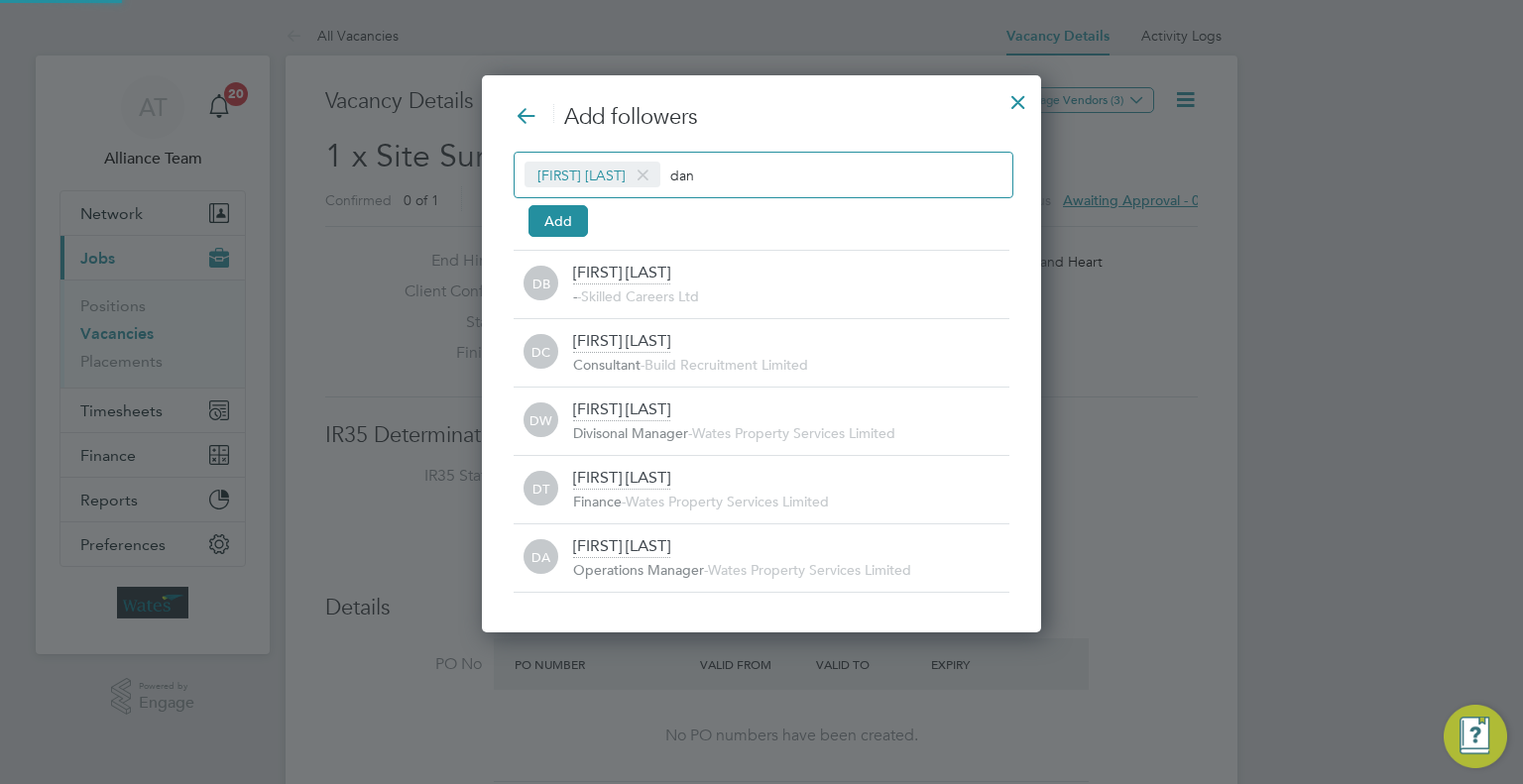 click on "dan" at bounding box center (732, 174) 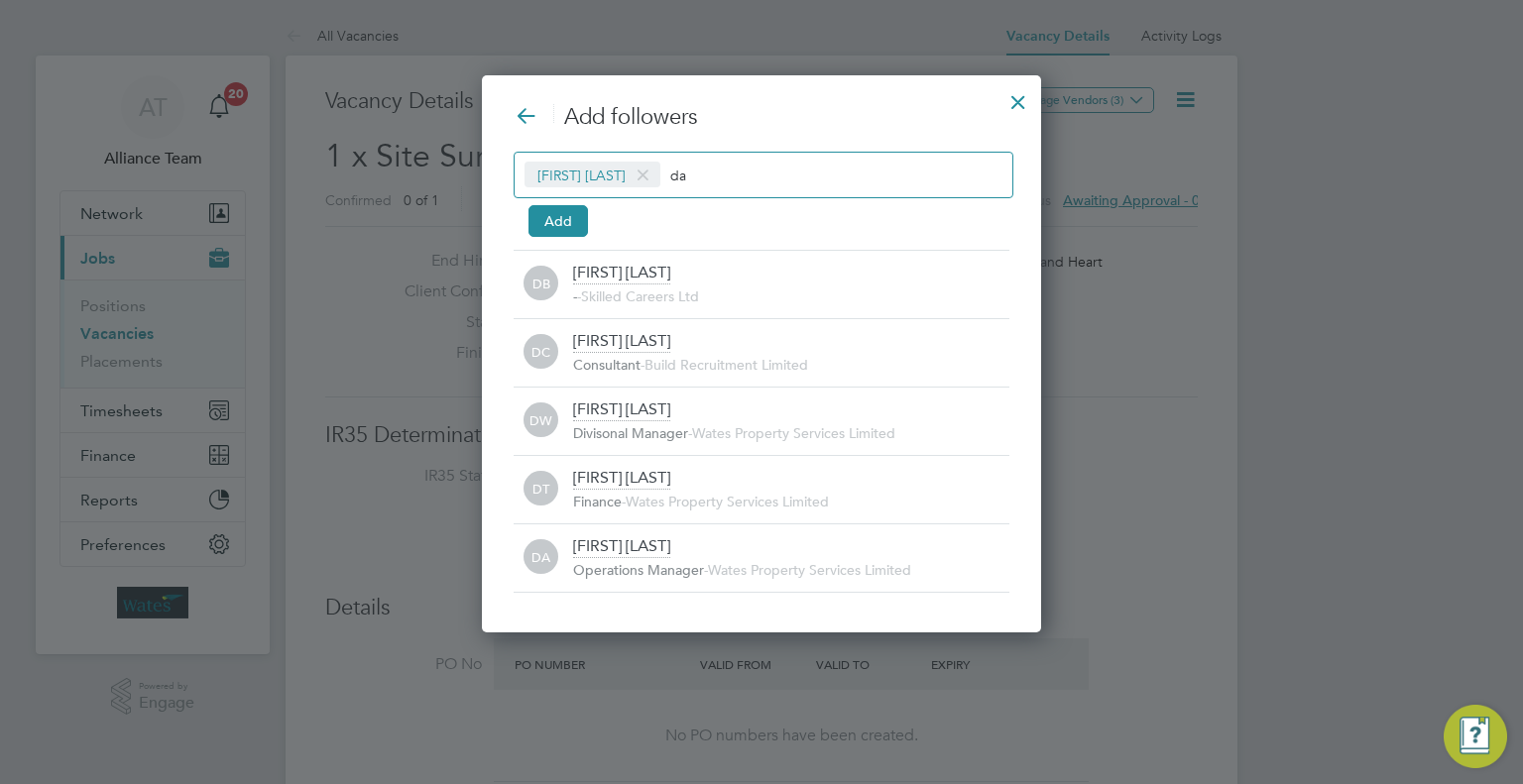 type on "d" 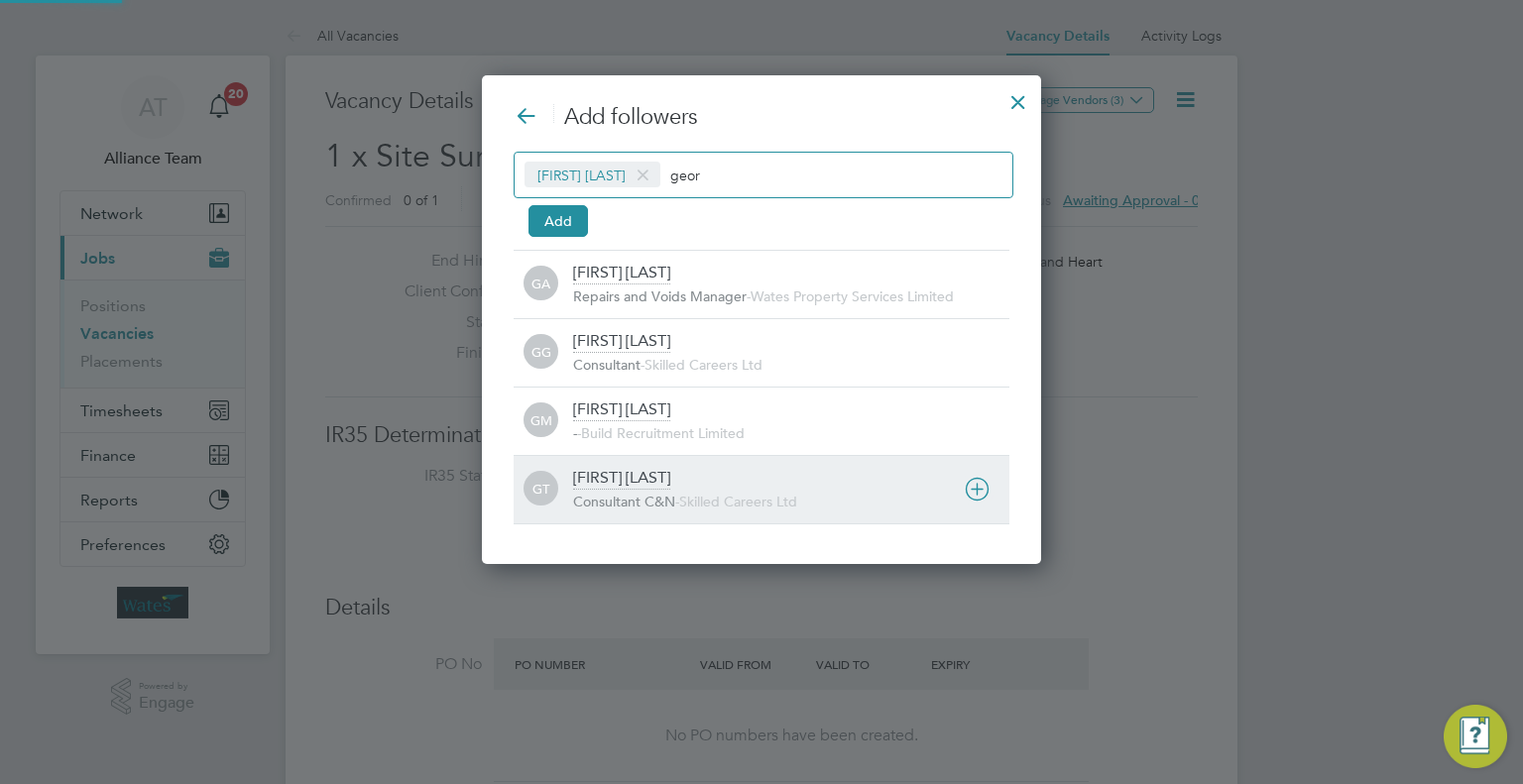 type on "geor" 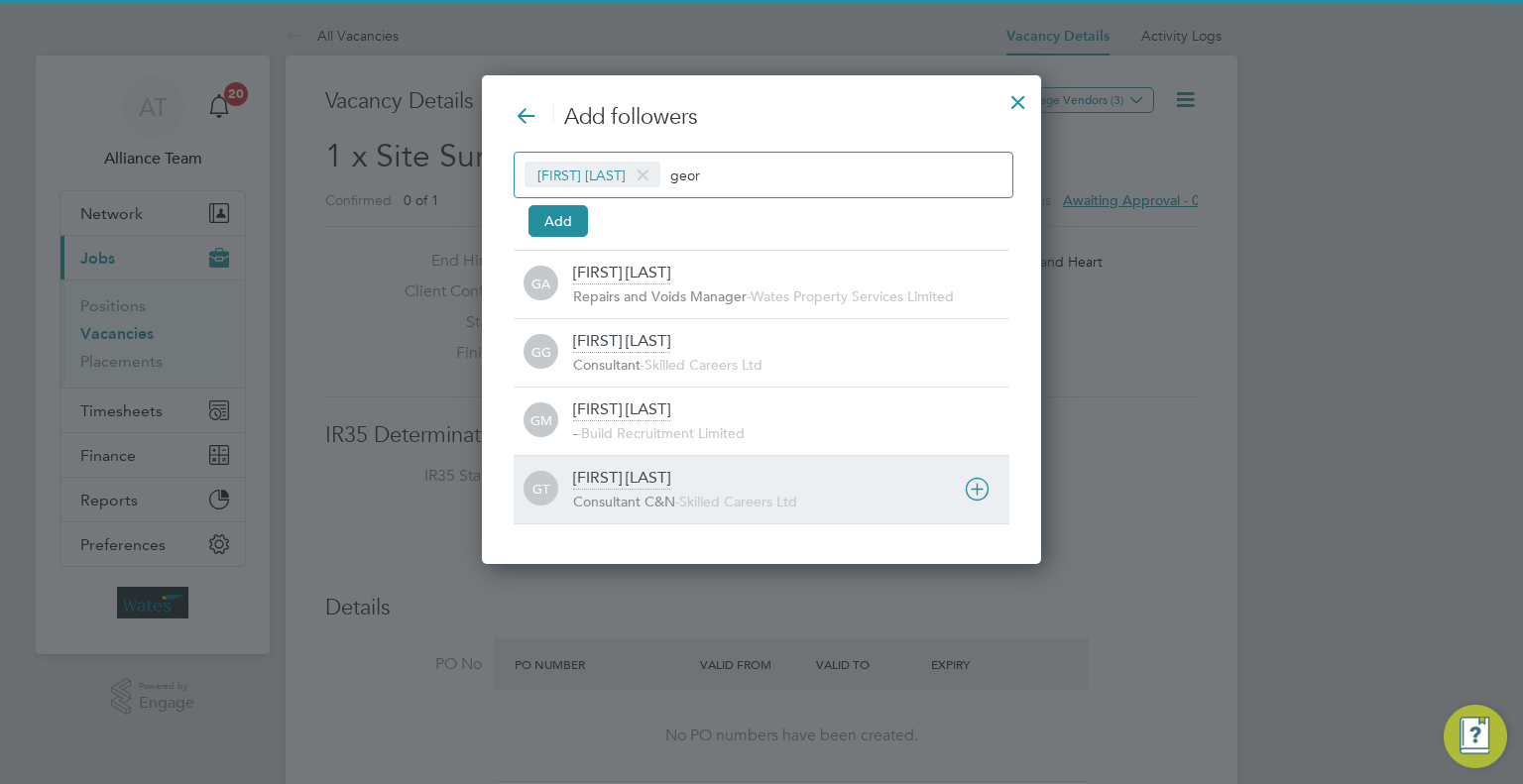 click on "[FIRST] [LAST] Consultant C&N  -  Skilled Careers Ltd" at bounding box center [791, 490] 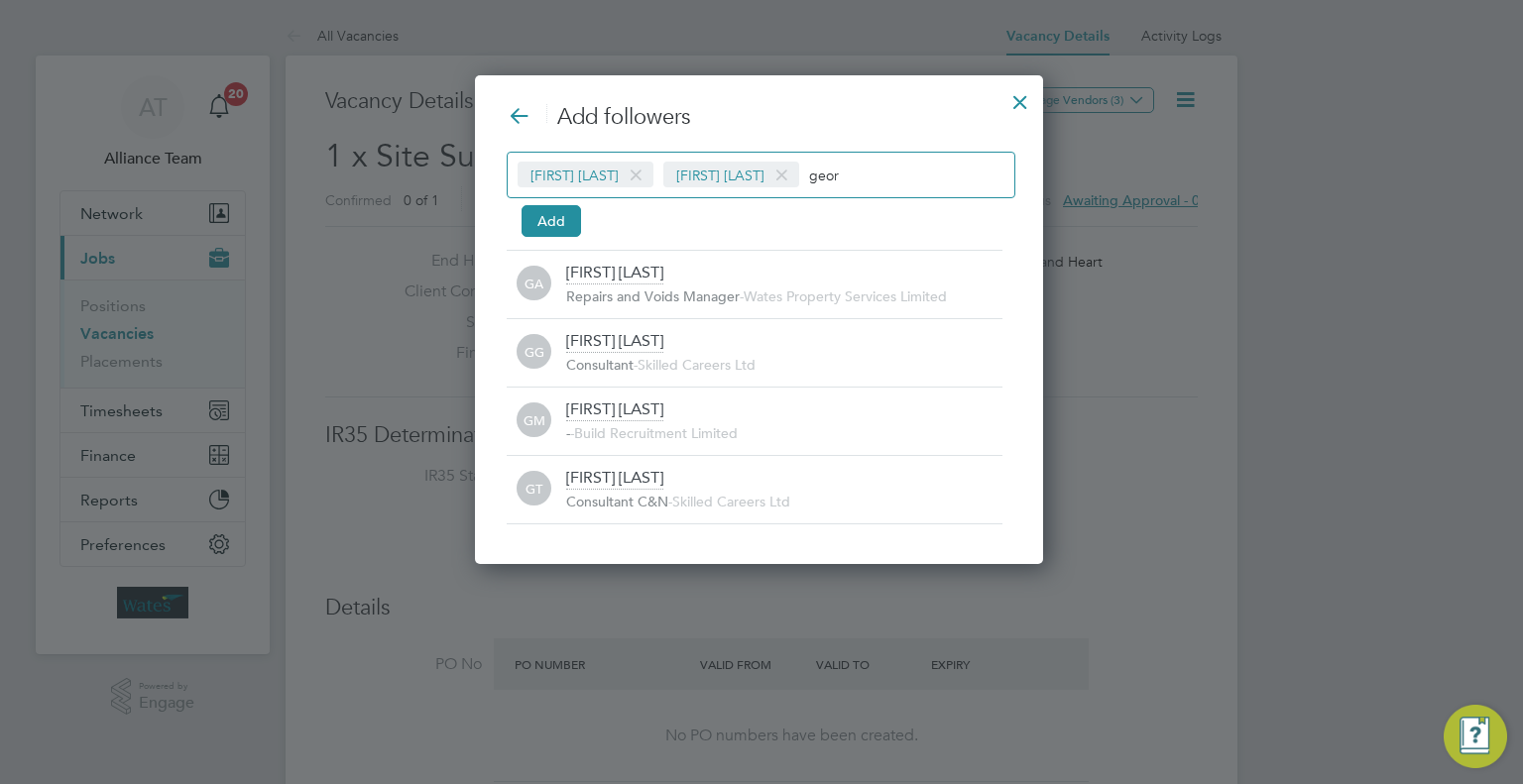 click on "geor" at bounding box center [872, 174] 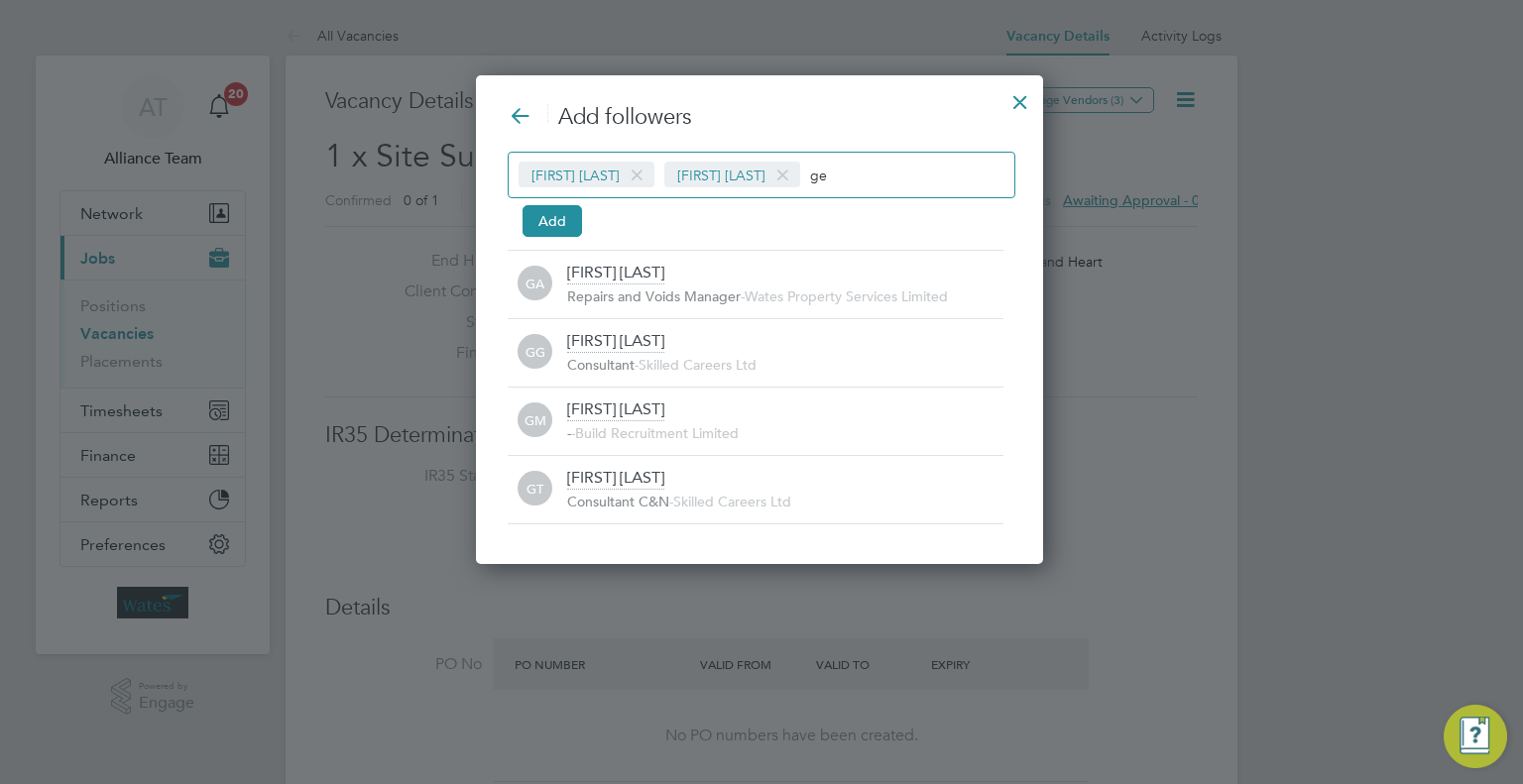type on "g" 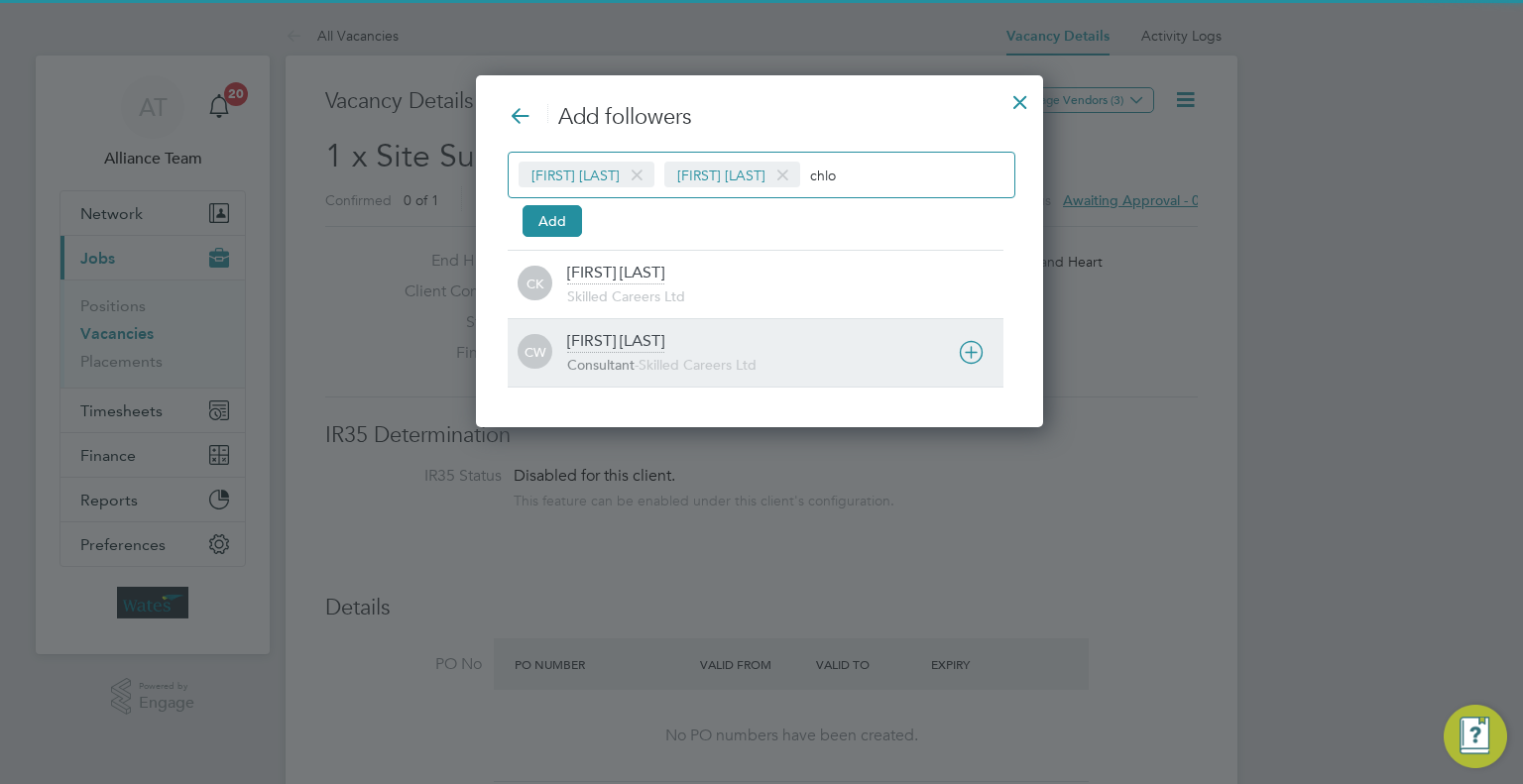 type on "chlo" 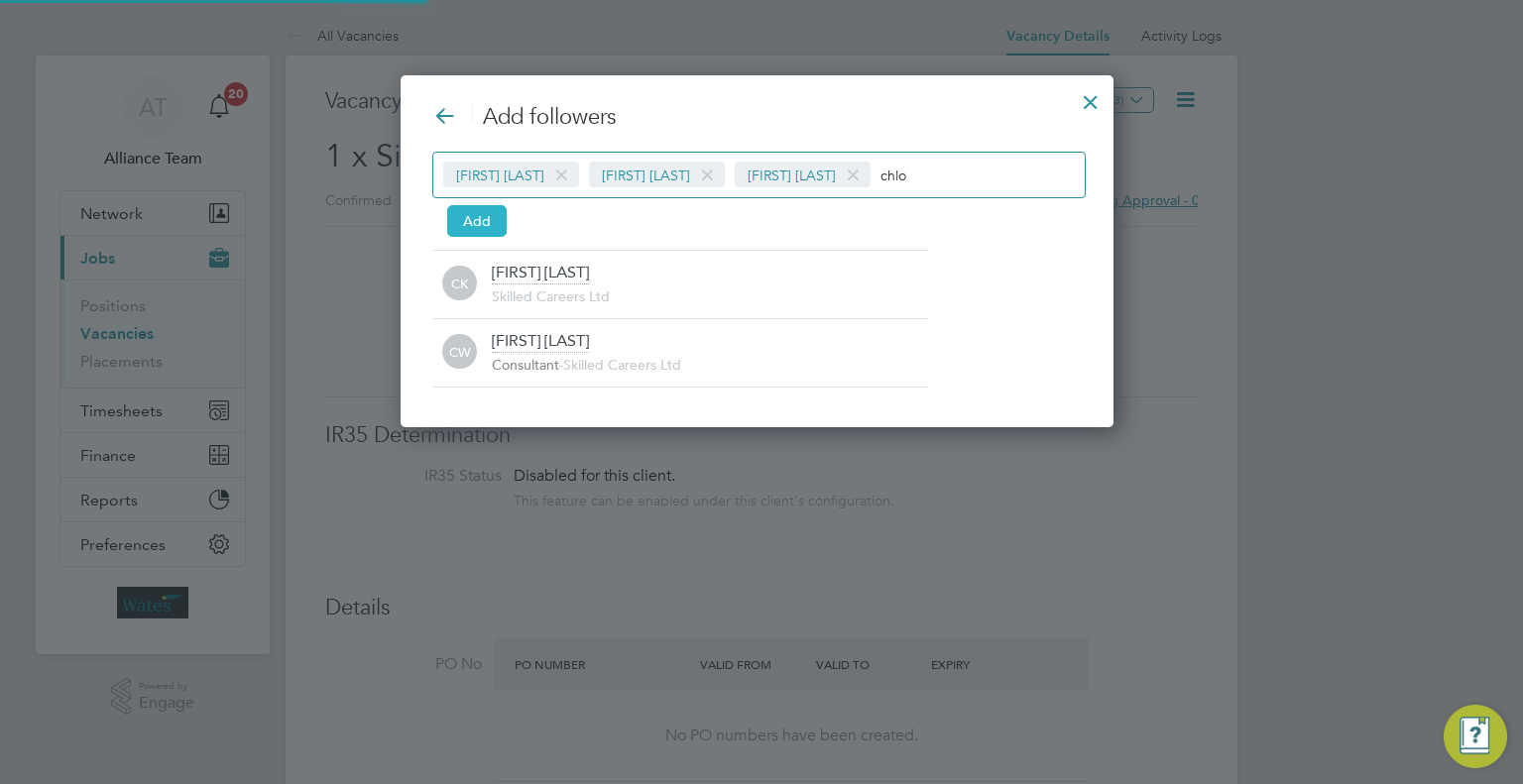 click on "Add" at bounding box center [477, 221] 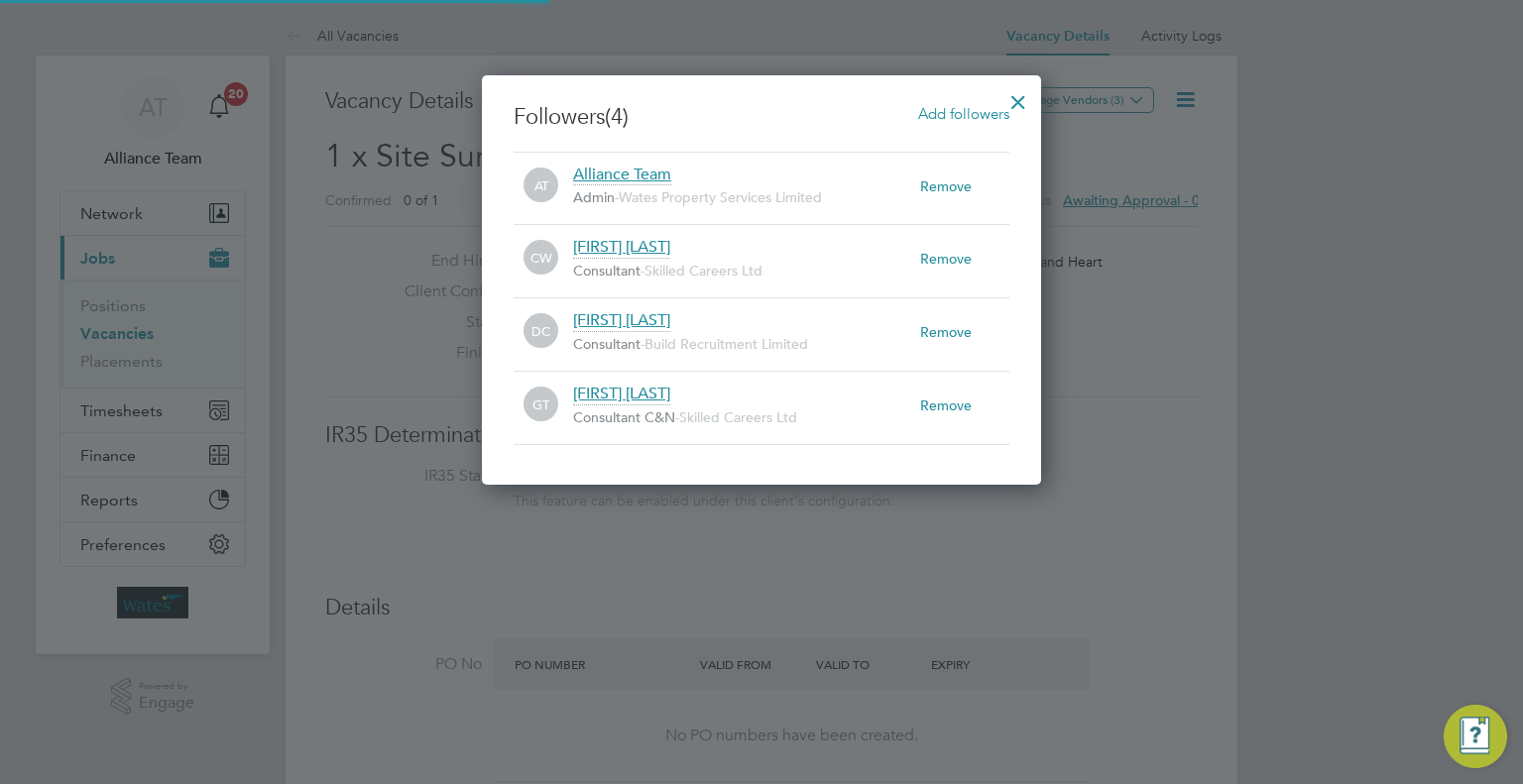 click at bounding box center [1018, 97] 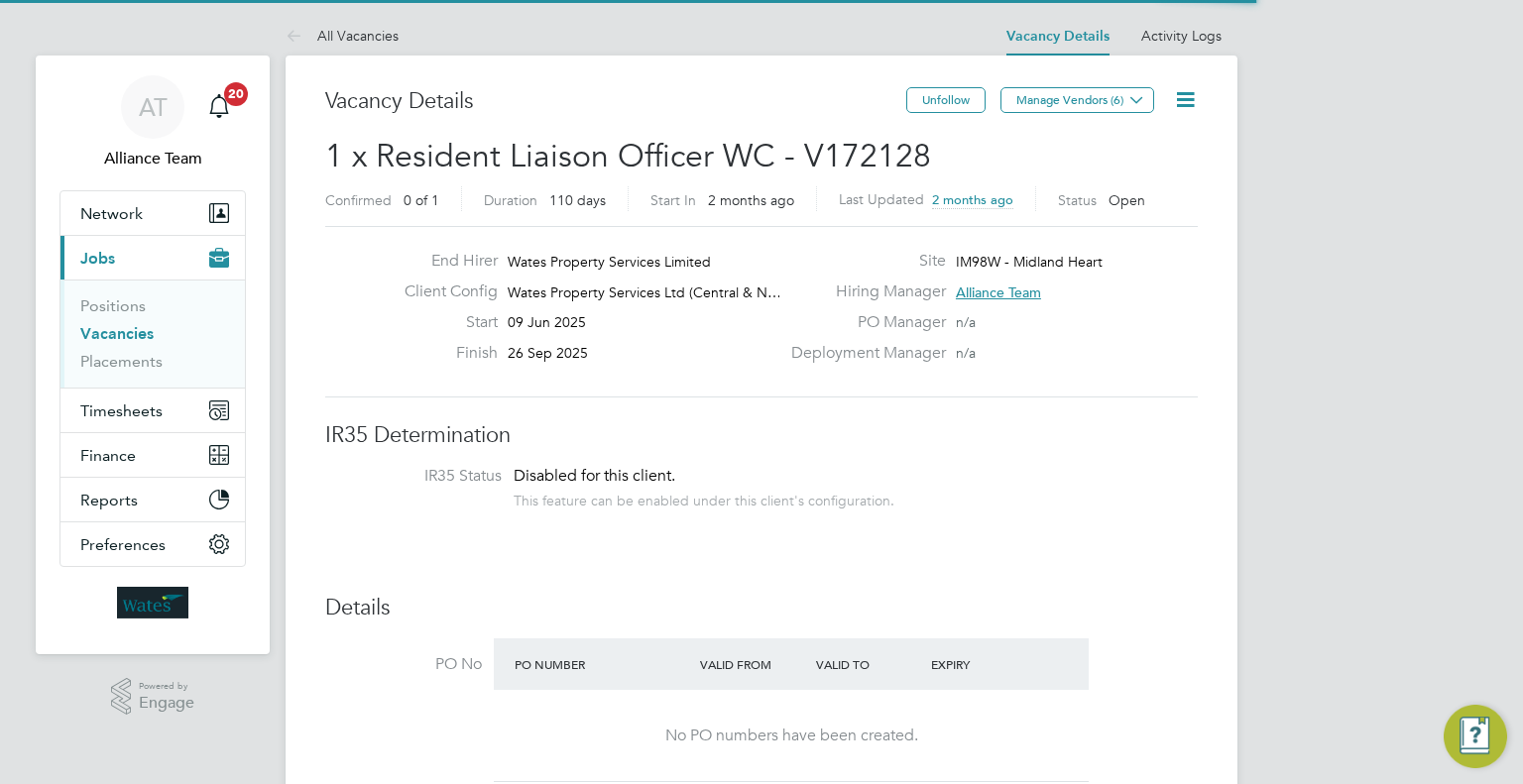 scroll, scrollTop: 0, scrollLeft: 0, axis: both 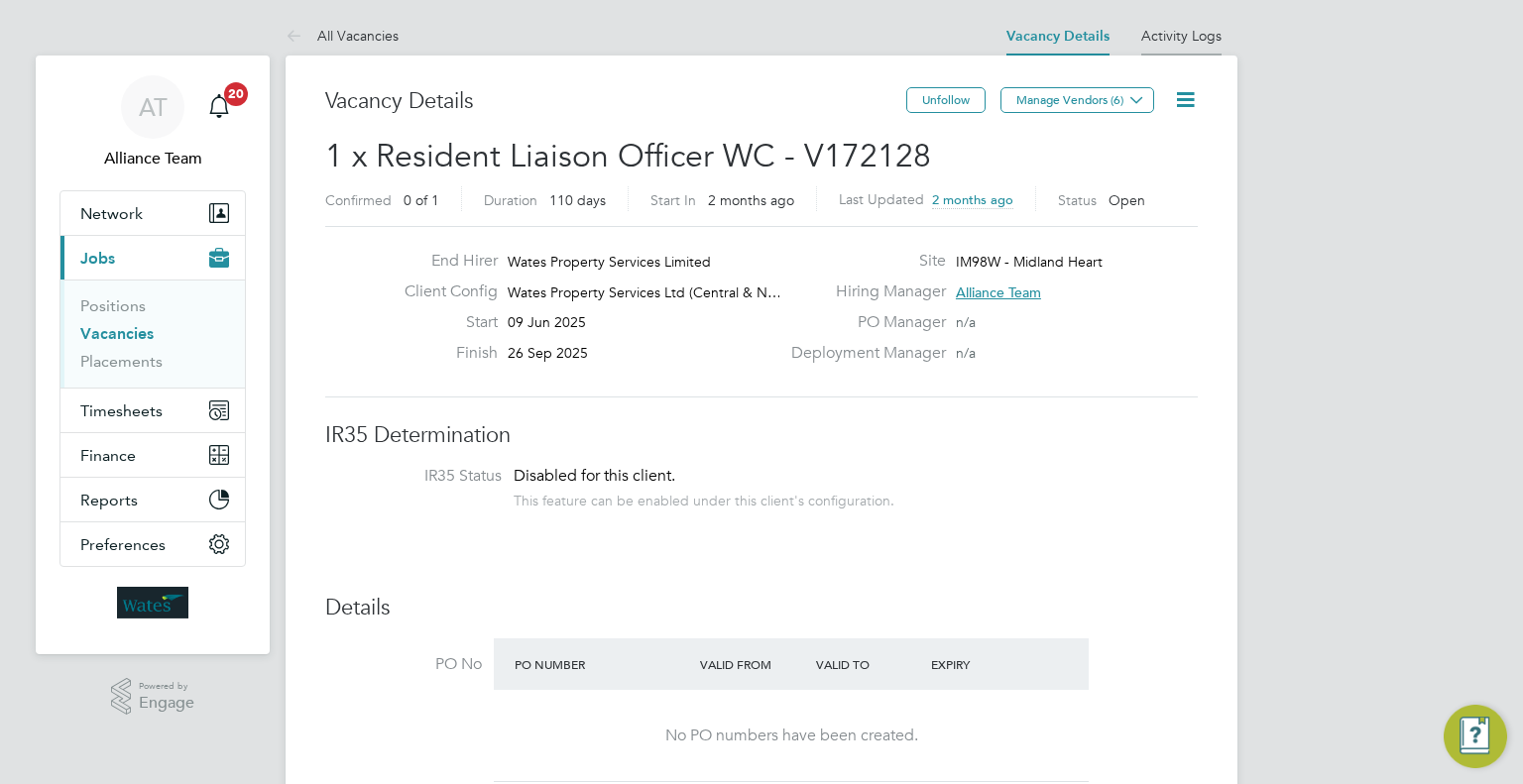 click on "Activity Logs" at bounding box center [1181, 36] 